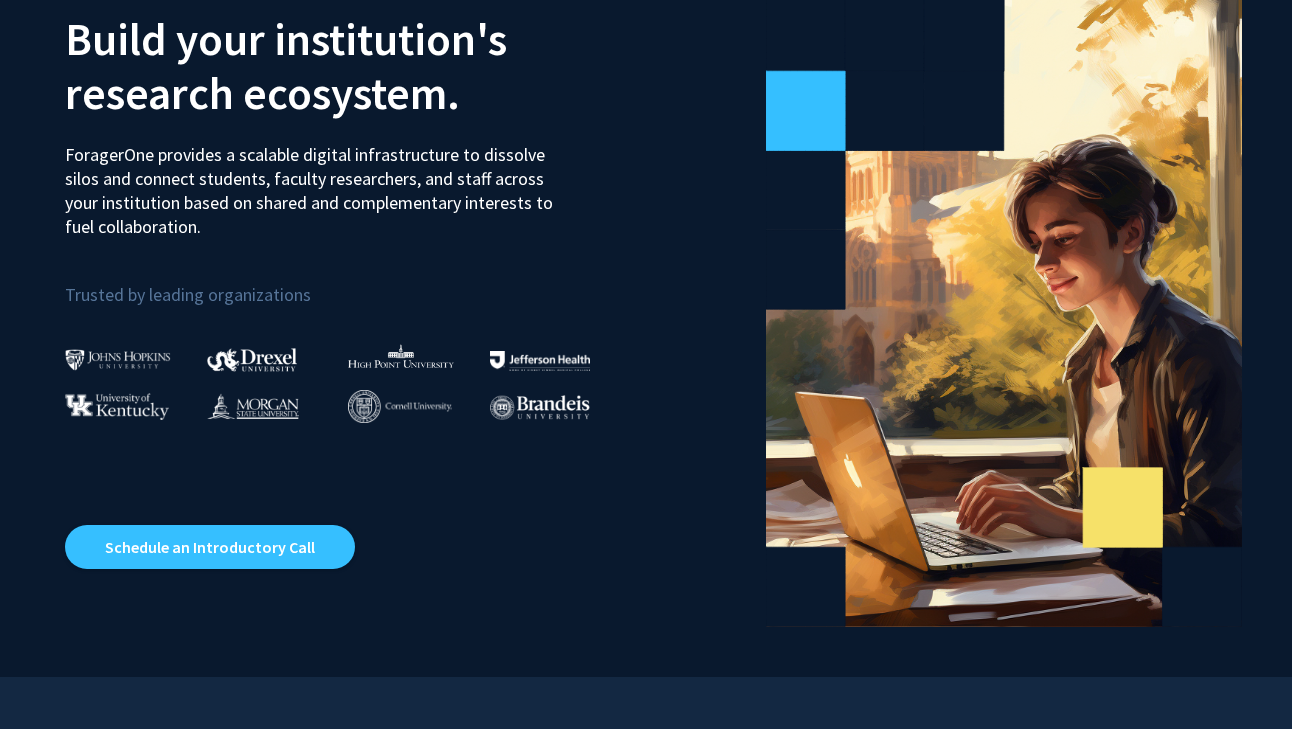 scroll, scrollTop: 148, scrollLeft: 0, axis: vertical 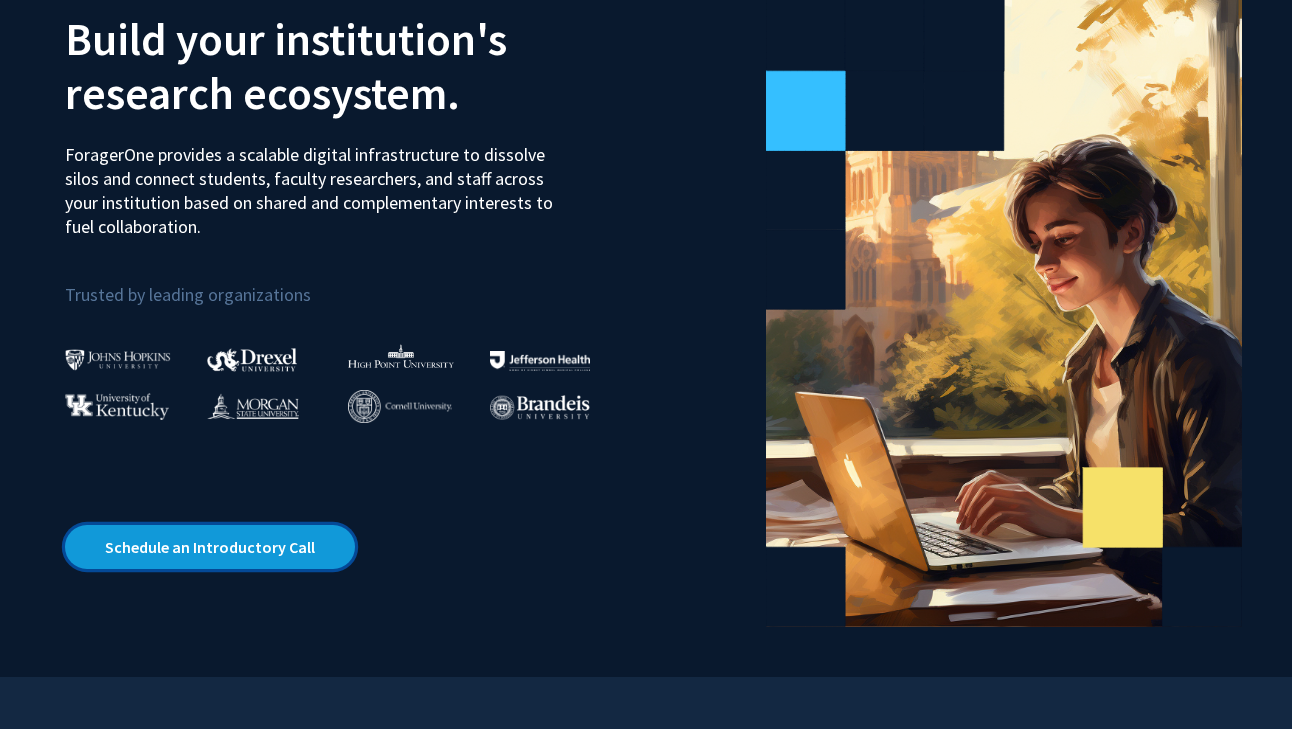 click on "Schedule an Introductory Call" 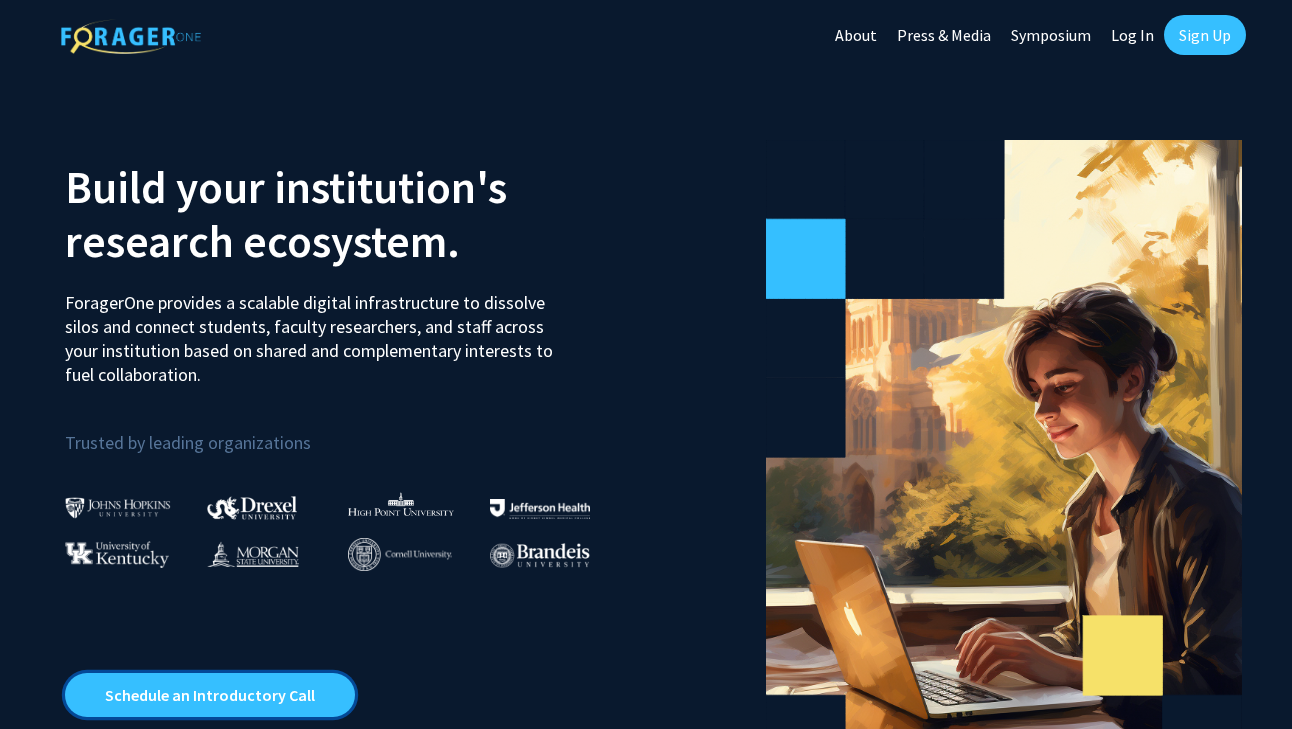 scroll, scrollTop: 0, scrollLeft: 0, axis: both 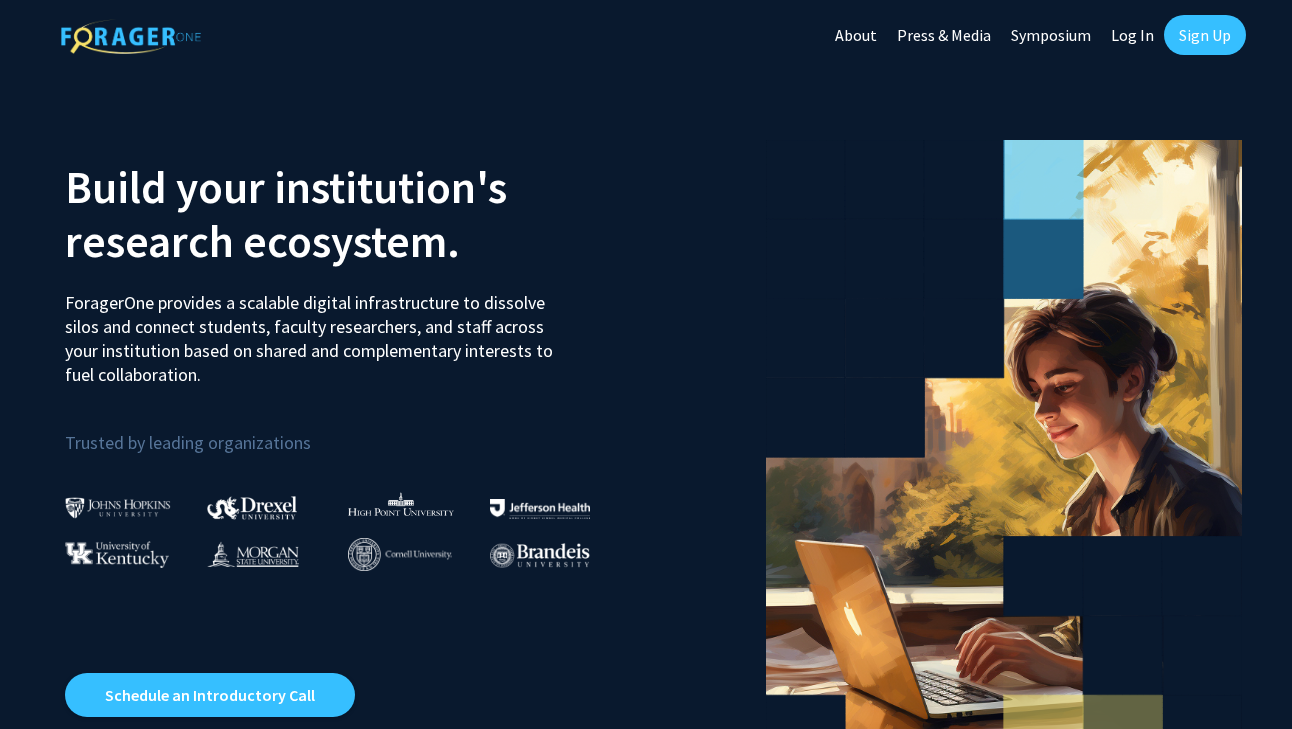 click on "Sign Up" 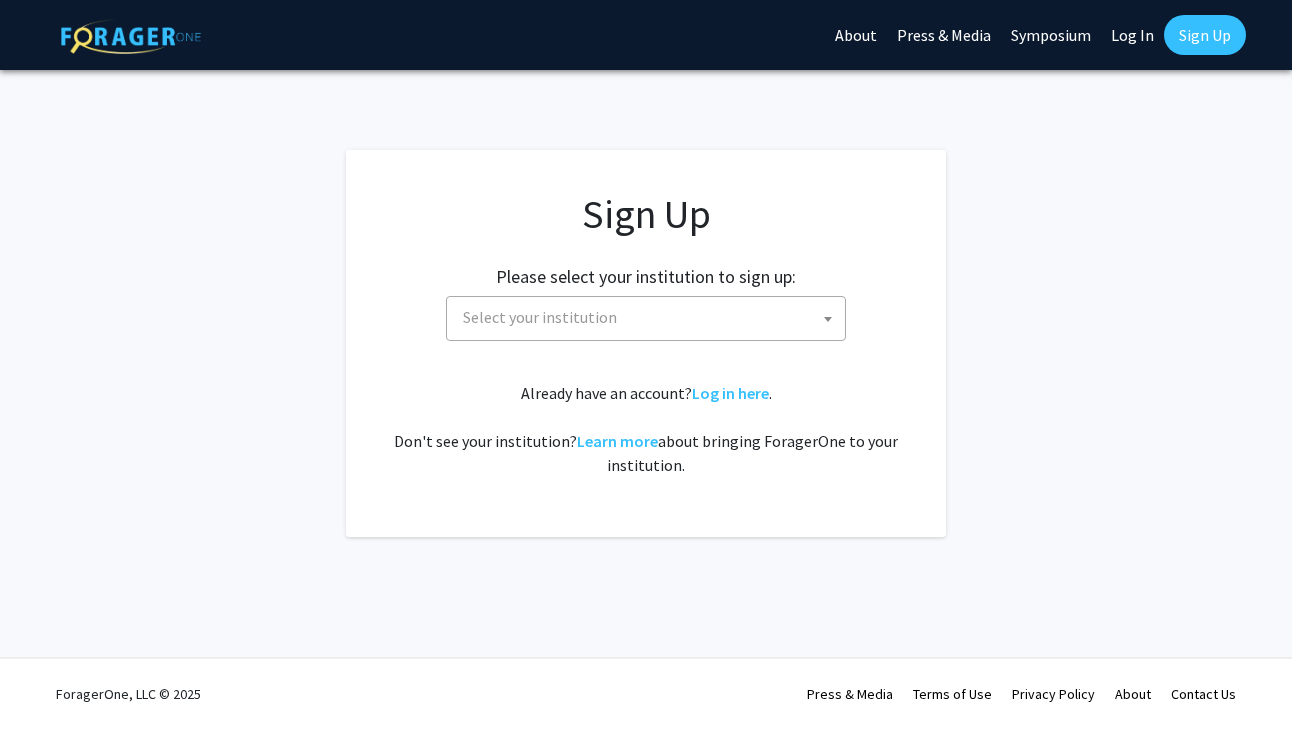 click on "Select your institution" at bounding box center (540, 317) 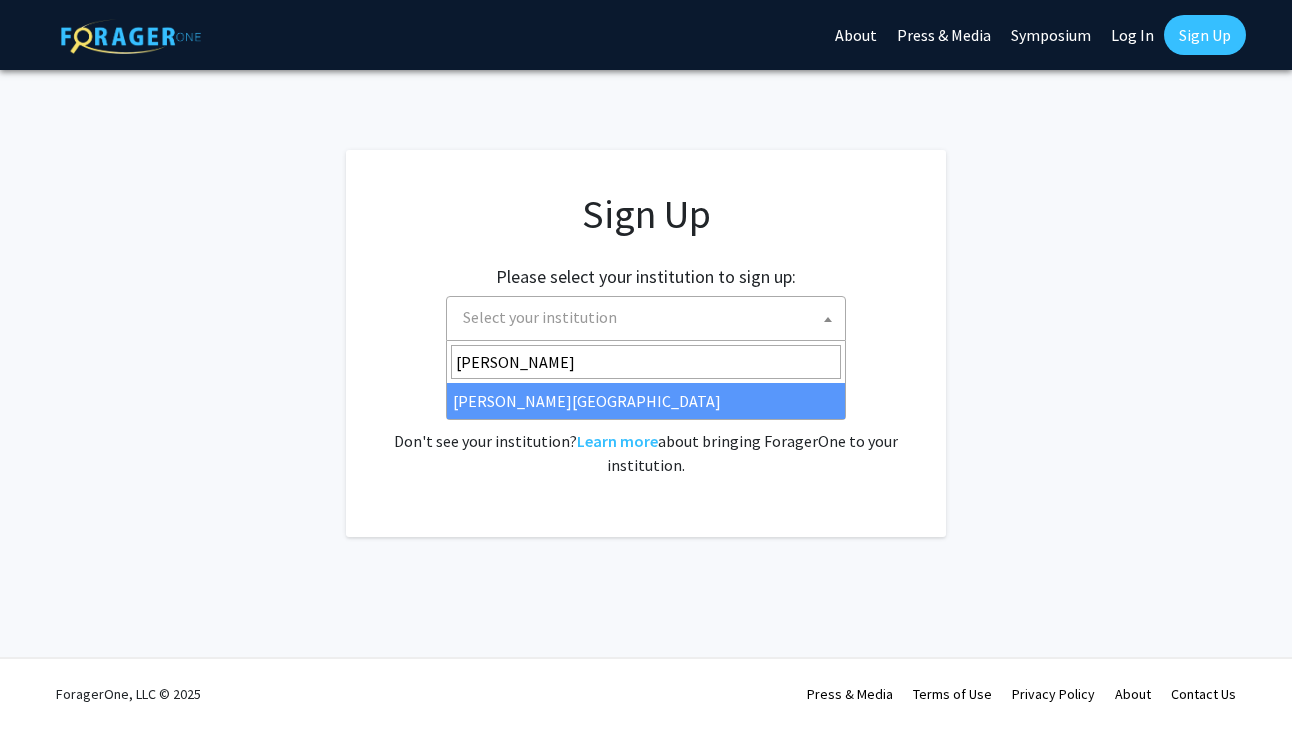 type on "[PERSON_NAME]" 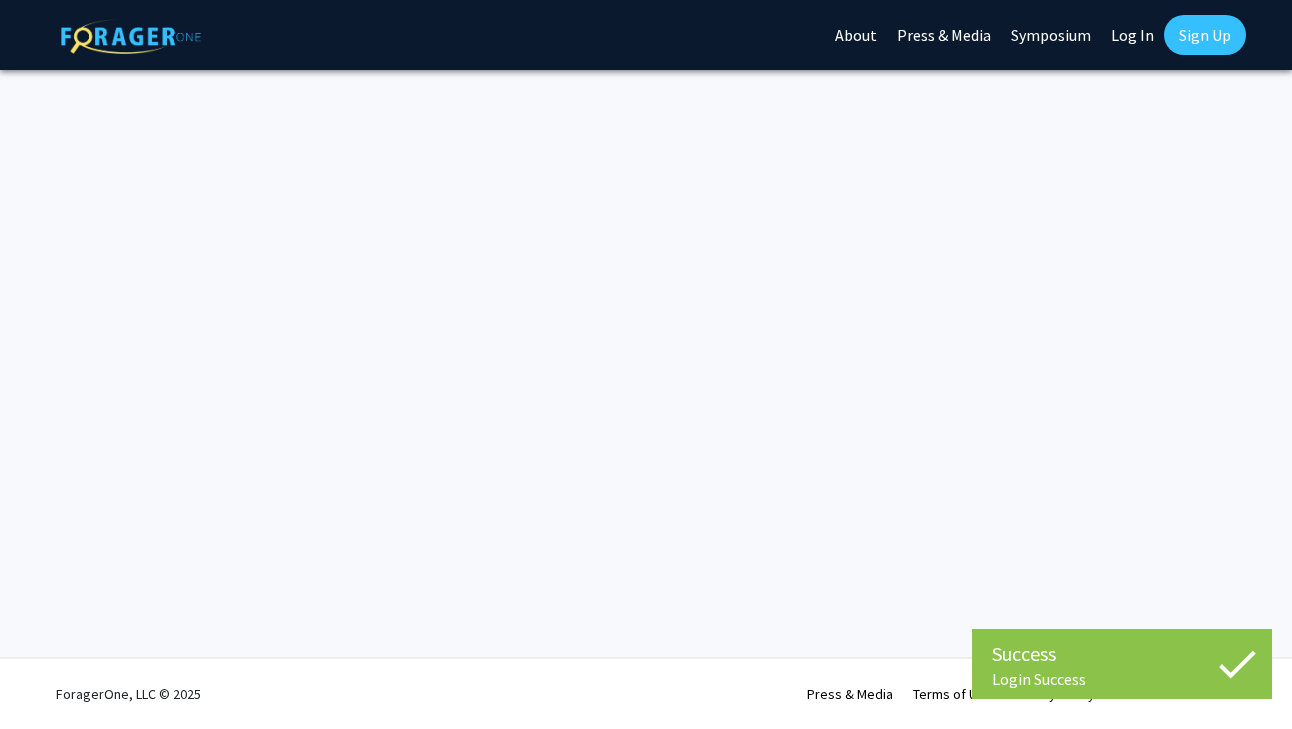scroll, scrollTop: 0, scrollLeft: 0, axis: both 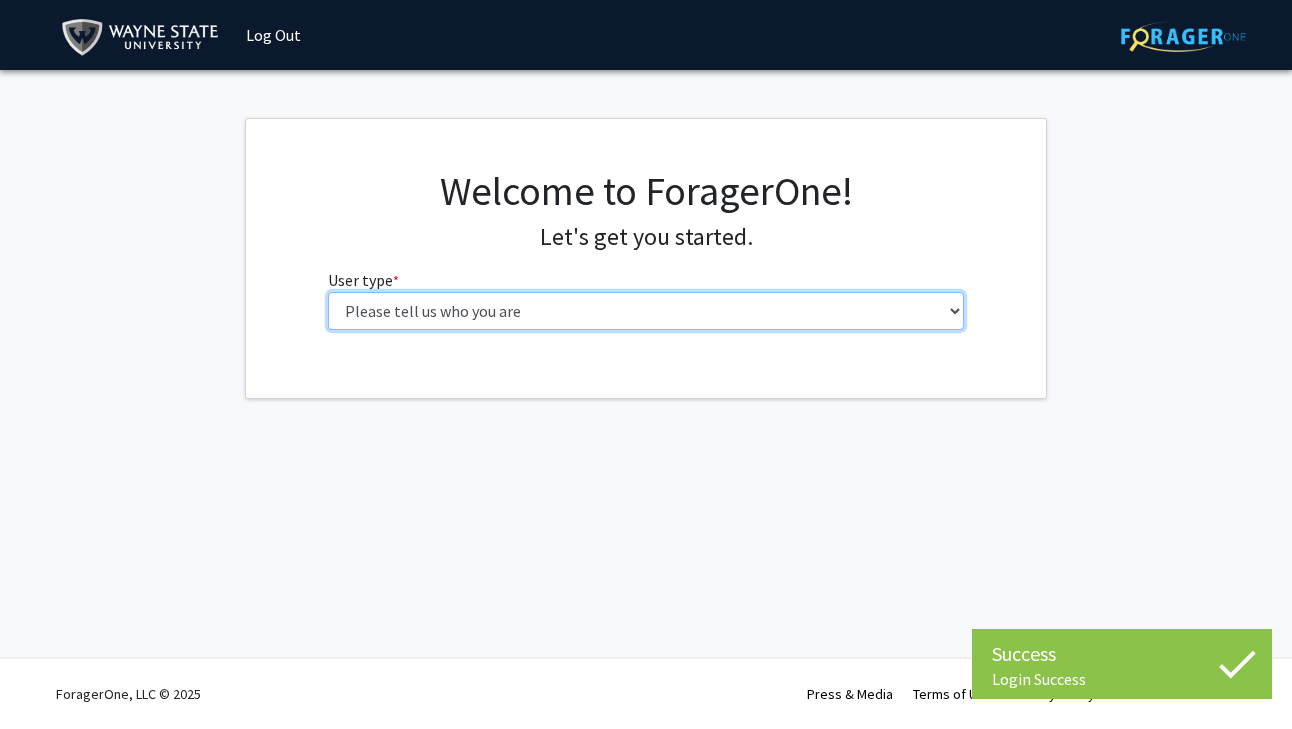 click on "Please tell us who you are  Undergraduate Student   Master's Student   Doctoral Candidate (PhD, MD, DMD, PharmD, etc.)   Postdoctoral Researcher / Research Staff / Medical Resident / Medical Fellow   Faculty   Administrative Staff" at bounding box center [646, 311] 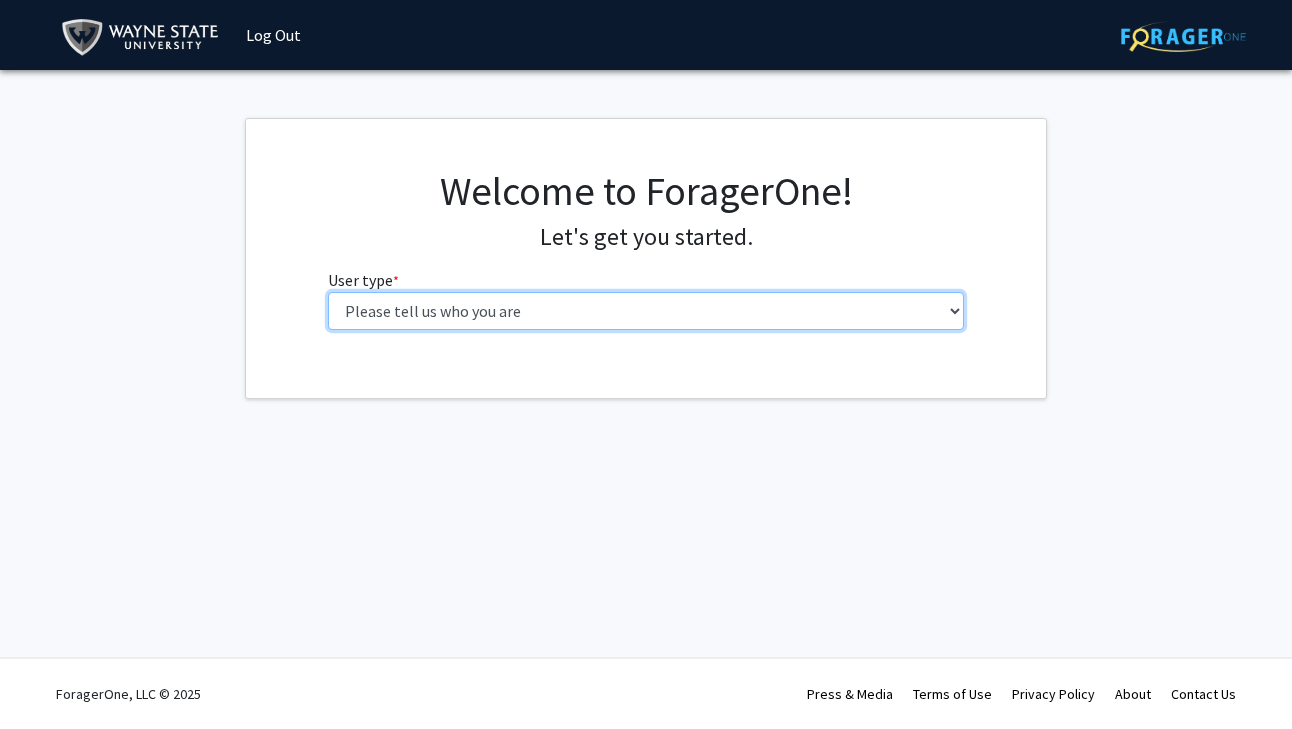 select on "3: doc" 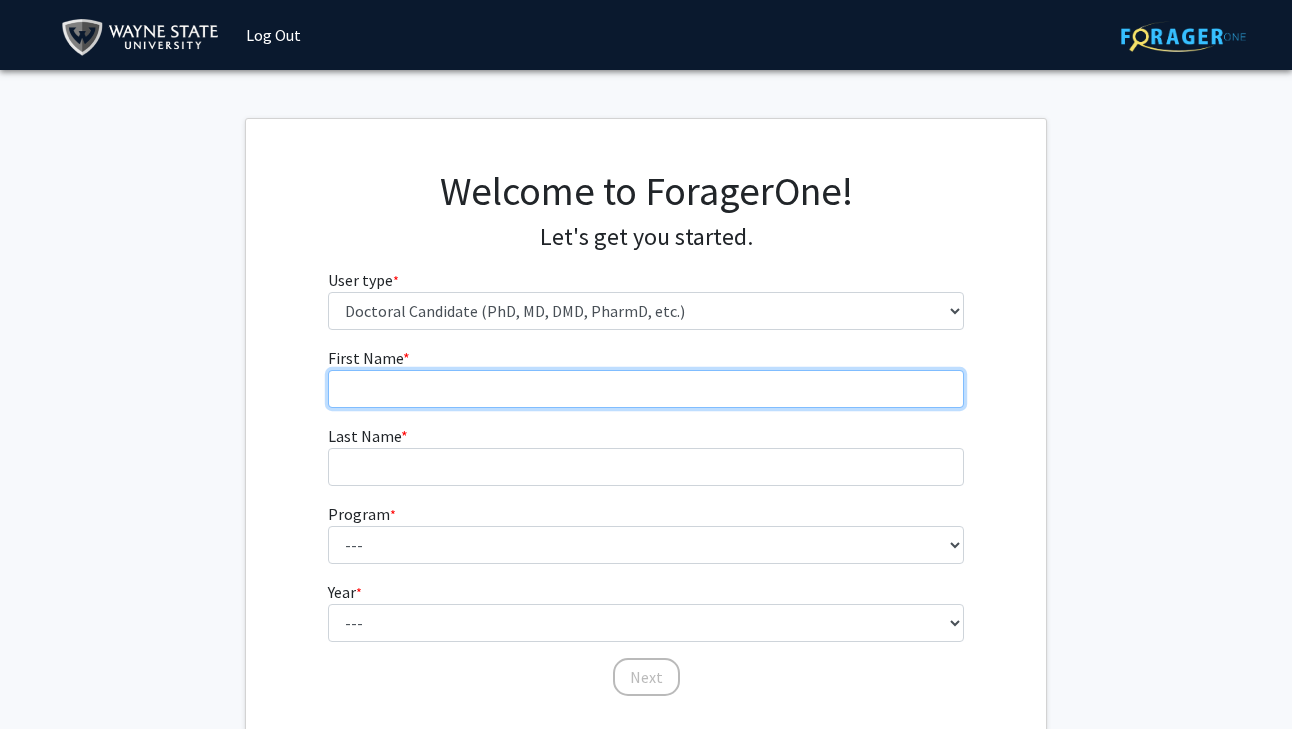 click on "First Name * required" at bounding box center [646, 389] 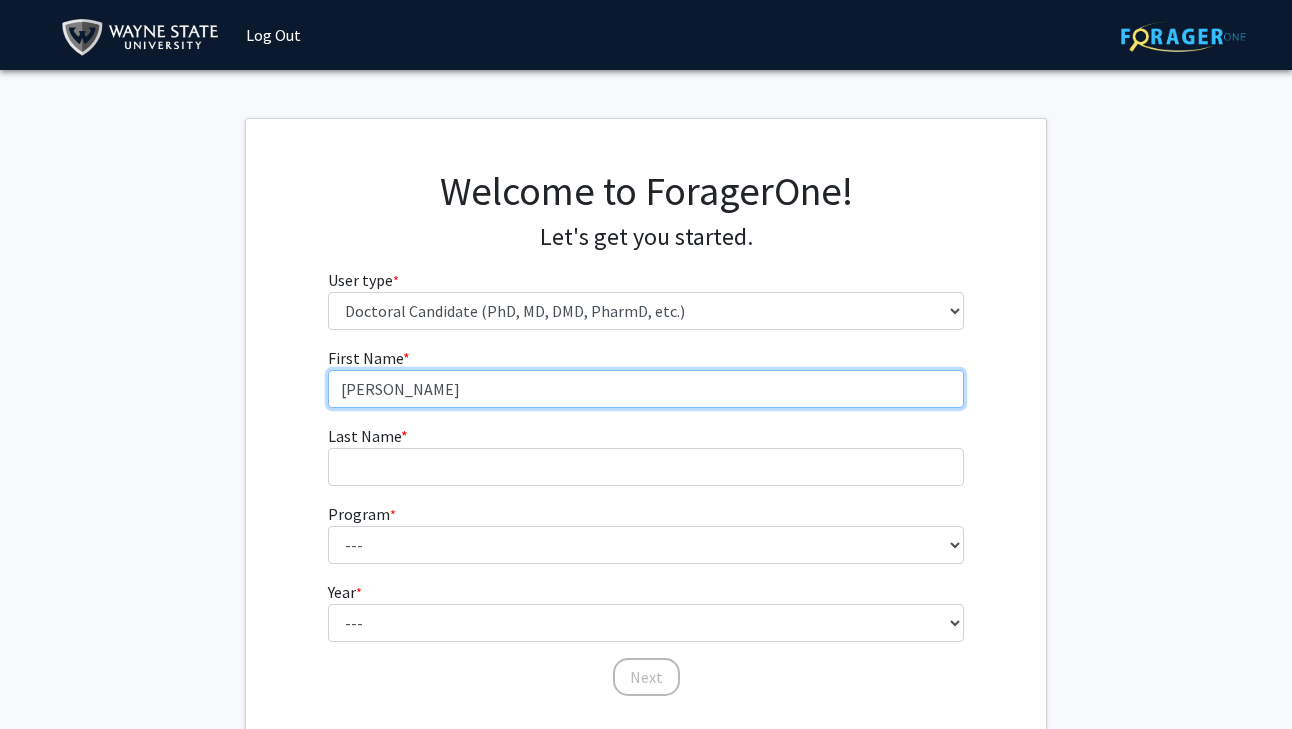 type on "[PERSON_NAME]" 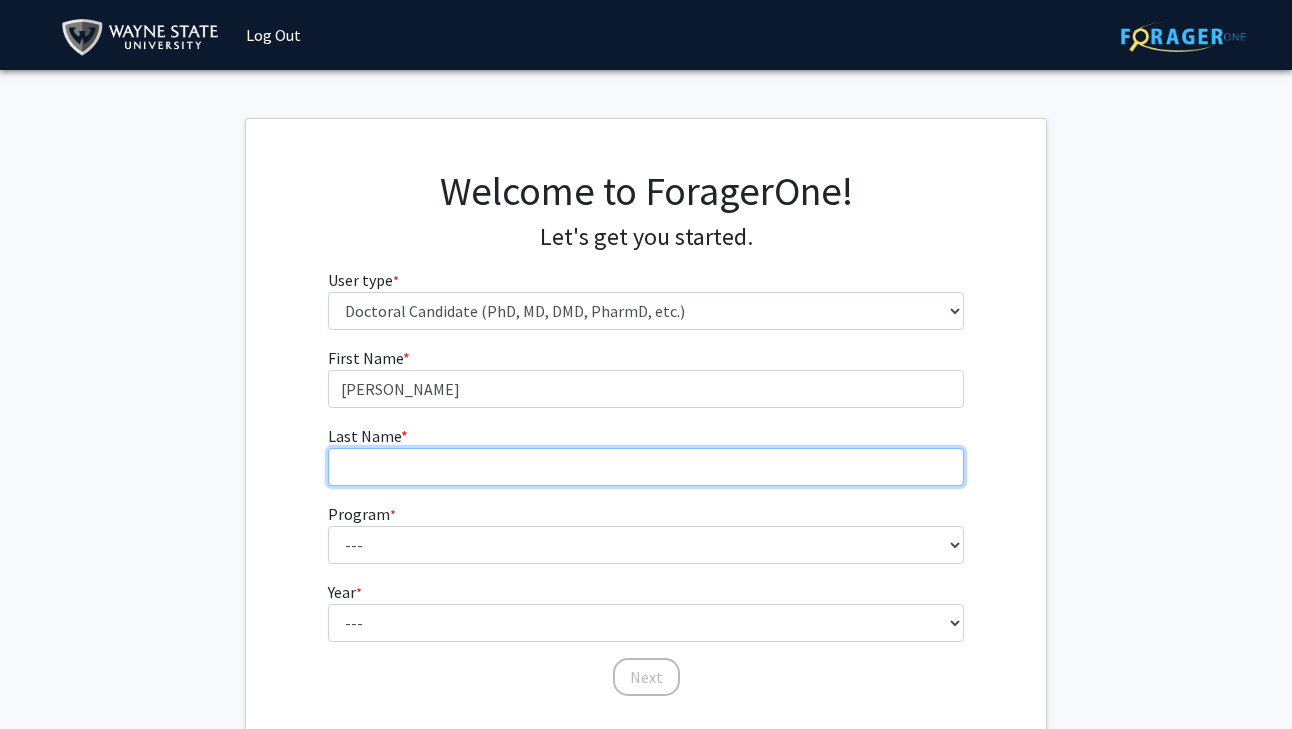 click on "Last Name * required" at bounding box center [646, 467] 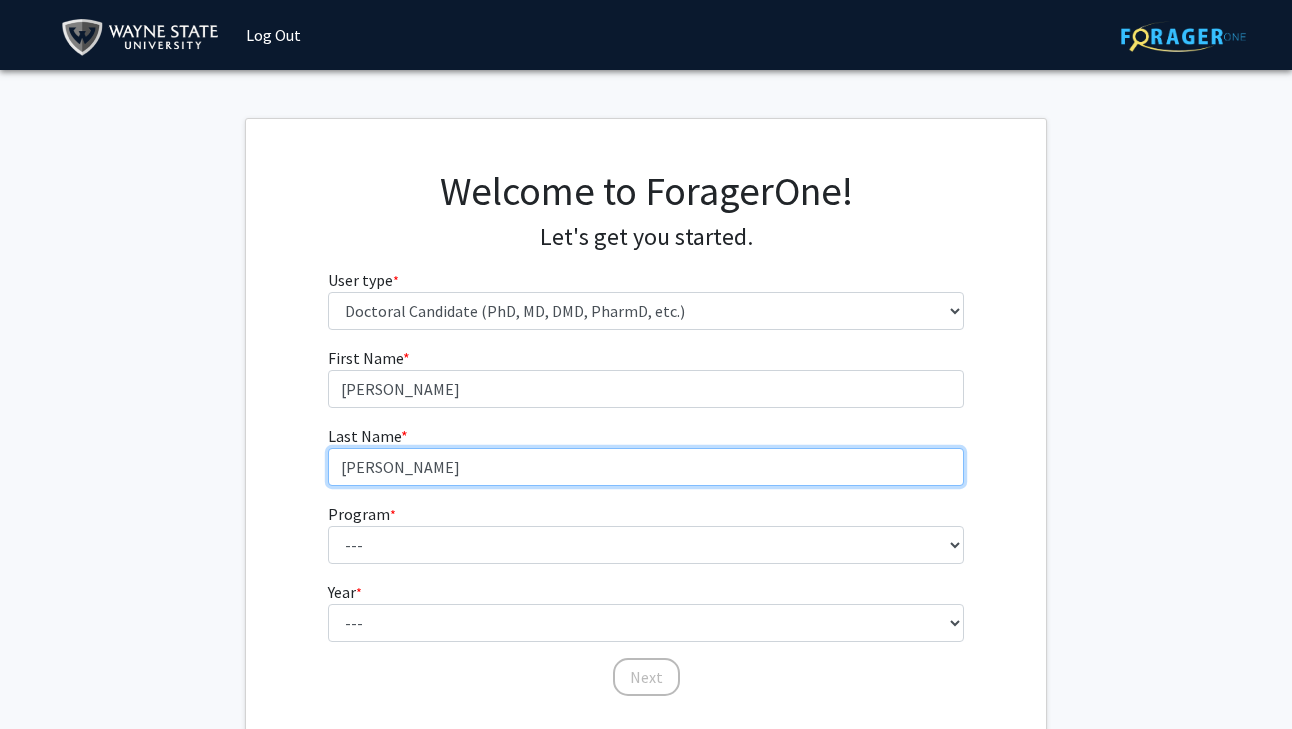 type on "[PERSON_NAME]" 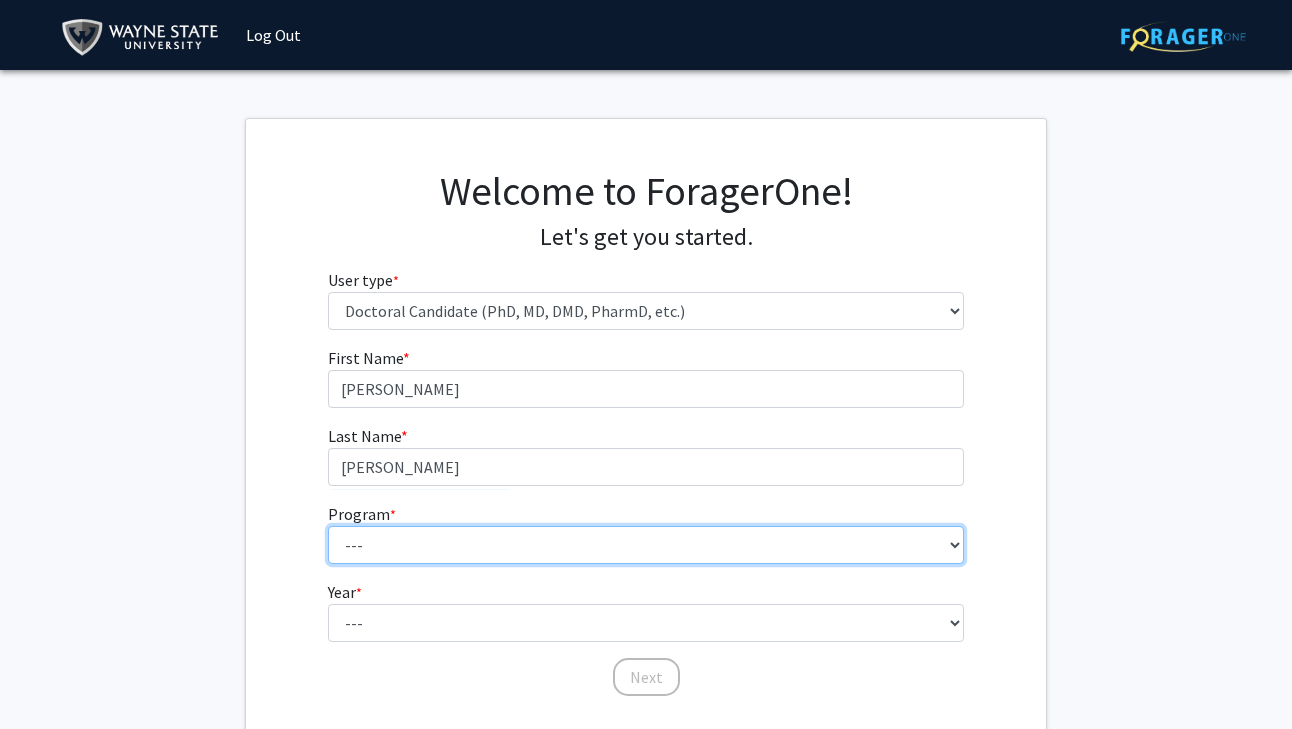 click on "---  Adult-Gerontology Acute Care Nurse Practitioner   Adult-Gerontology Primary Care Nurse Practitioner   Anatomy and Cell Biology   Anesthesia   Anthropology   Anthropology and Urban Sustainability (Dual title)   [MEDICAL_DATA]   Biochemistry and Molecular Biology   Biological Sciences   Biological Sciences and Urban Sustainability   Biomedical Engineering   Biomedical Imaging (Dual title)   Business Administration   [MEDICAL_DATA] Biology   Chemical Engineering   Chemistry   Civil Engineering   Communication   Communication and Urban Sustainability (Dual title)   Communication Sciences and Disorders   Computer Engineering   Computer Science   Counseling Psychology   Criminal Justice   Dispute Resolution   Economics   Educational Leadership & Policy Studies   Educational Studies   Electrical Engineering   English   Family Nurse Practitioner   French (Modern Languages)   German   Gerontology (Dual title)   History   Immunology and Microbiology   Industrial Engineering   Infant Mental Health (Dual title)   Kinesiology" at bounding box center [646, 545] 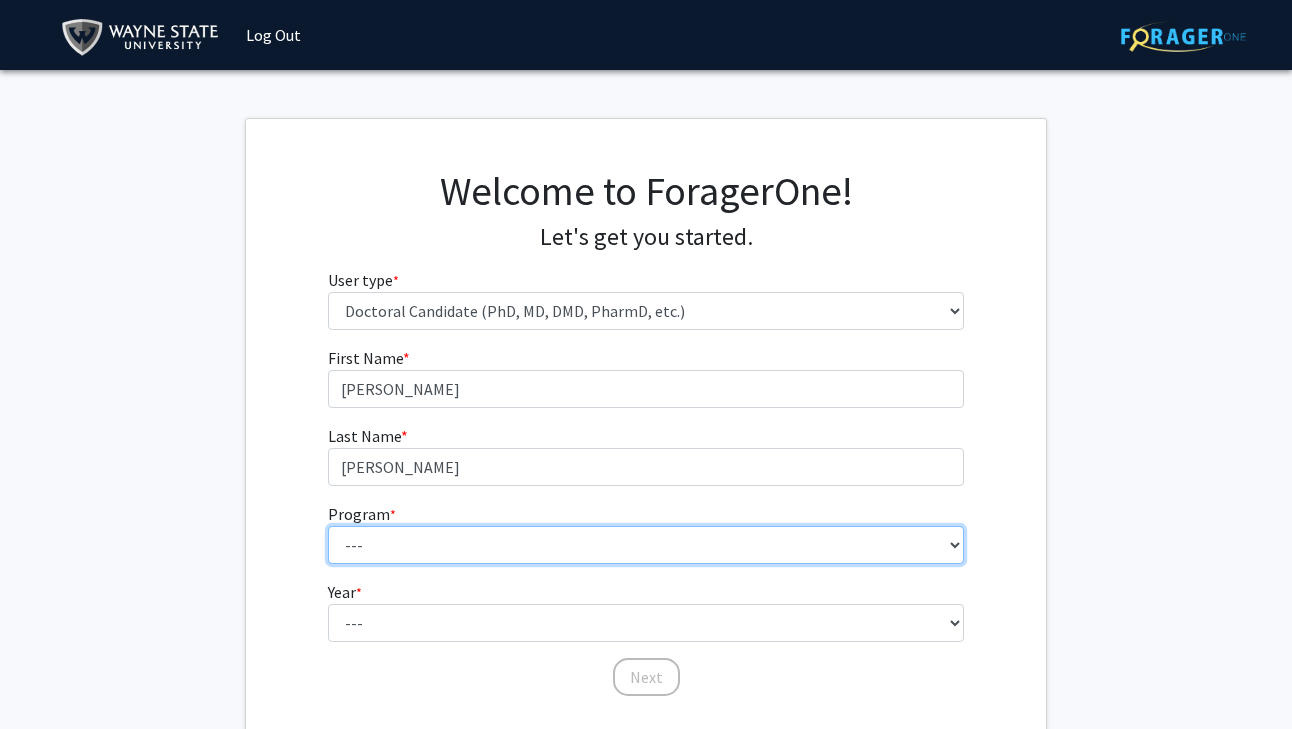 select on "46: 728" 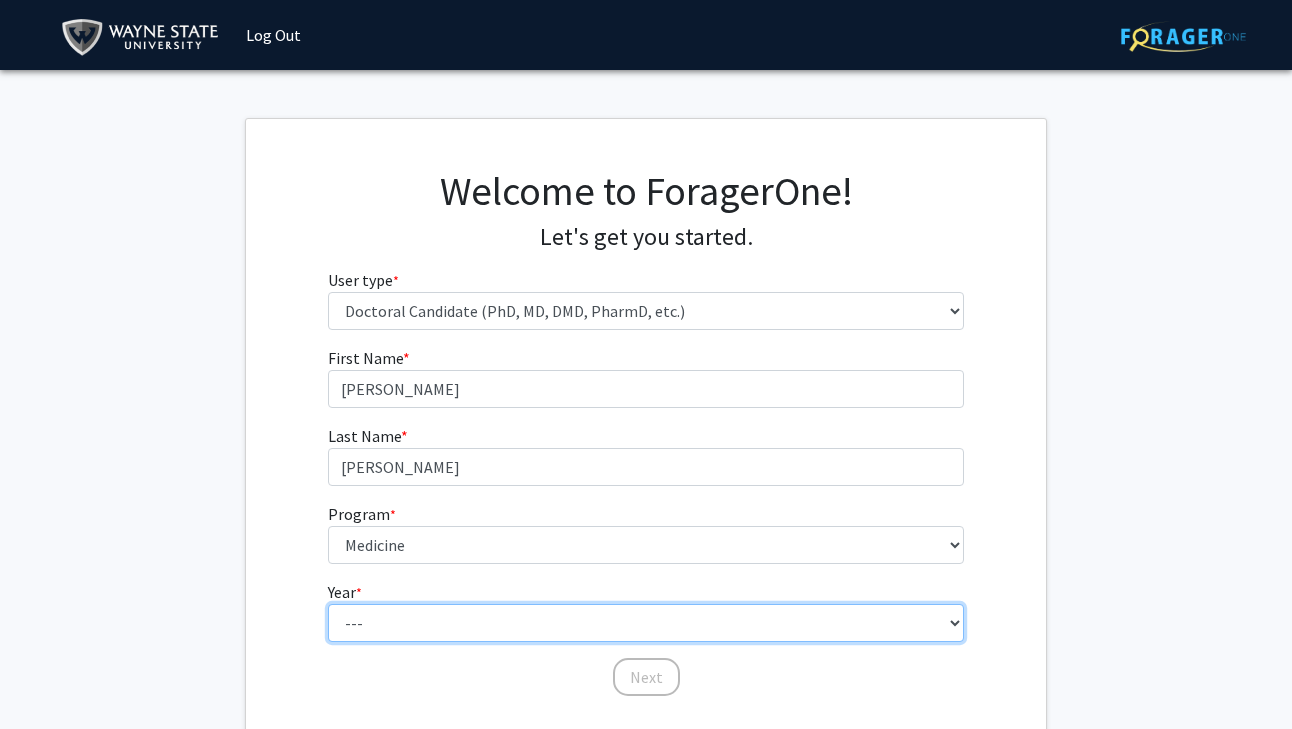 click on "---  First Year   Second Year   Third Year   Fourth Year   Fifth Year   Sixth Year   Seventh Year   Eighth Year   Ninth Year   Tenth Year" at bounding box center (646, 623) 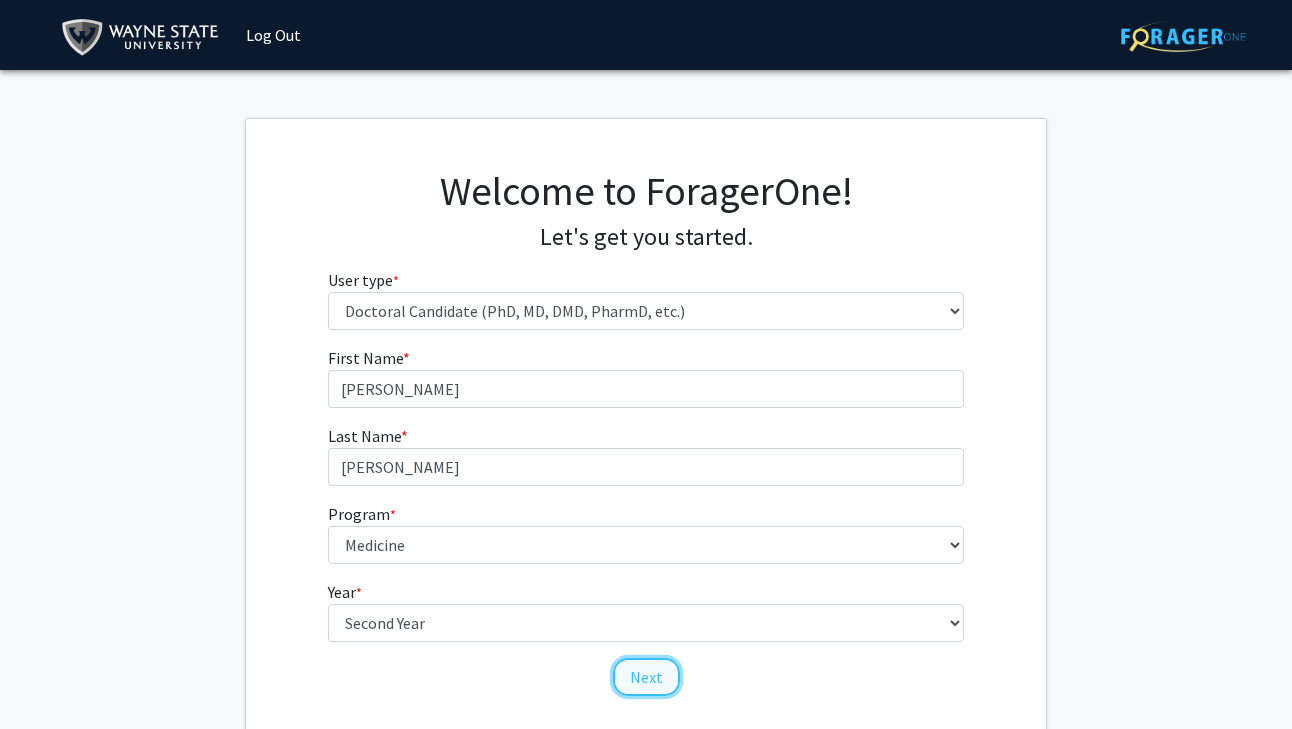 click on "Next" 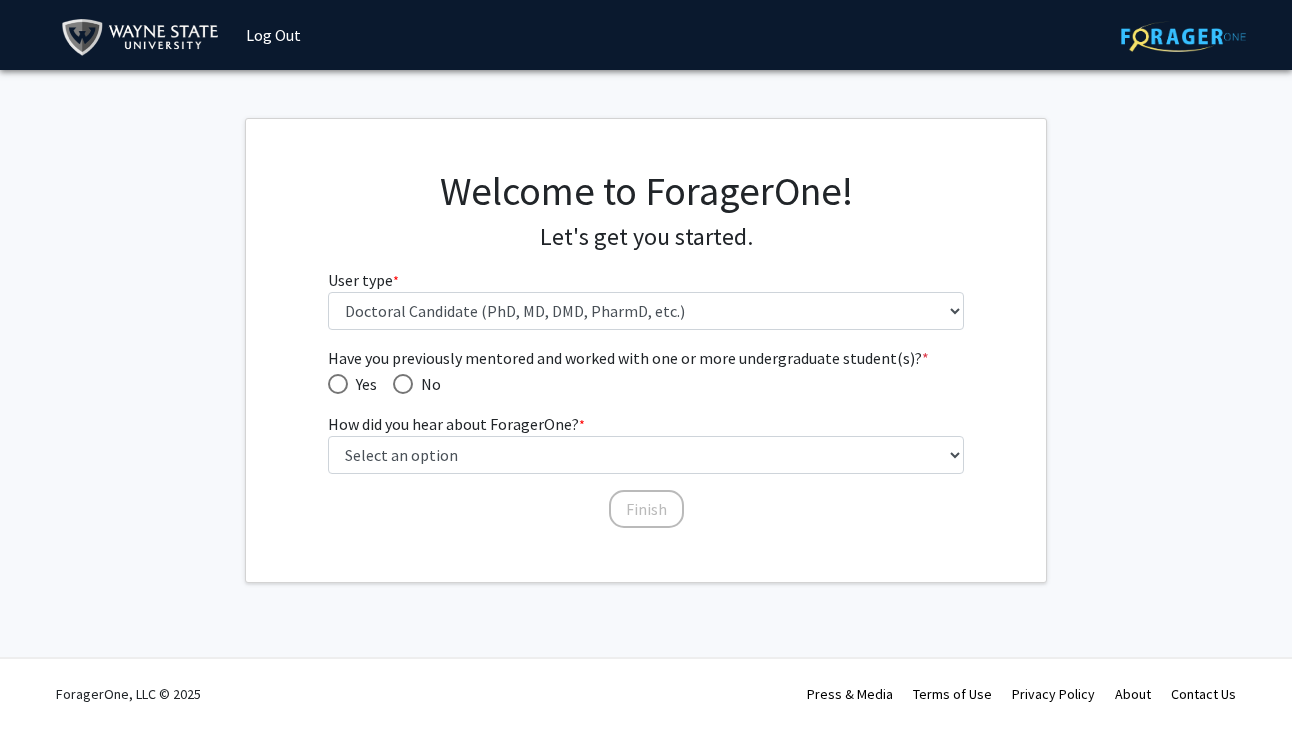 click on "No" at bounding box center (427, 384) 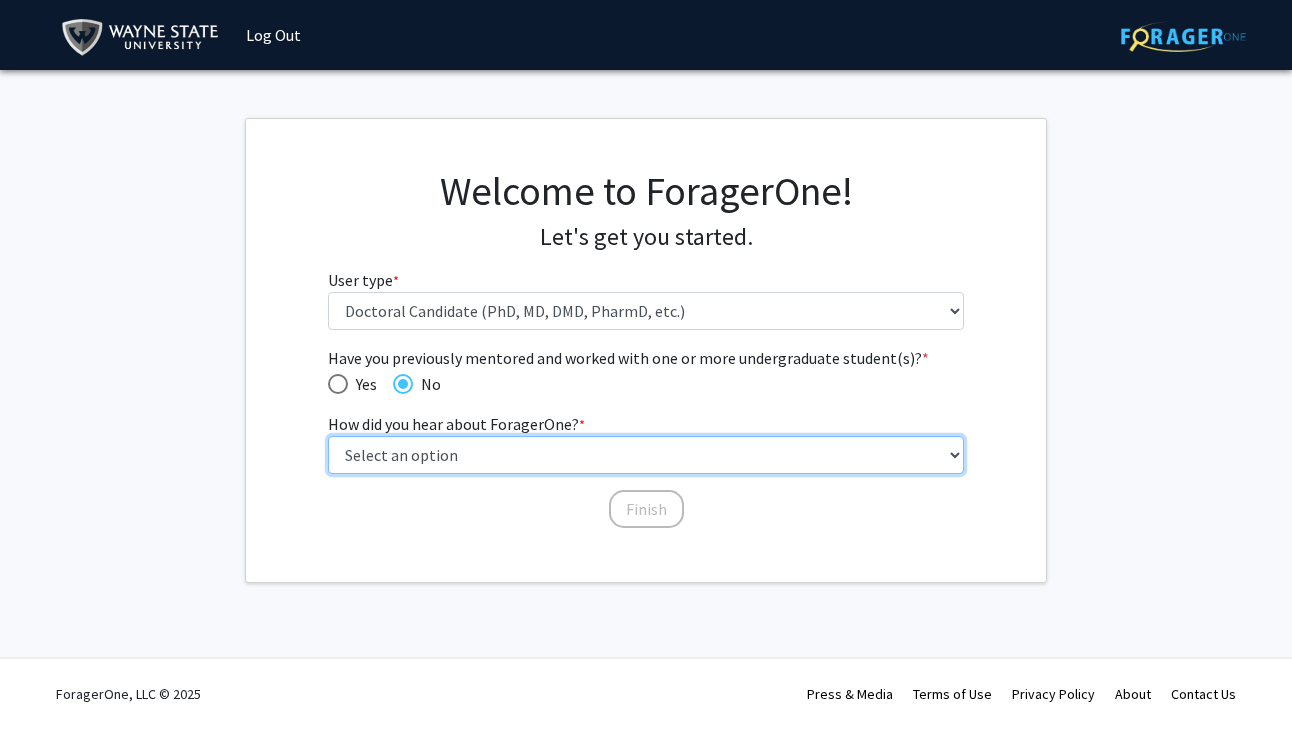 click on "Select an option  Peer/student recommendation   Faculty/staff recommendation   University website   University email or newsletter   Other" at bounding box center [646, 455] 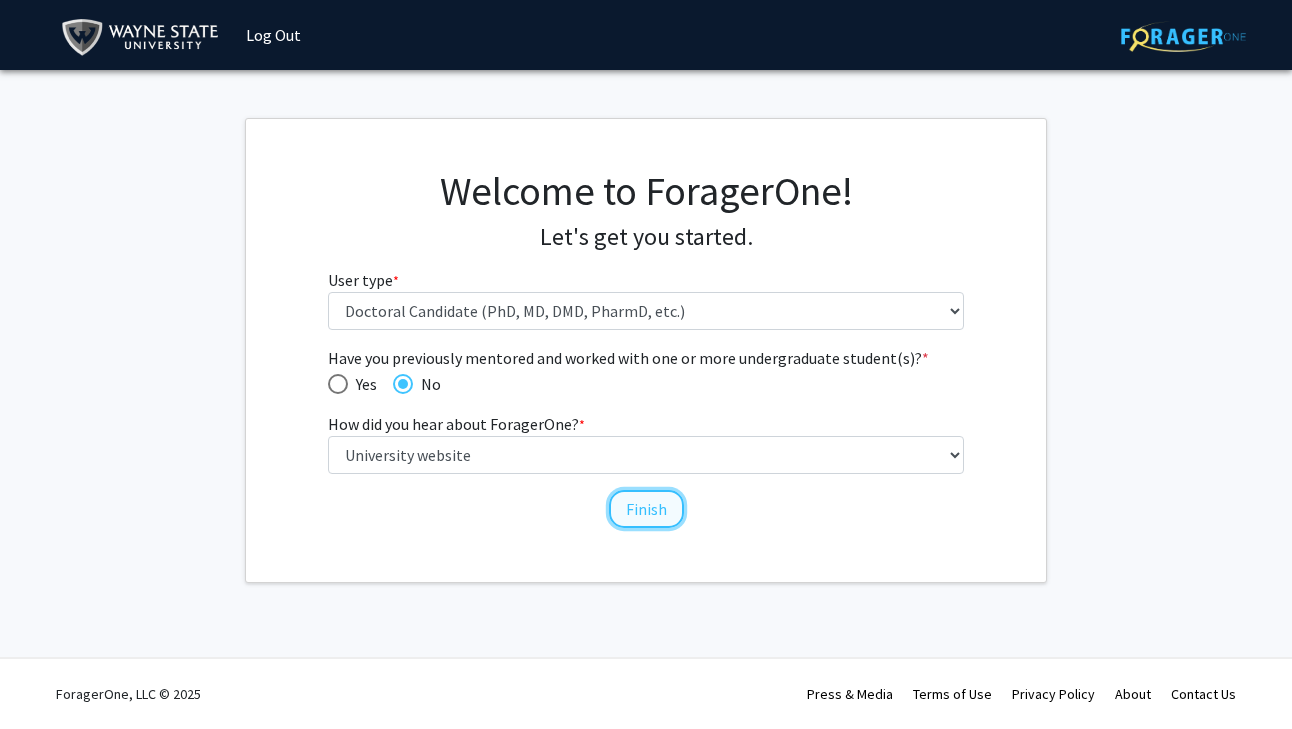 click on "Finish" 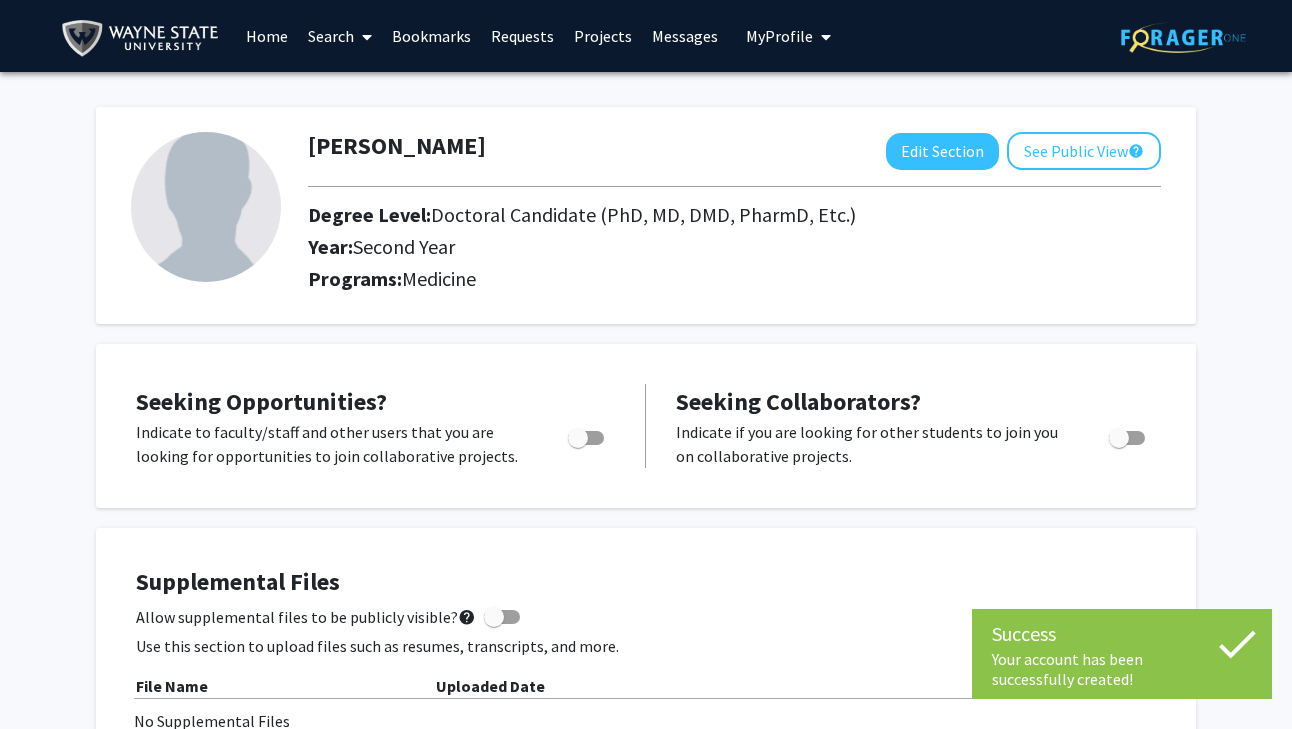 click on "Requests" at bounding box center (522, 36) 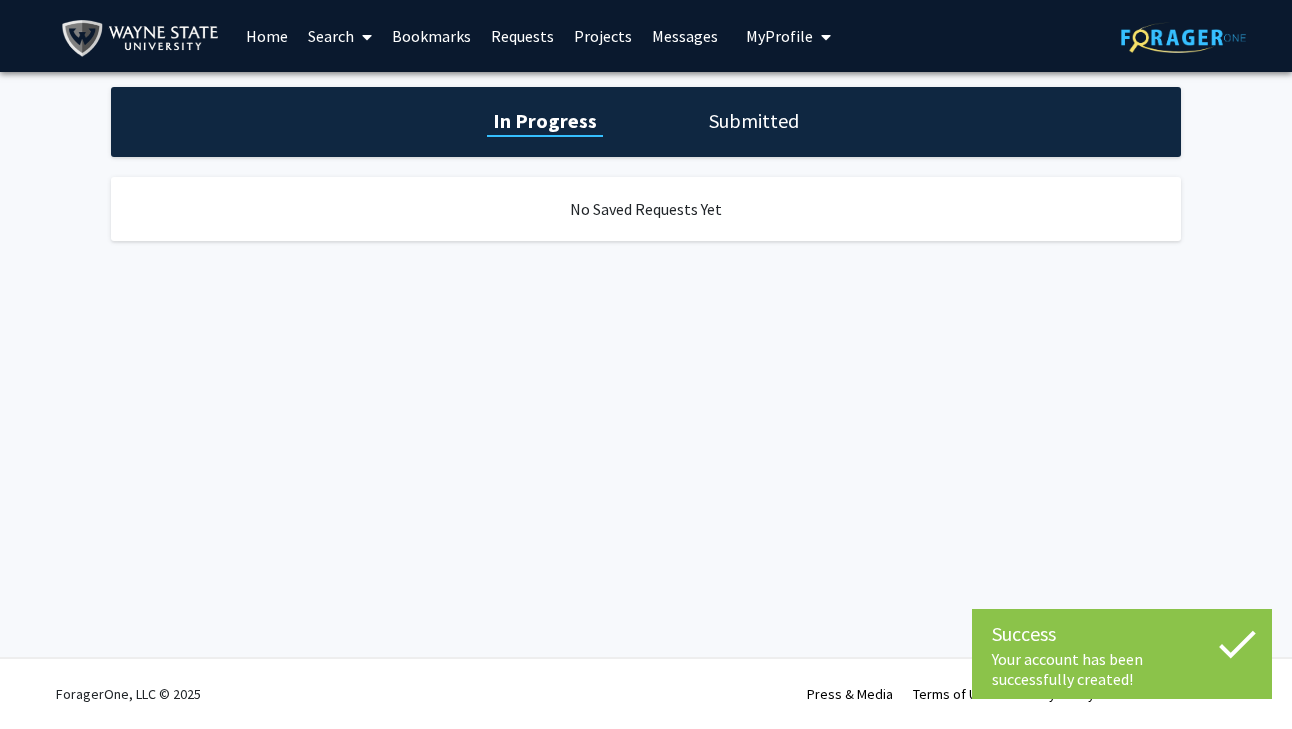 click on "Projects" at bounding box center [603, 36] 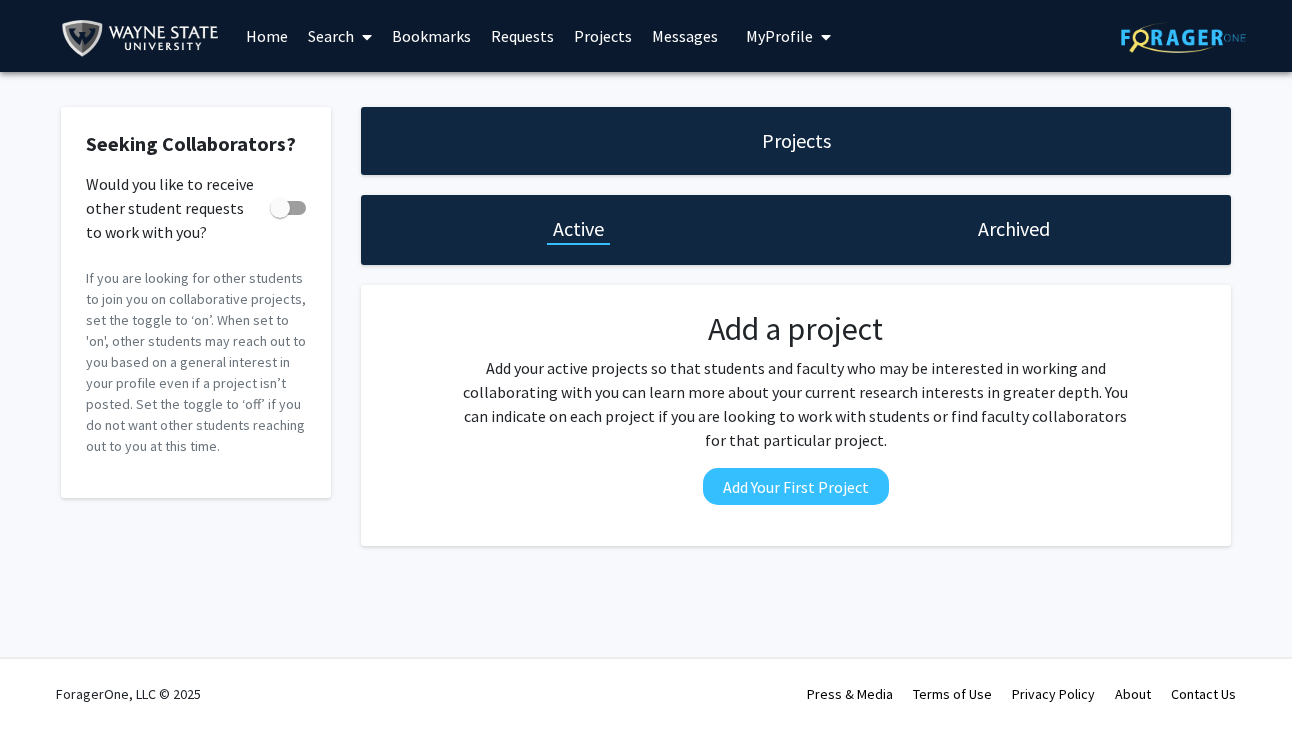click on "My   Profile" at bounding box center [779, 36] 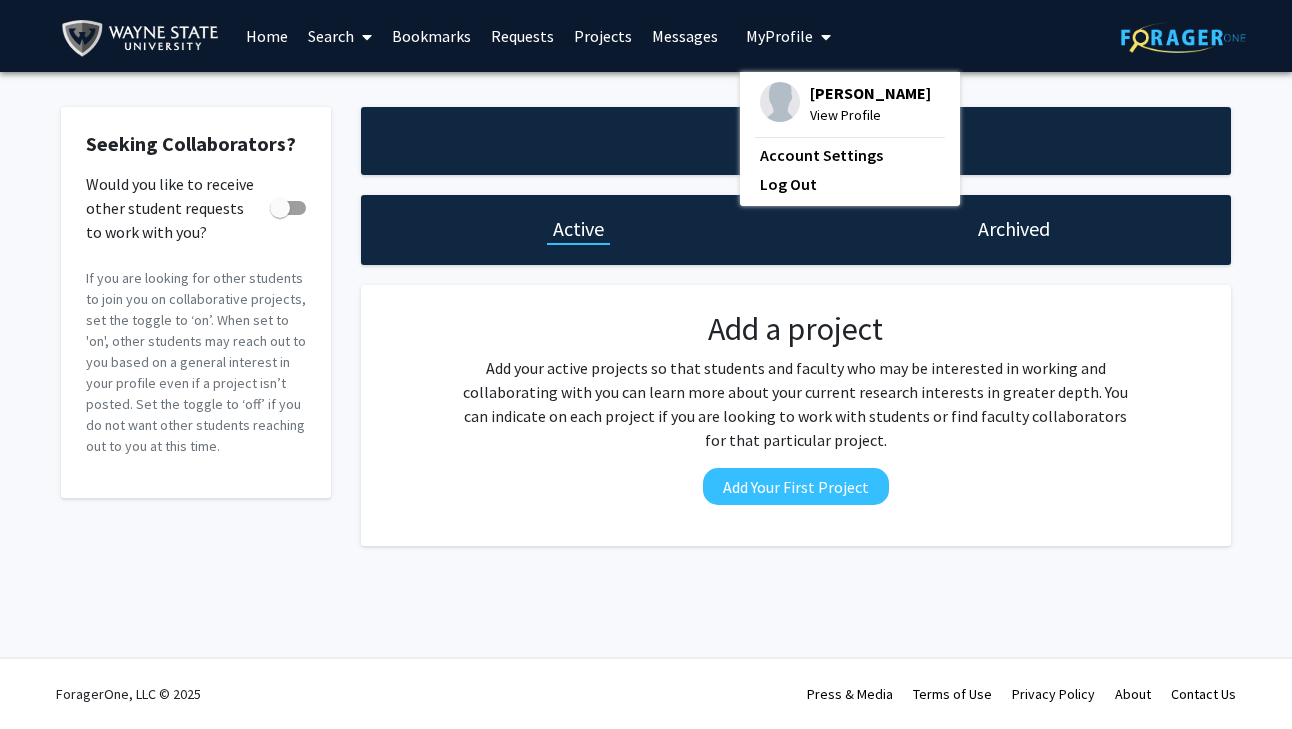 click on "Messages" at bounding box center (685, 36) 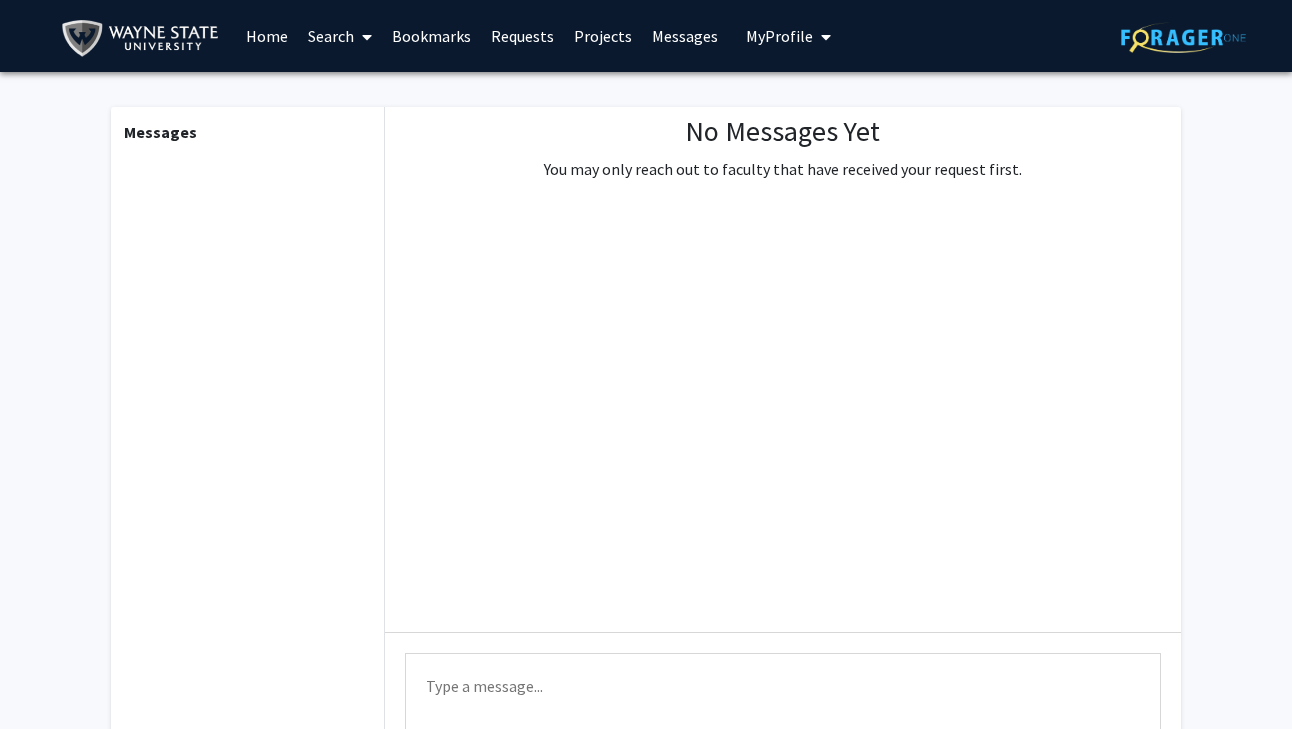 click on "Projects" at bounding box center (603, 36) 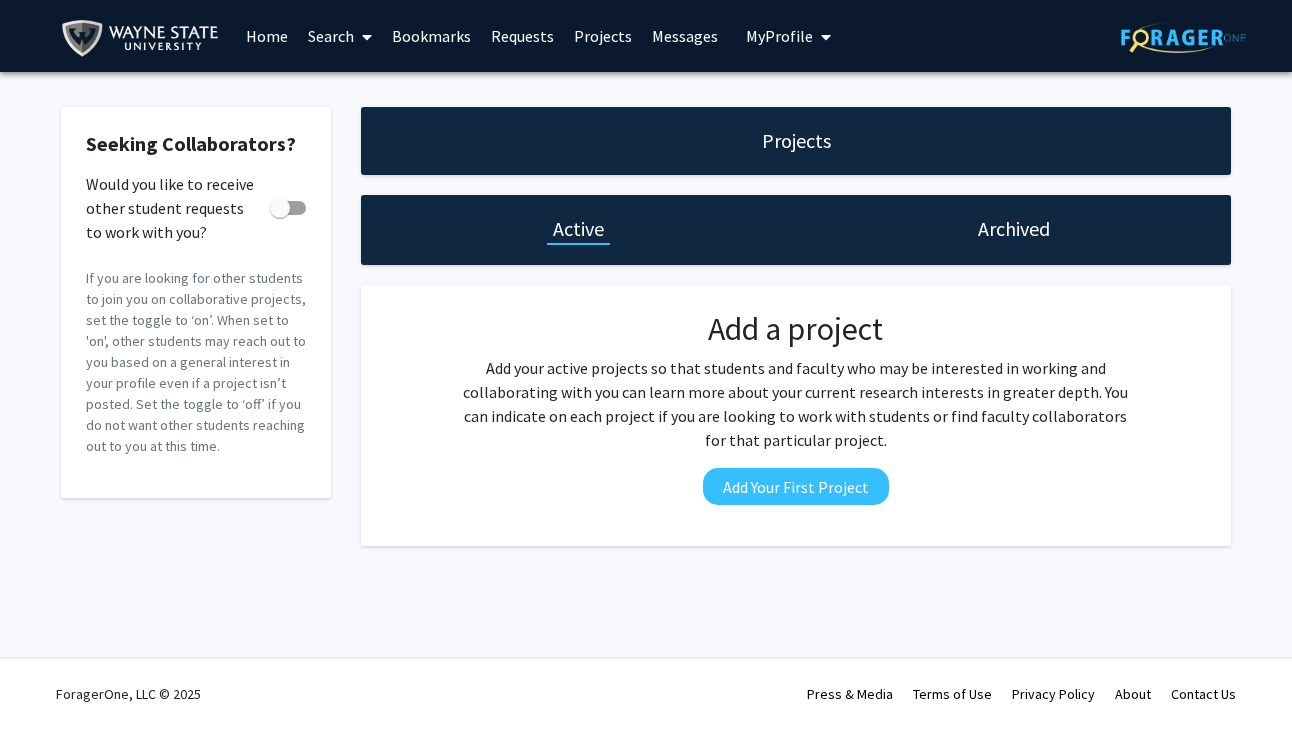 click on "Requests" at bounding box center [522, 36] 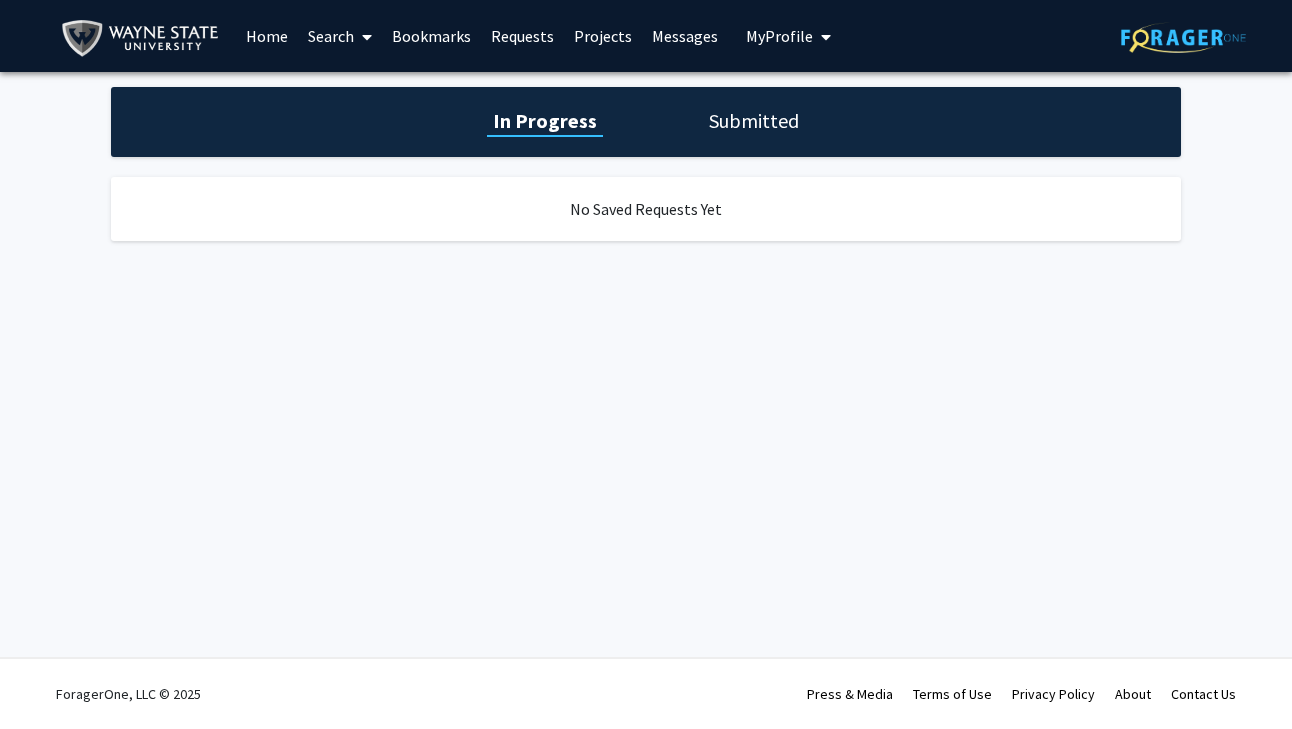 click on "Bookmarks" at bounding box center [431, 36] 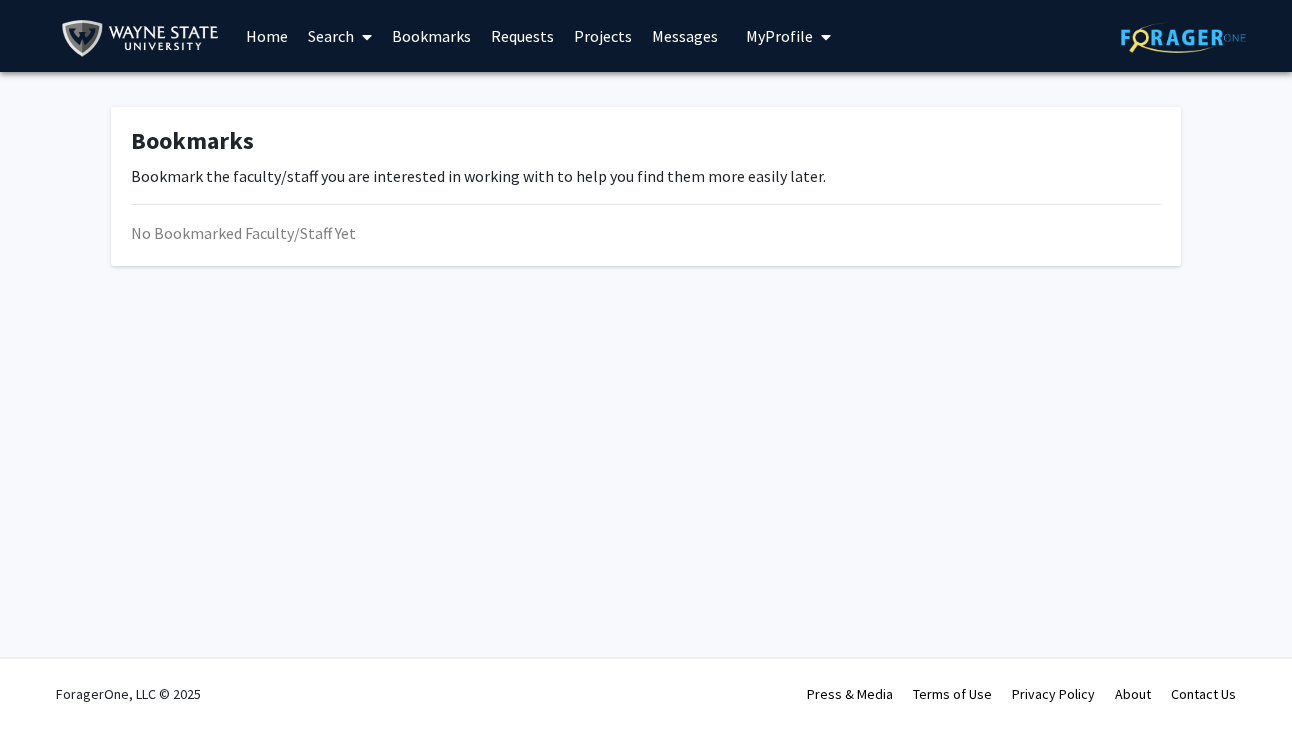 click at bounding box center (367, 37) 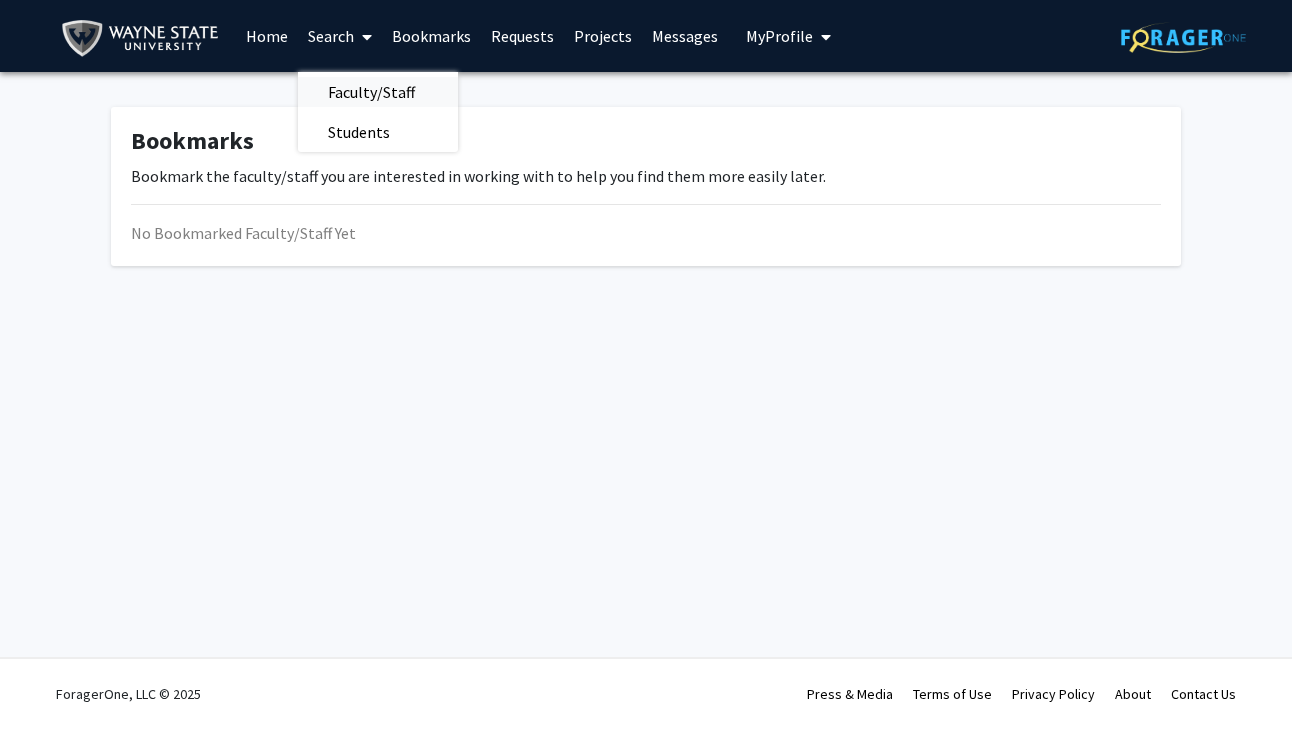click on "Faculty/Staff" at bounding box center [371, 92] 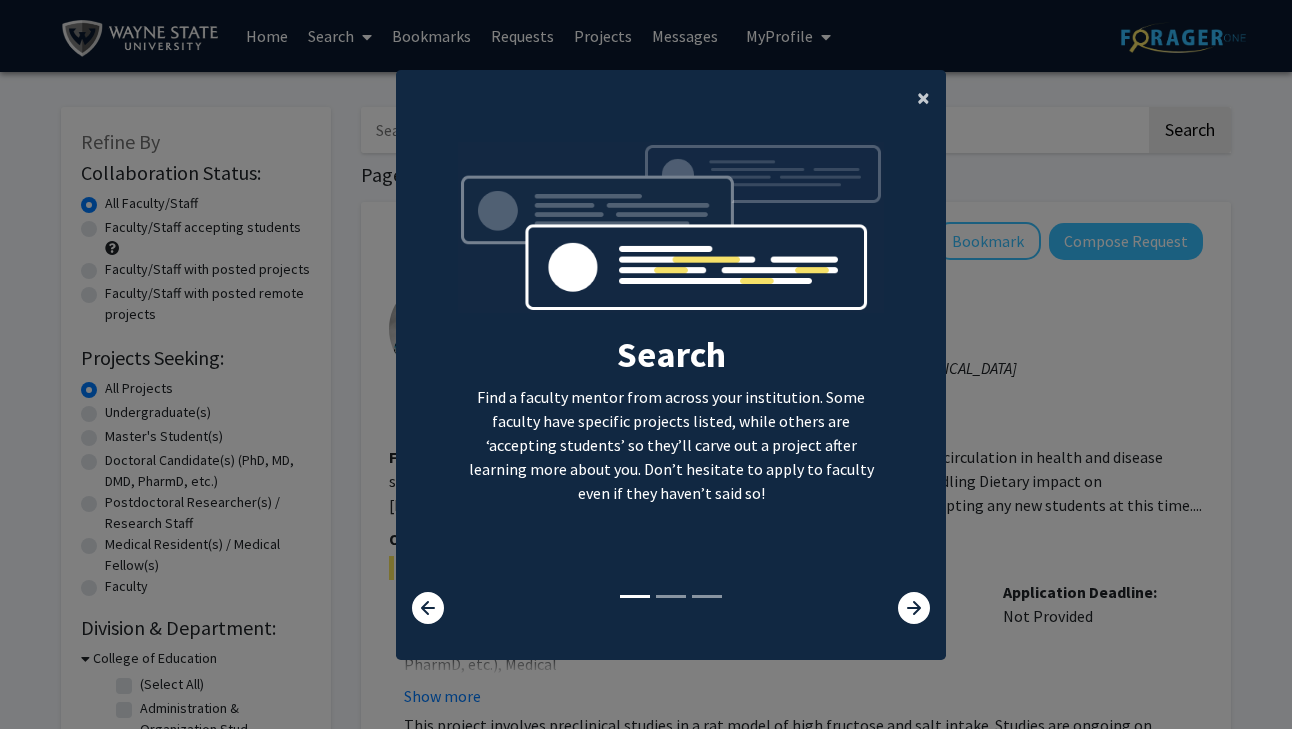click on "×" 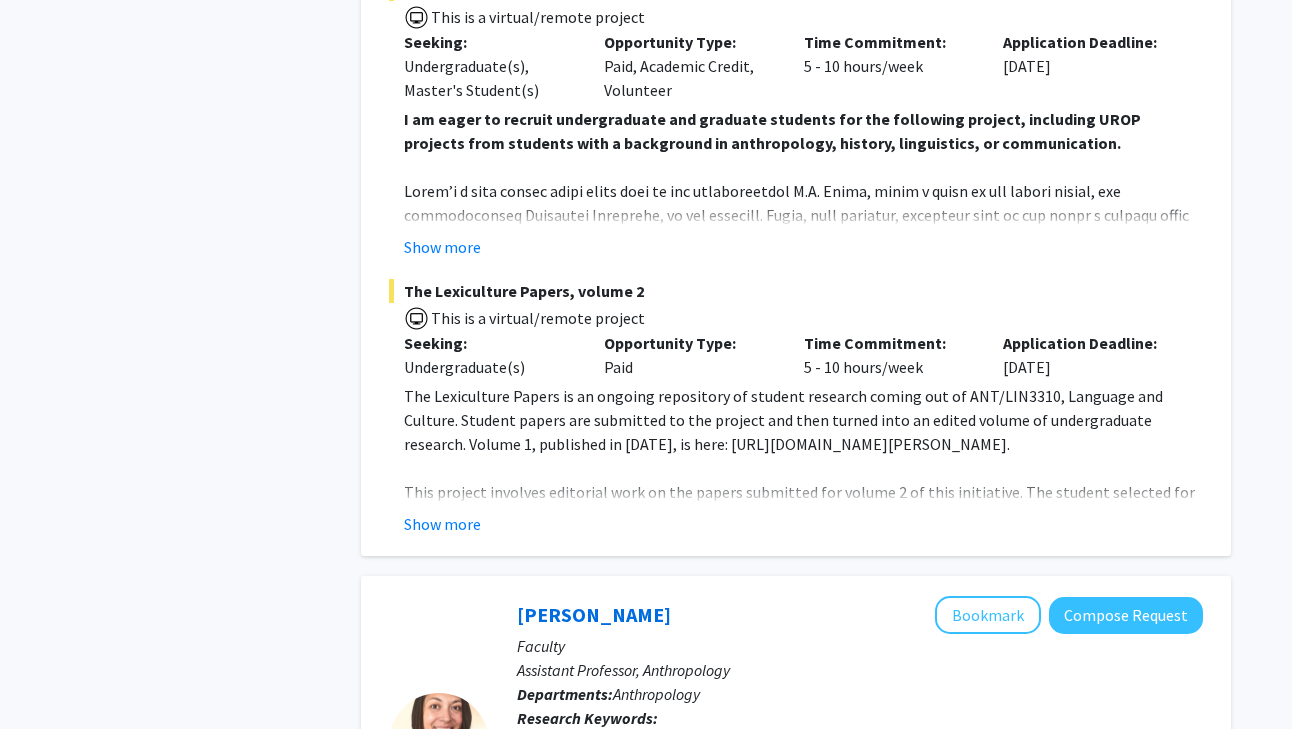 scroll, scrollTop: 2745, scrollLeft: 0, axis: vertical 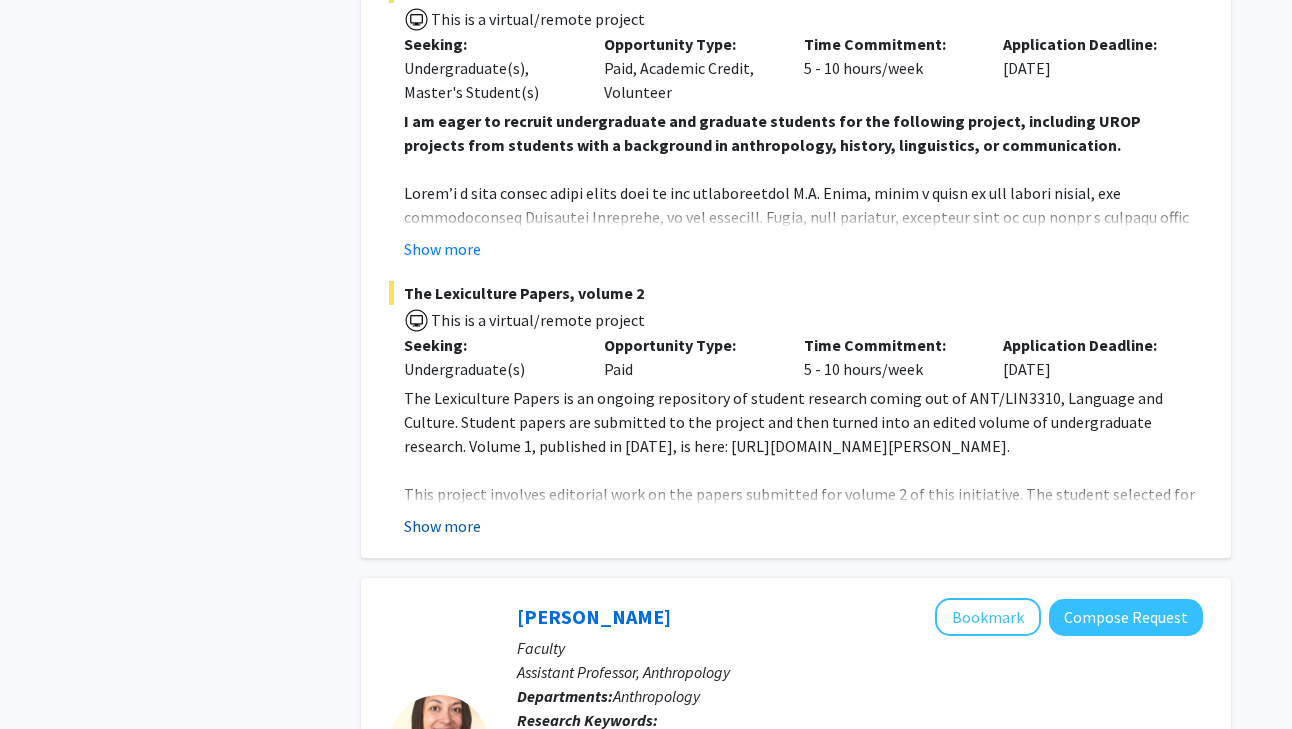 click on "Show more" 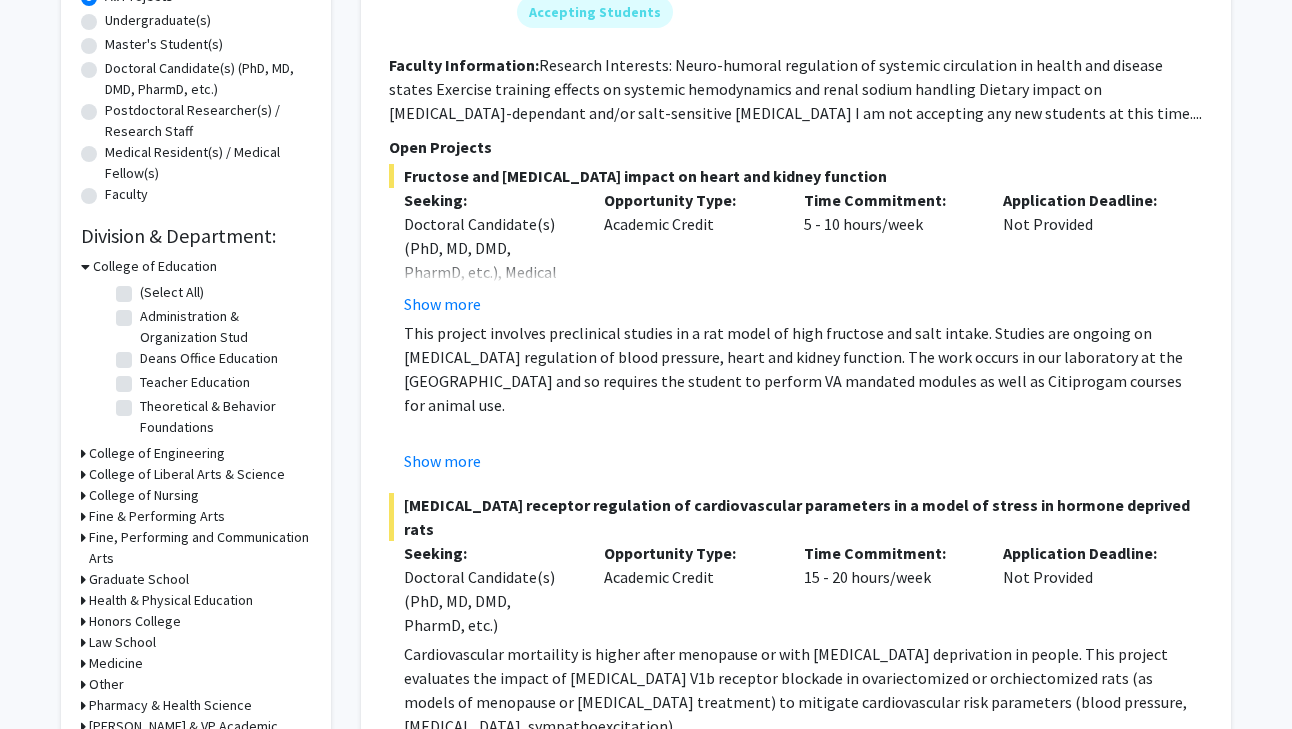 scroll, scrollTop: 402, scrollLeft: 0, axis: vertical 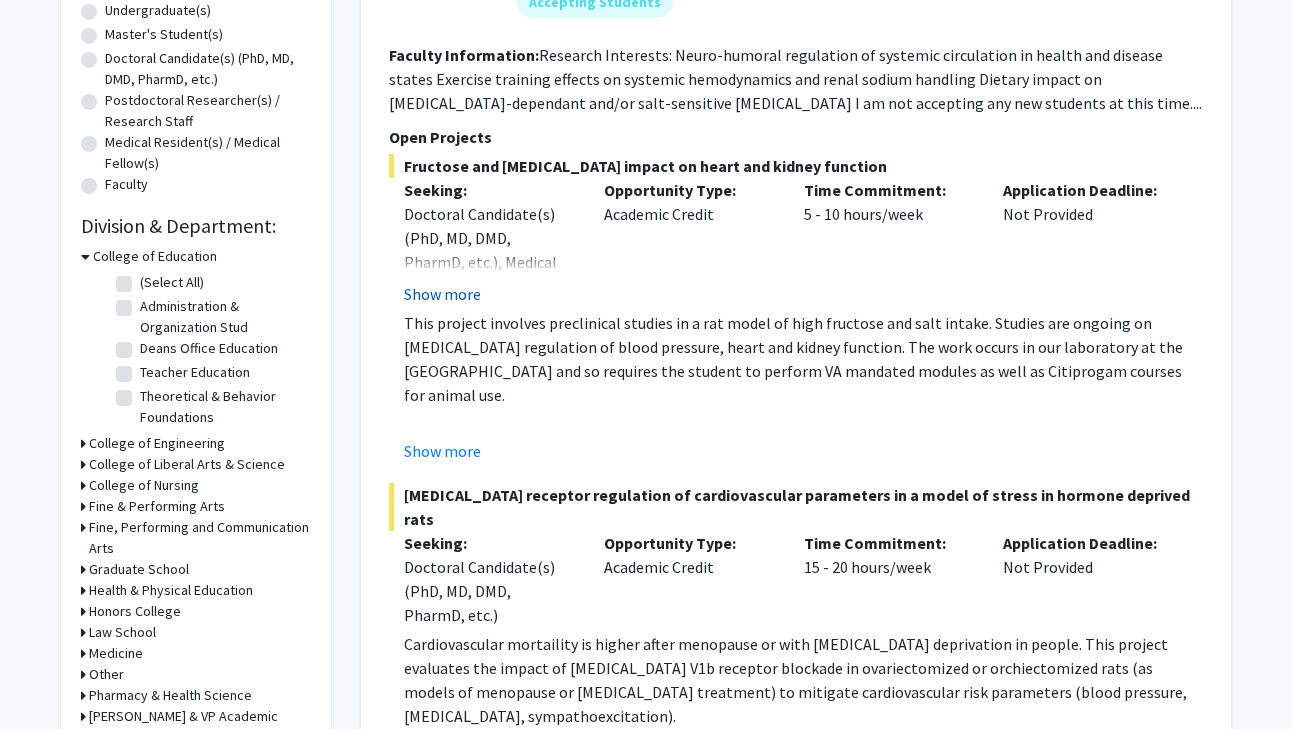 click on "Show more" 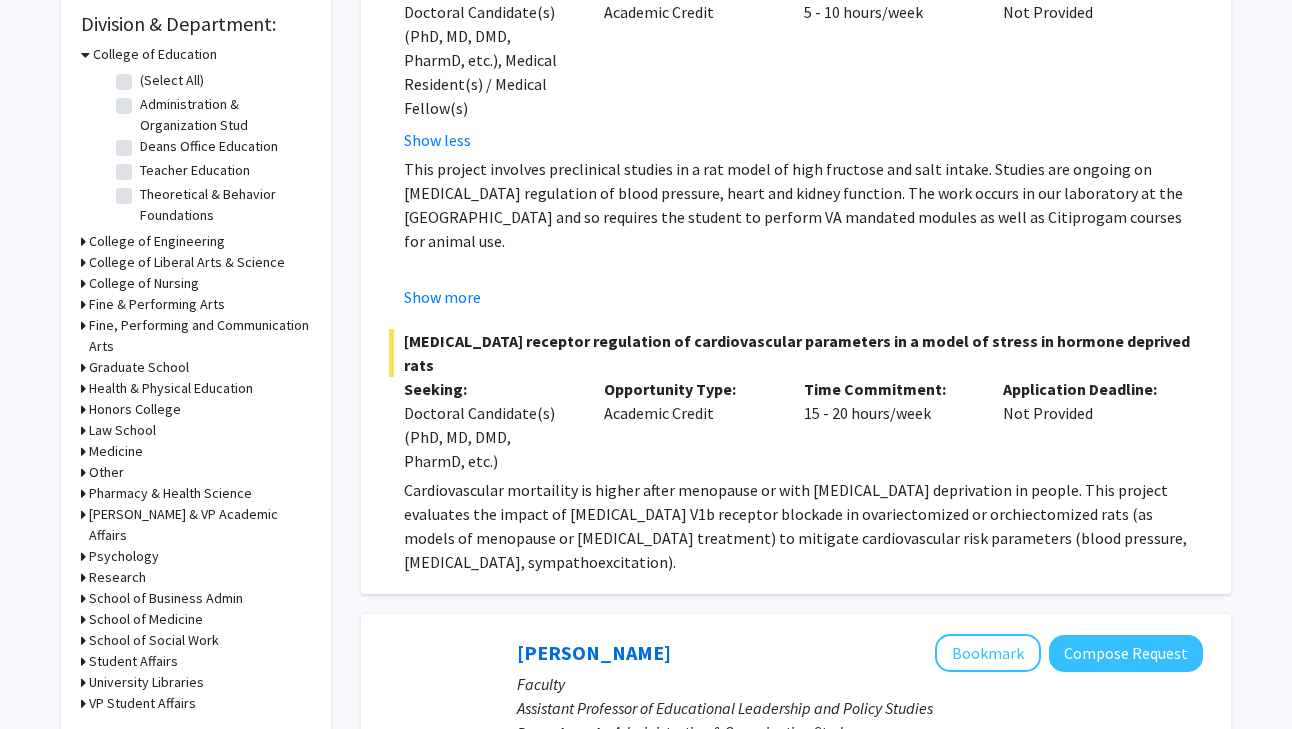 scroll, scrollTop: 618, scrollLeft: 0, axis: vertical 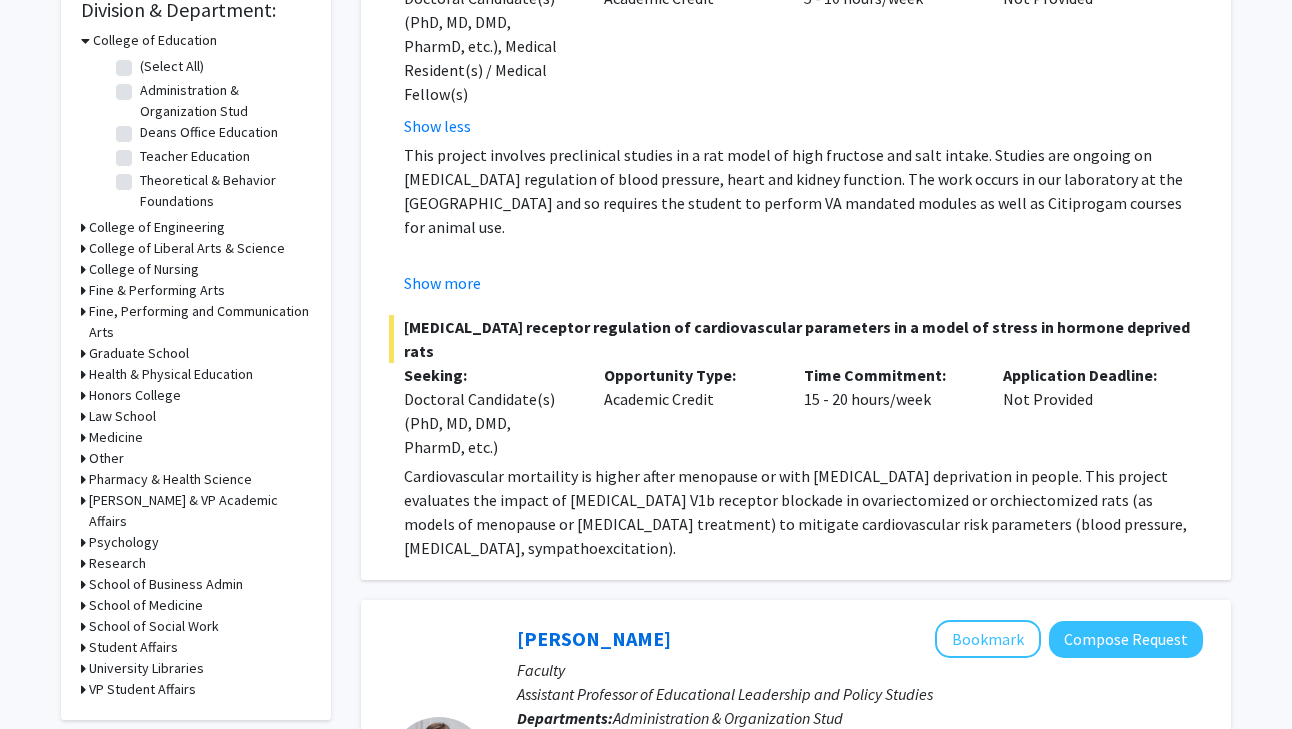 click on "Refine By Collaboration Status: Collaboration Status  All Faculty/Staff    Collaboration Status  Faculty/Staff accepting students    Collaboration Status  Faculty/Staff with posted projects    Collaboration Status  Faculty/Staff with posted remote projects    Projects Seeking: Projects Seeking Level  All Projects    Projects Seeking Level  Undergraduate(s)    Projects Seeking Level  Master's Student(s)    Projects Seeking Level  Doctoral Candidate(s) (PhD, MD, DMD, PharmD, etc.)    Projects Seeking Level  Postdoctoral Researcher(s) / Research Staff    Projects Seeking Level  Medical Resident(s) / Medical Fellow(s)    Projects Seeking Level  Faculty    Division & Department:      College of Education  (Select All)  (Select All)  Administration & Organization Stud  Administration & Organization Stud  Deans Office Education  Deans Office Education  Teacher Education  Teacher Education  Theoretical & Behavior Foundations  Theoretical & Behavior Foundations       College of Engineering" 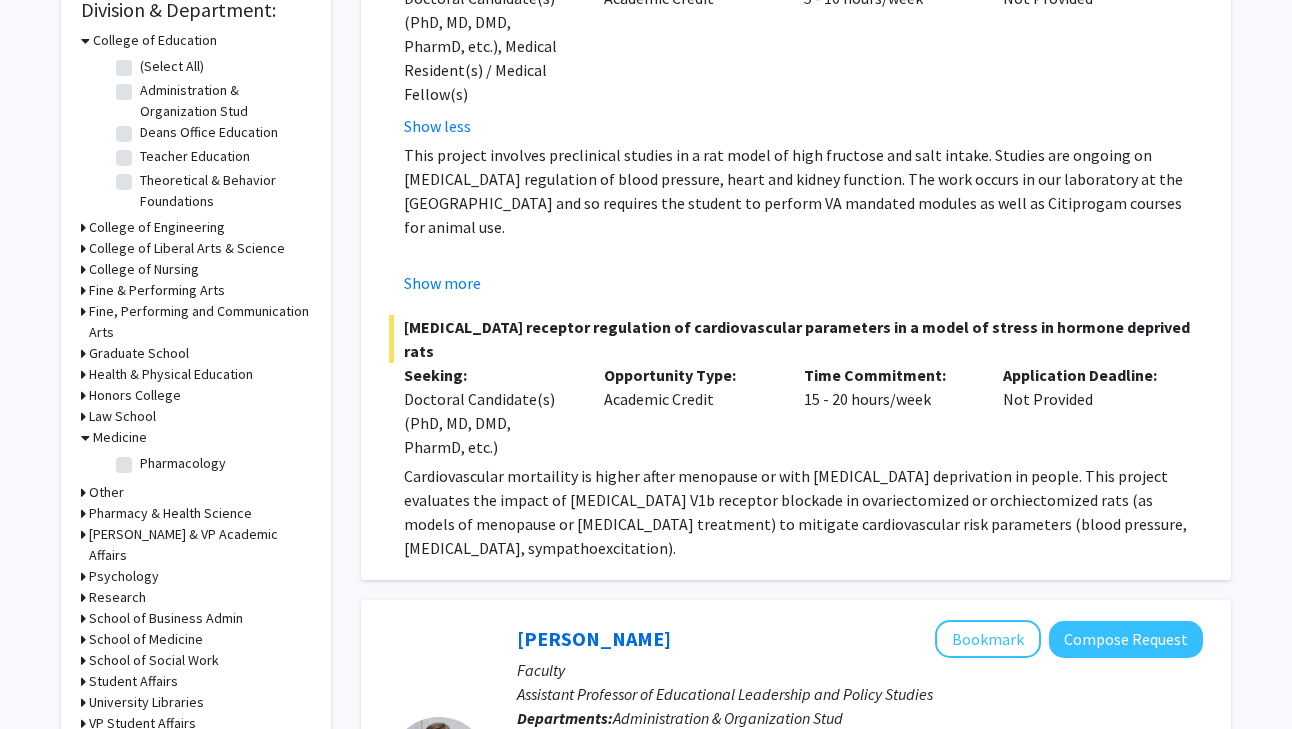 click on "Pharmacology" 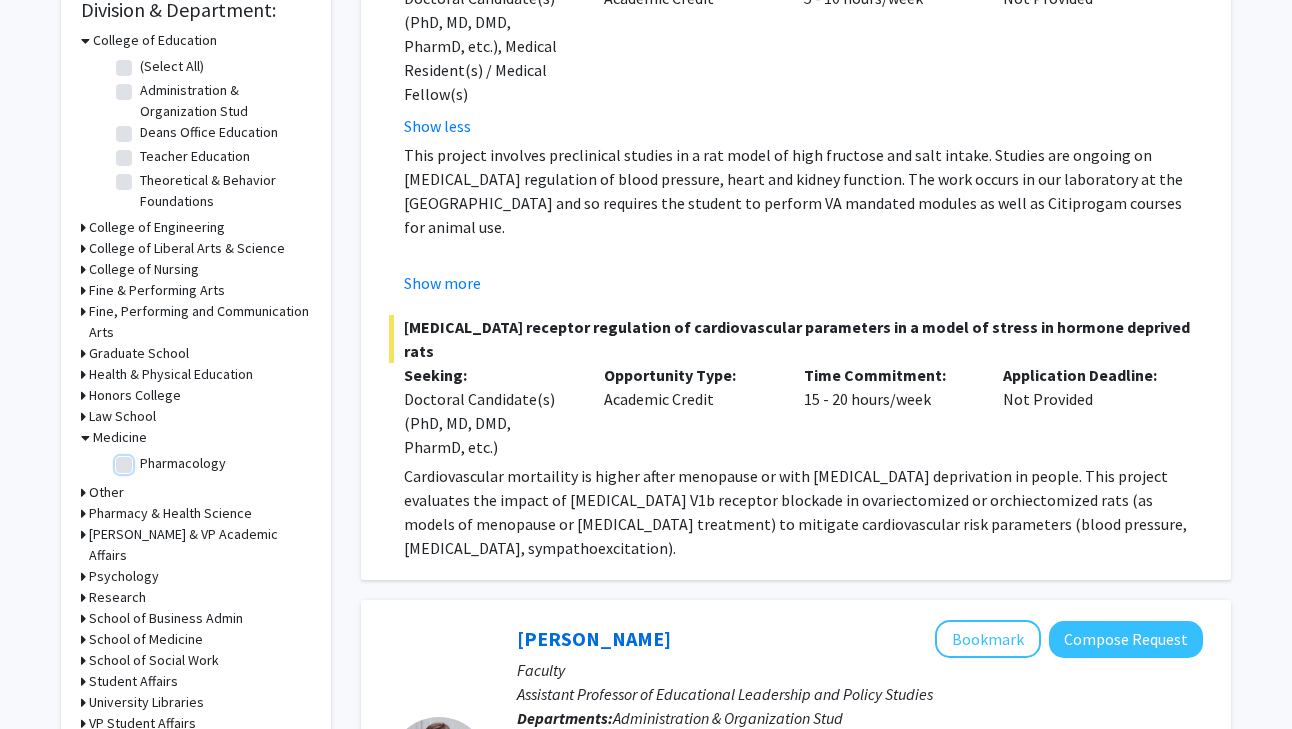 click on "Pharmacology" at bounding box center [146, 459] 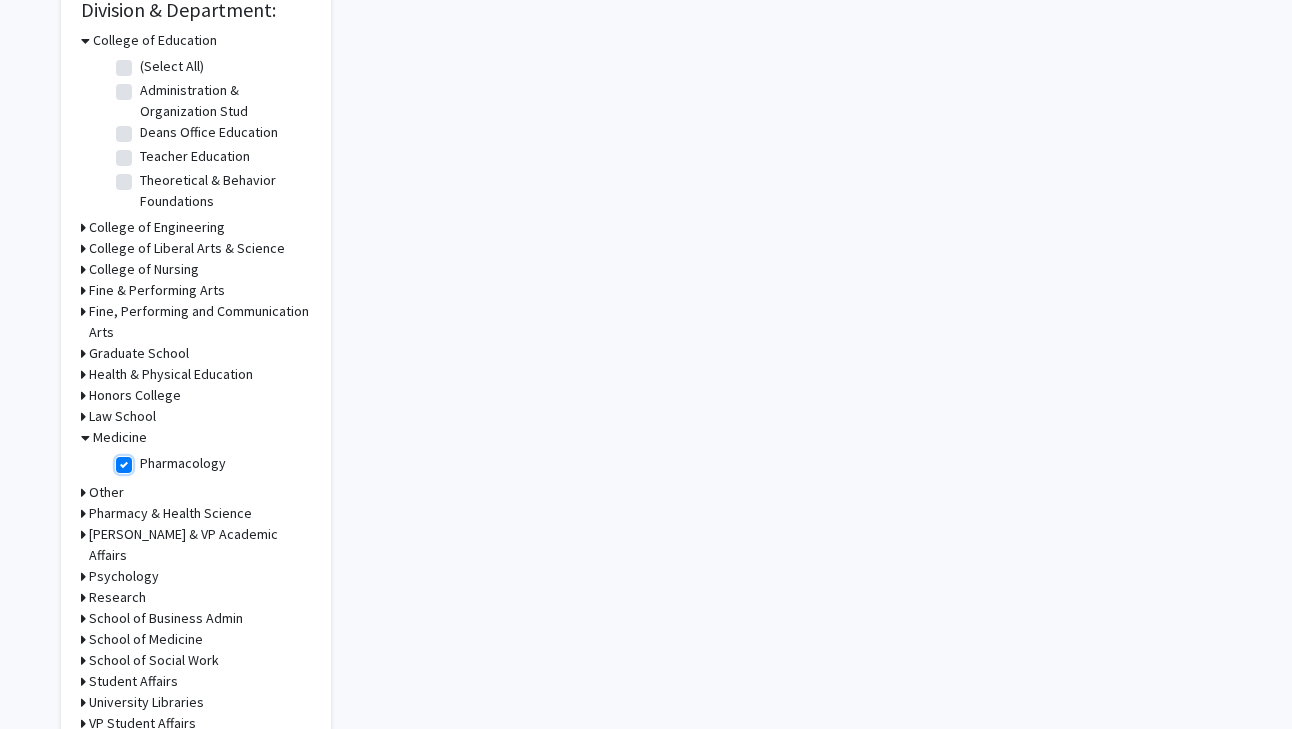 scroll, scrollTop: 0, scrollLeft: 0, axis: both 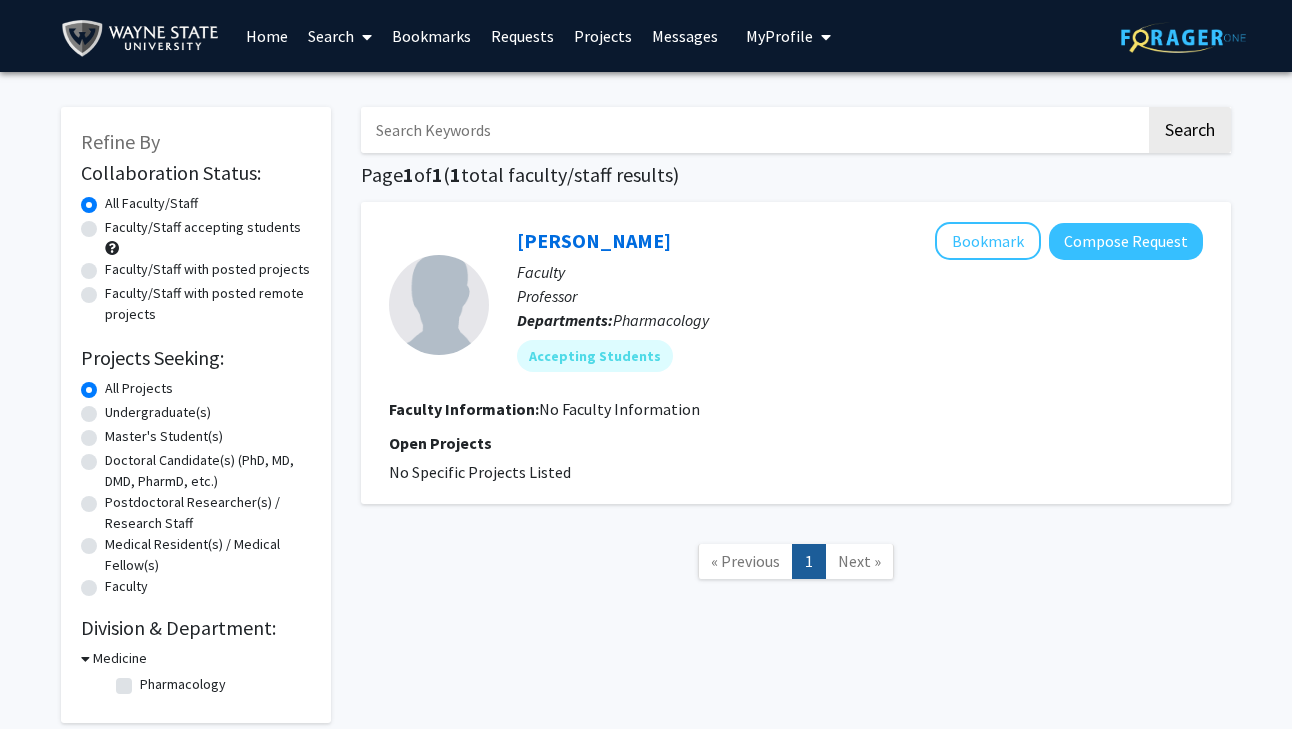checkbox on "false" 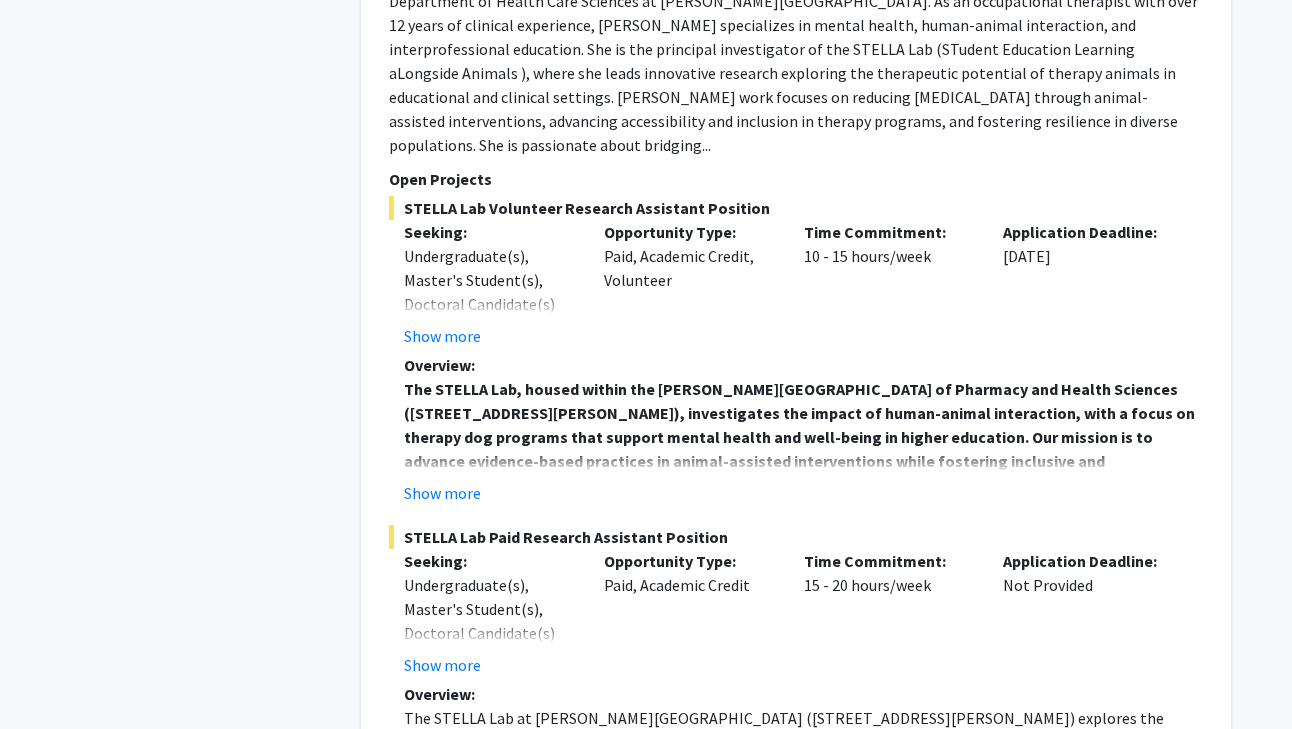 scroll, scrollTop: 8306, scrollLeft: 0, axis: vertical 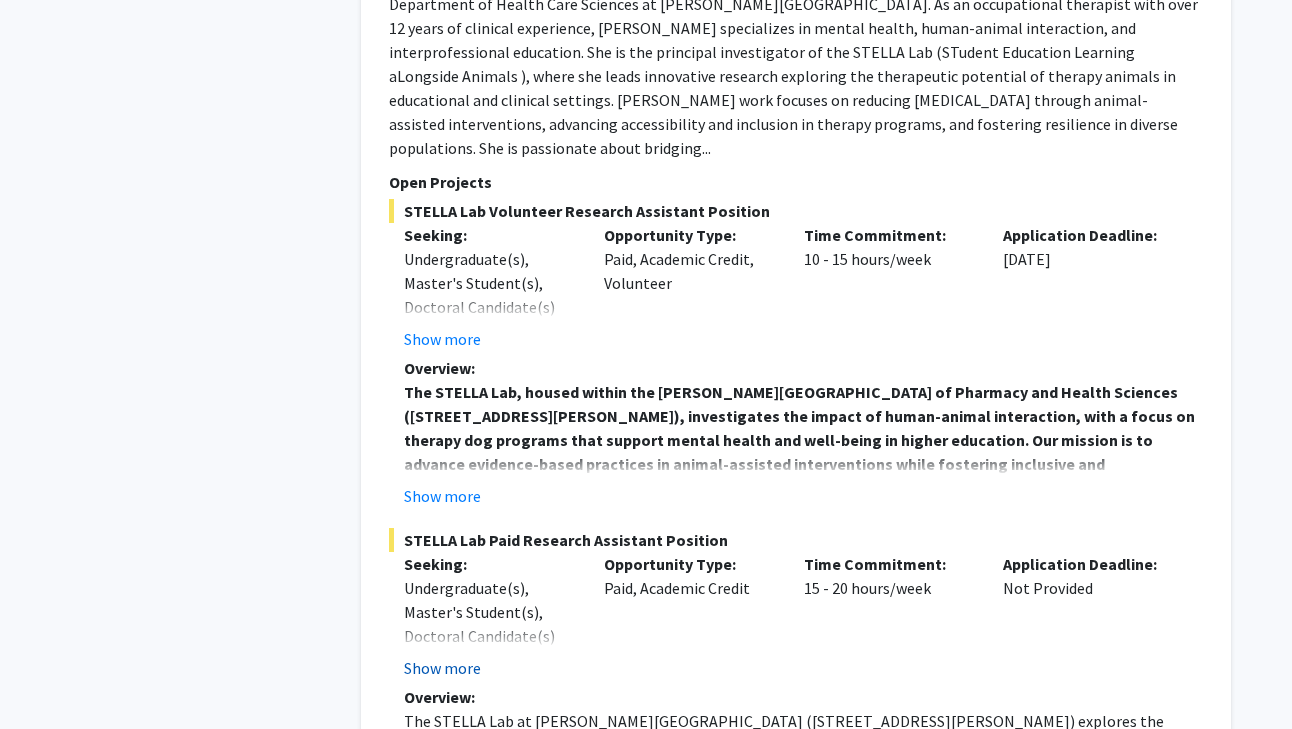 click on "Show more" 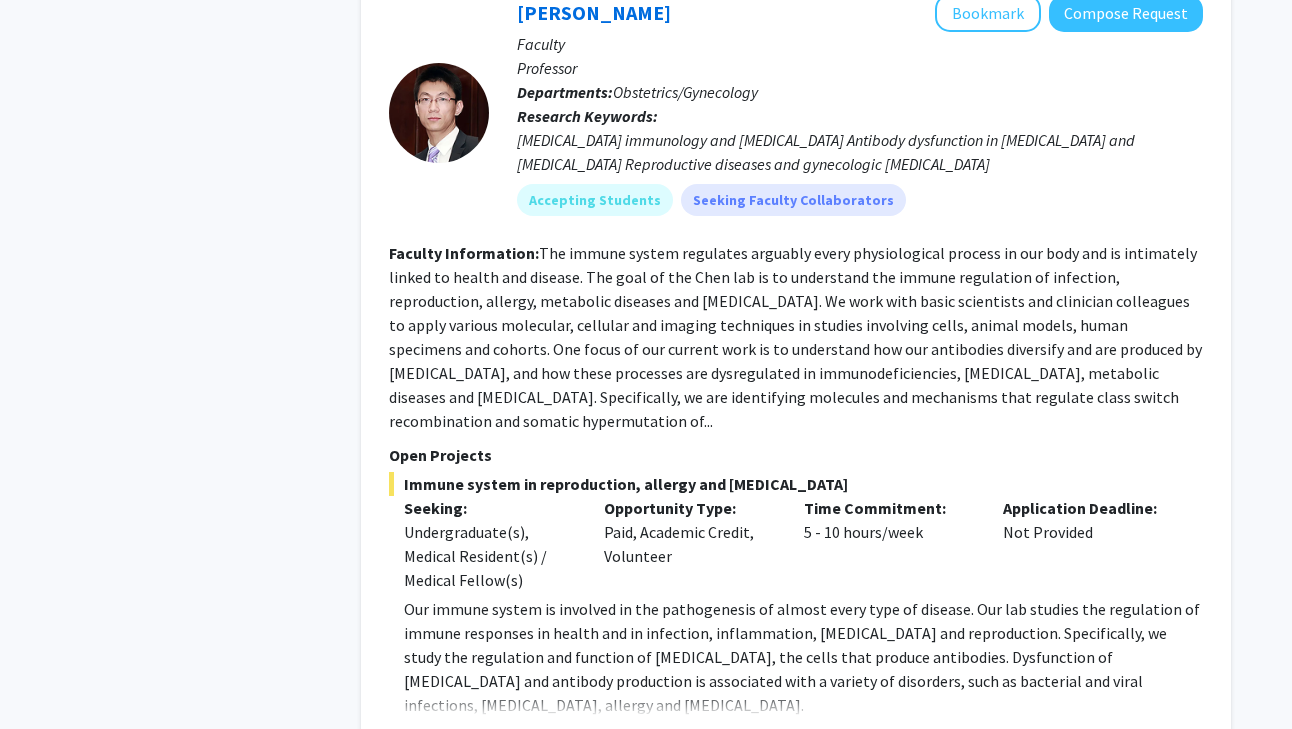 scroll, scrollTop: 7223, scrollLeft: 0, axis: vertical 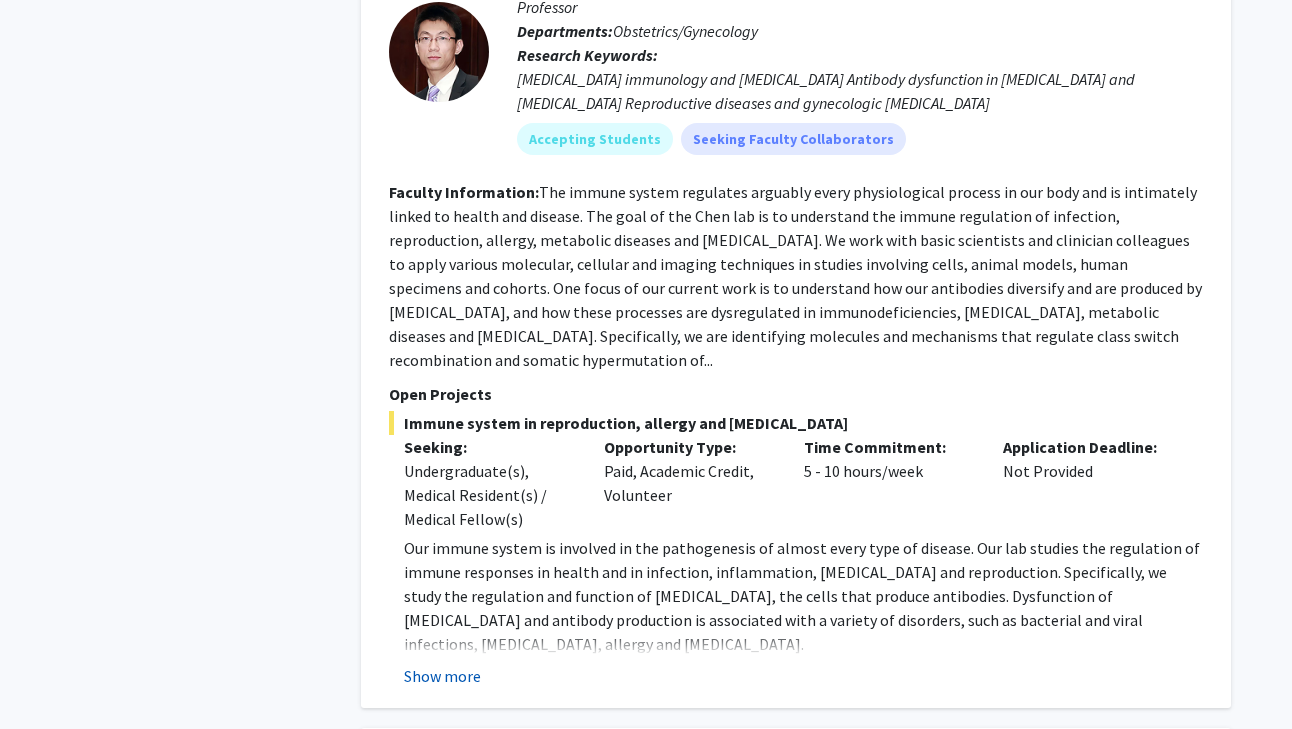 click on "Show more" 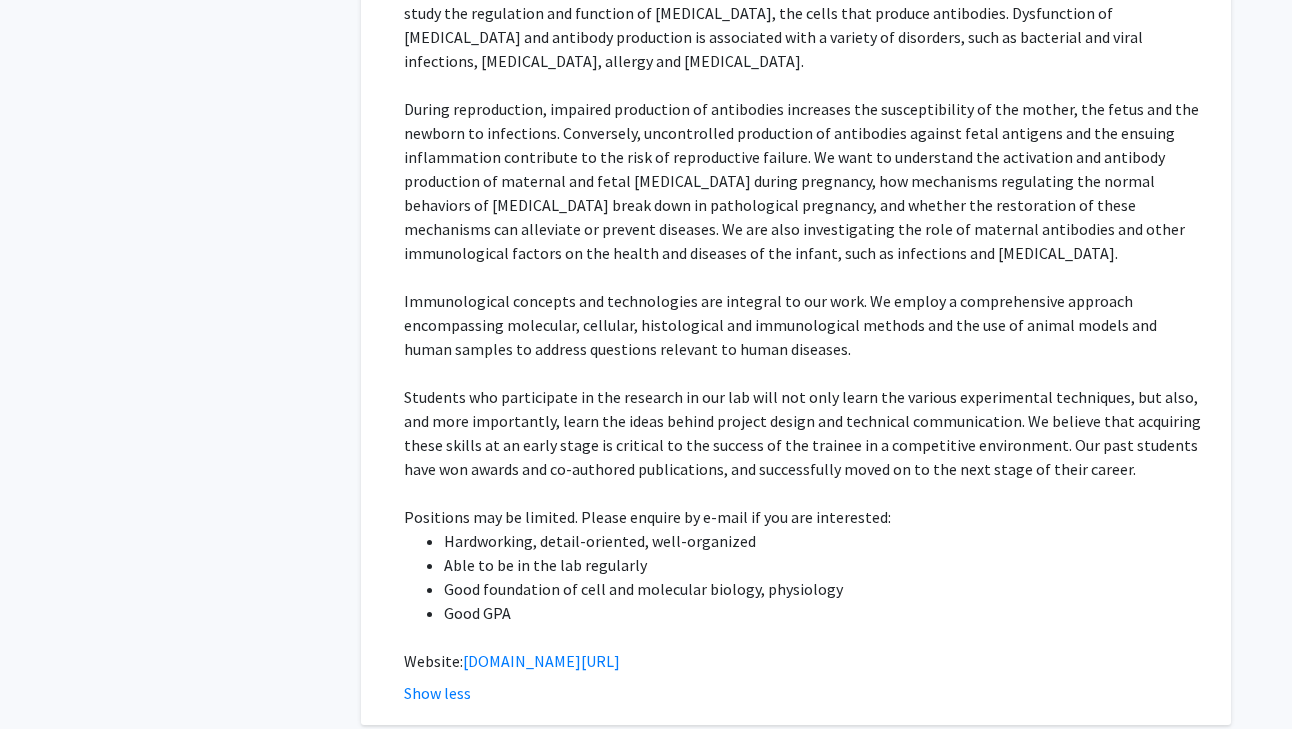 scroll, scrollTop: 7805, scrollLeft: 0, axis: vertical 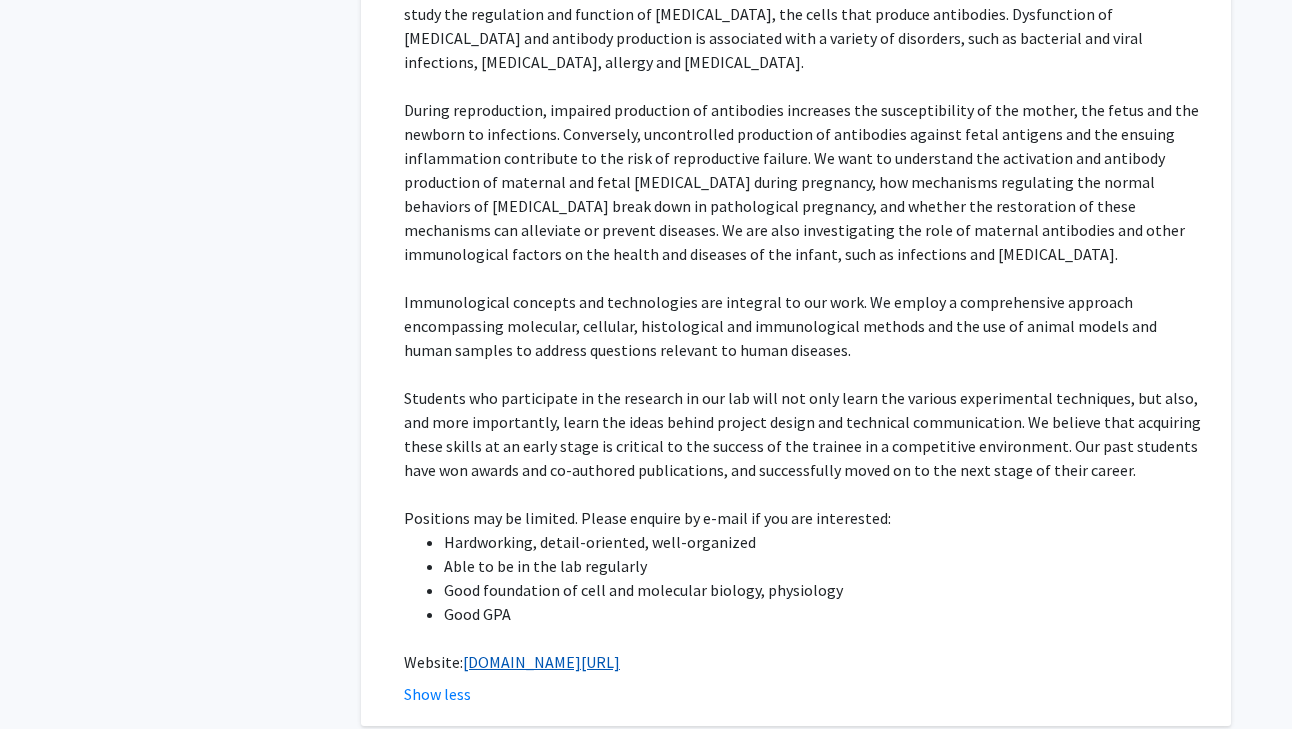 click on "[DOMAIN_NAME][URL]" 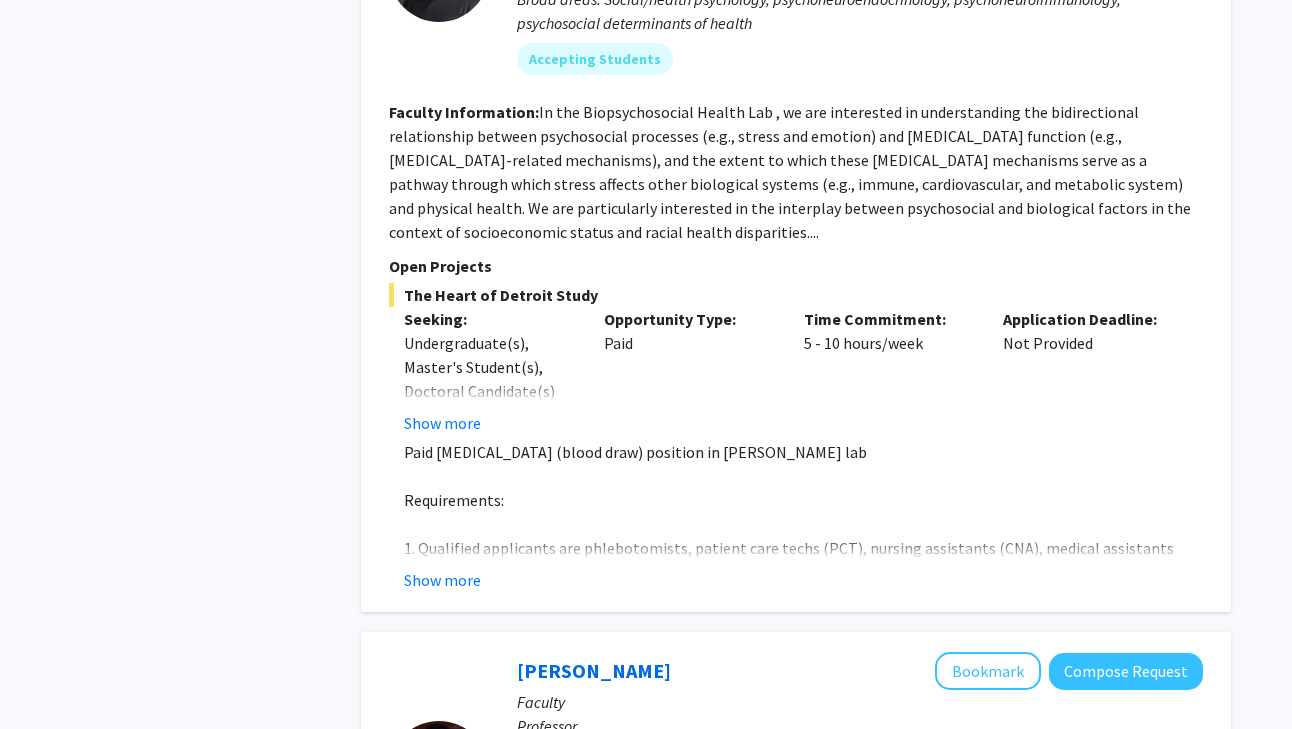 scroll, scrollTop: 6510, scrollLeft: 0, axis: vertical 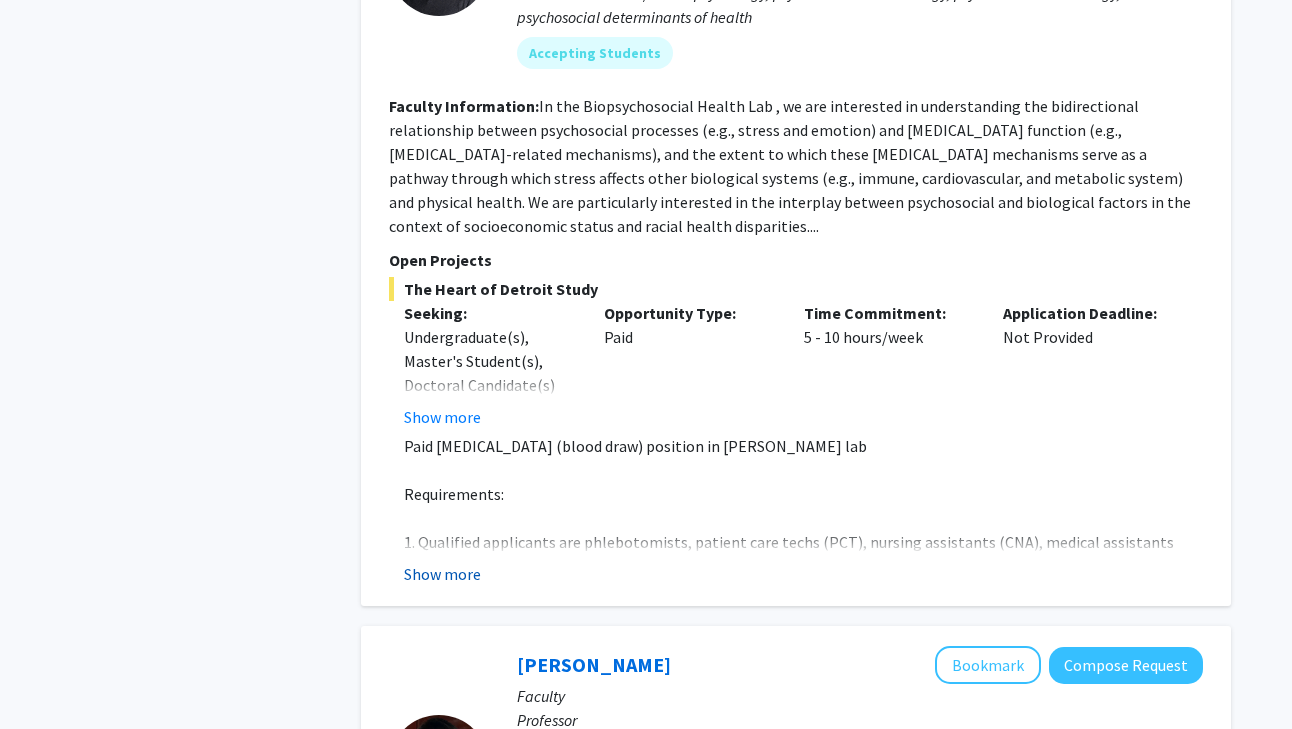 click on "Show more" 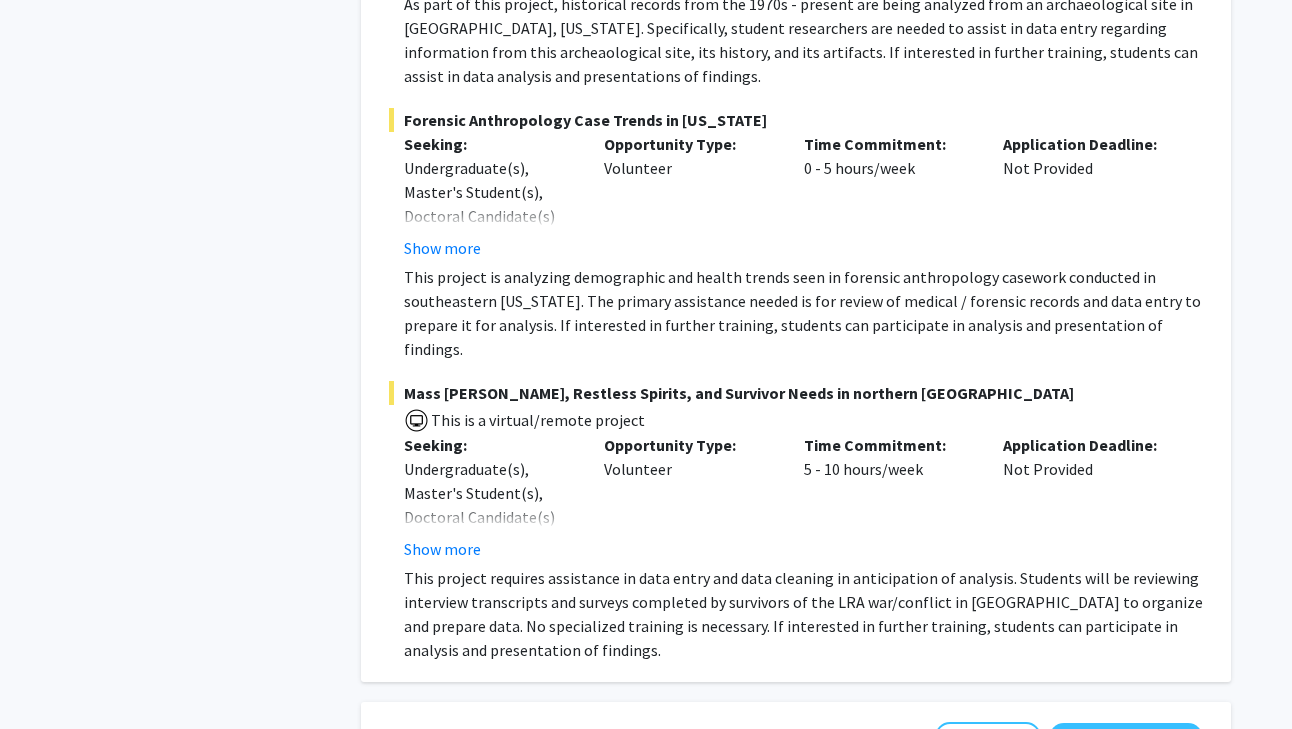 scroll, scrollTop: 4069, scrollLeft: 0, axis: vertical 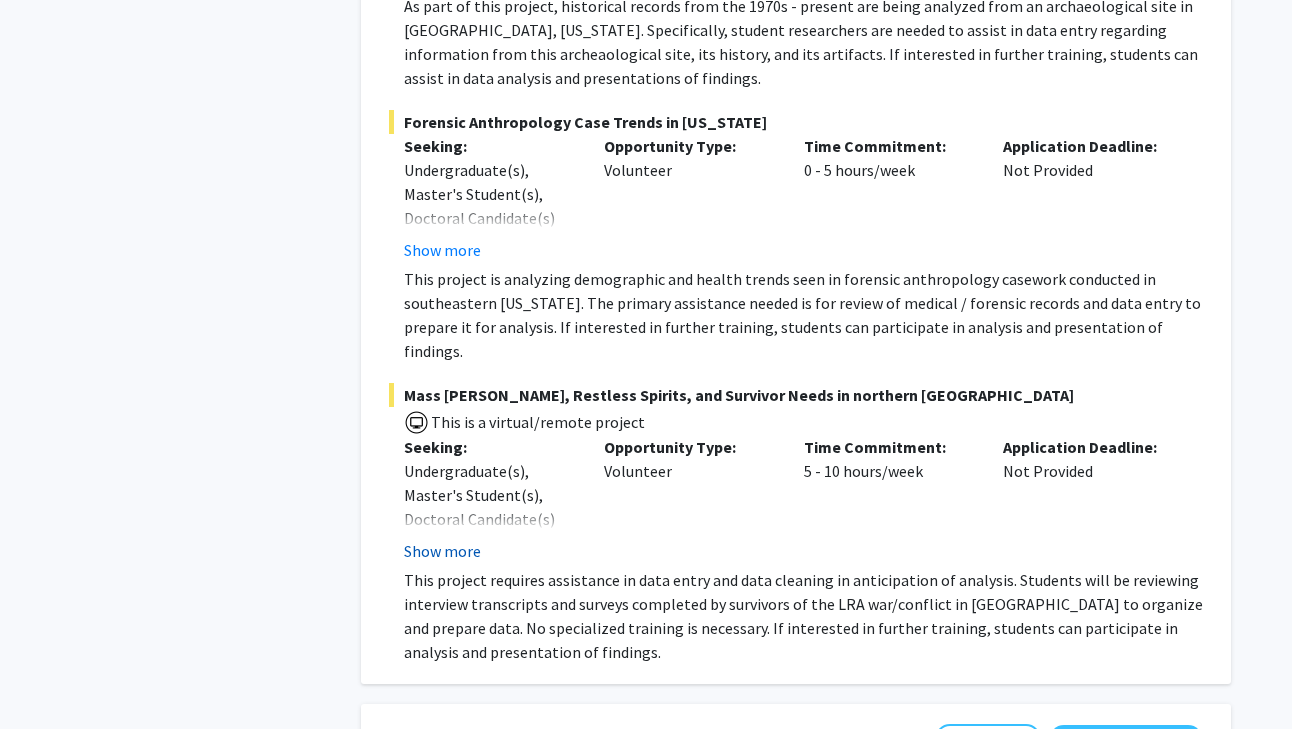click on "Show more" 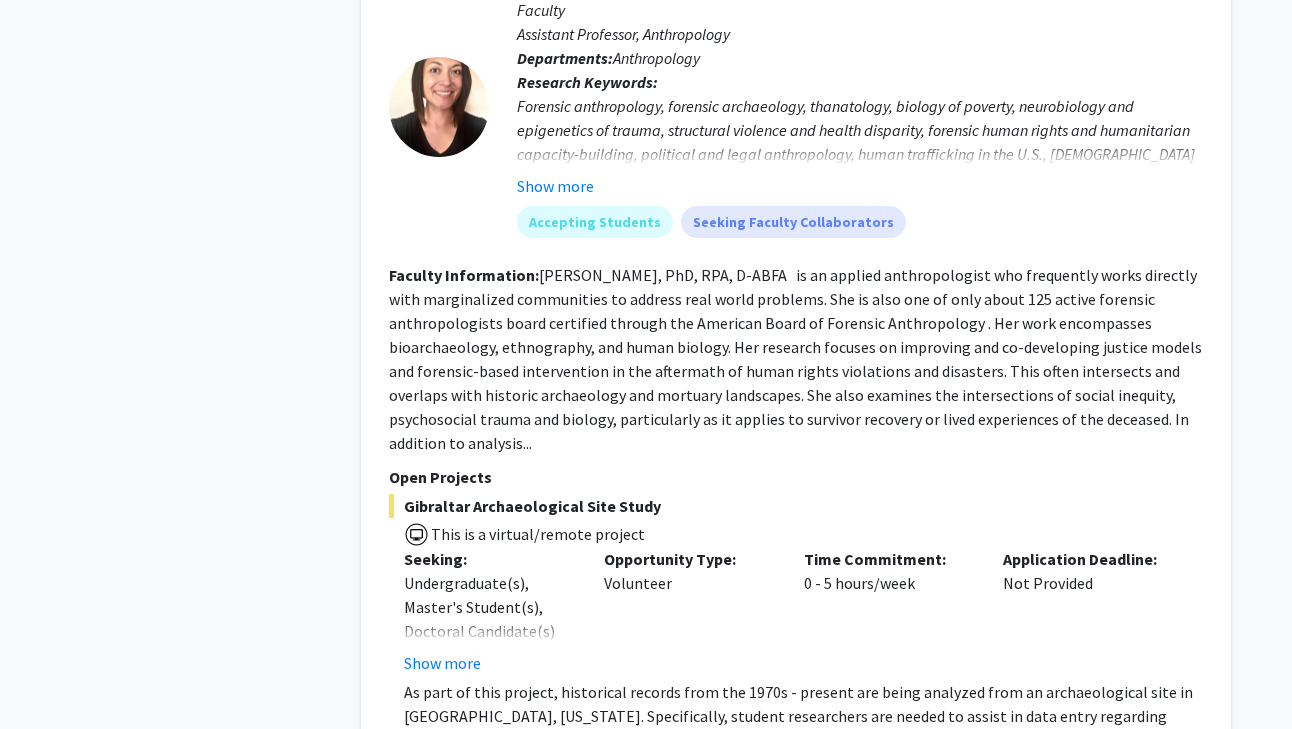 scroll, scrollTop: 3328, scrollLeft: 0, axis: vertical 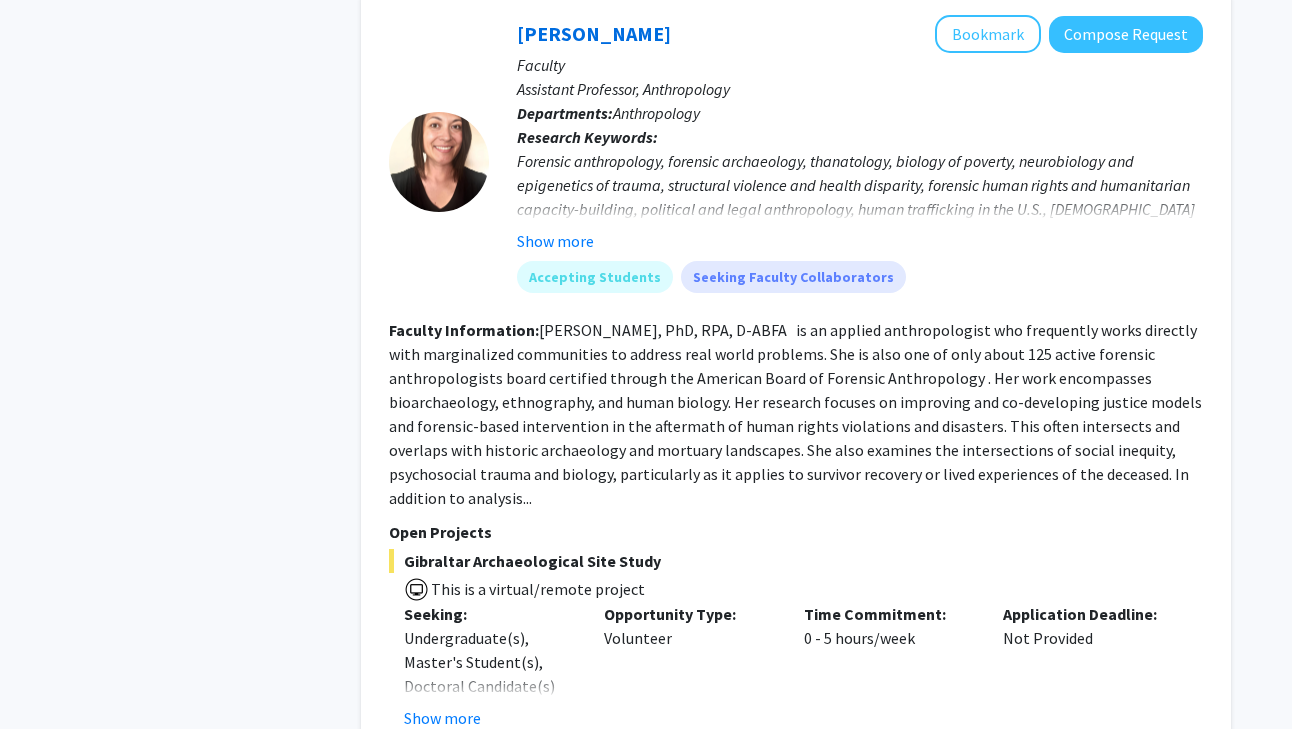 type 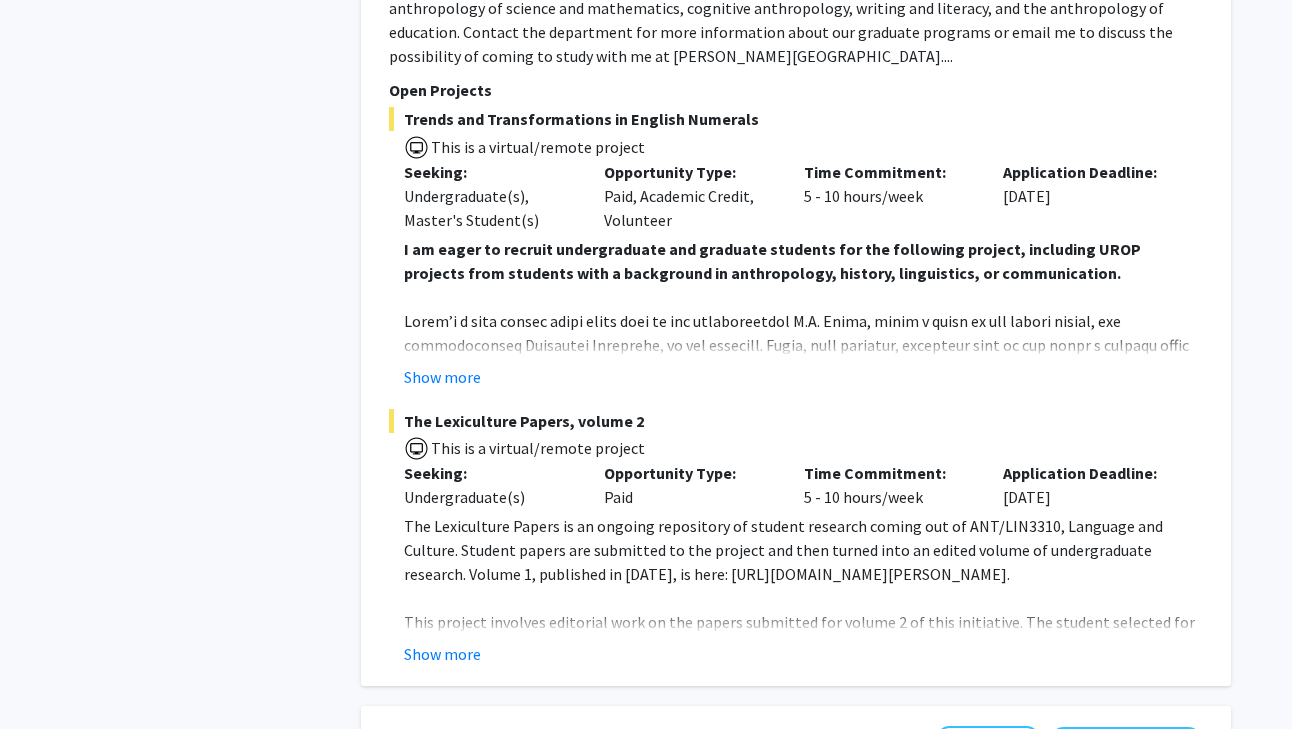 scroll, scrollTop: 2625, scrollLeft: 0, axis: vertical 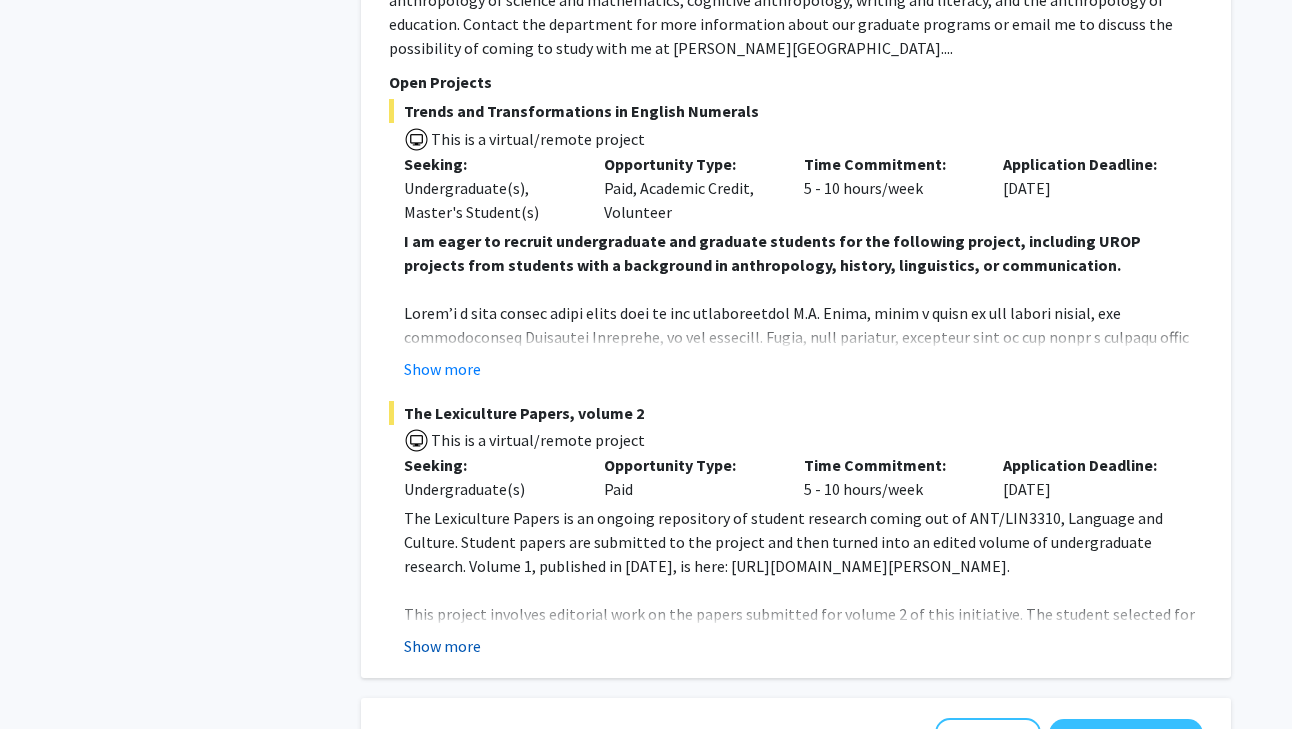 click on "Show more" 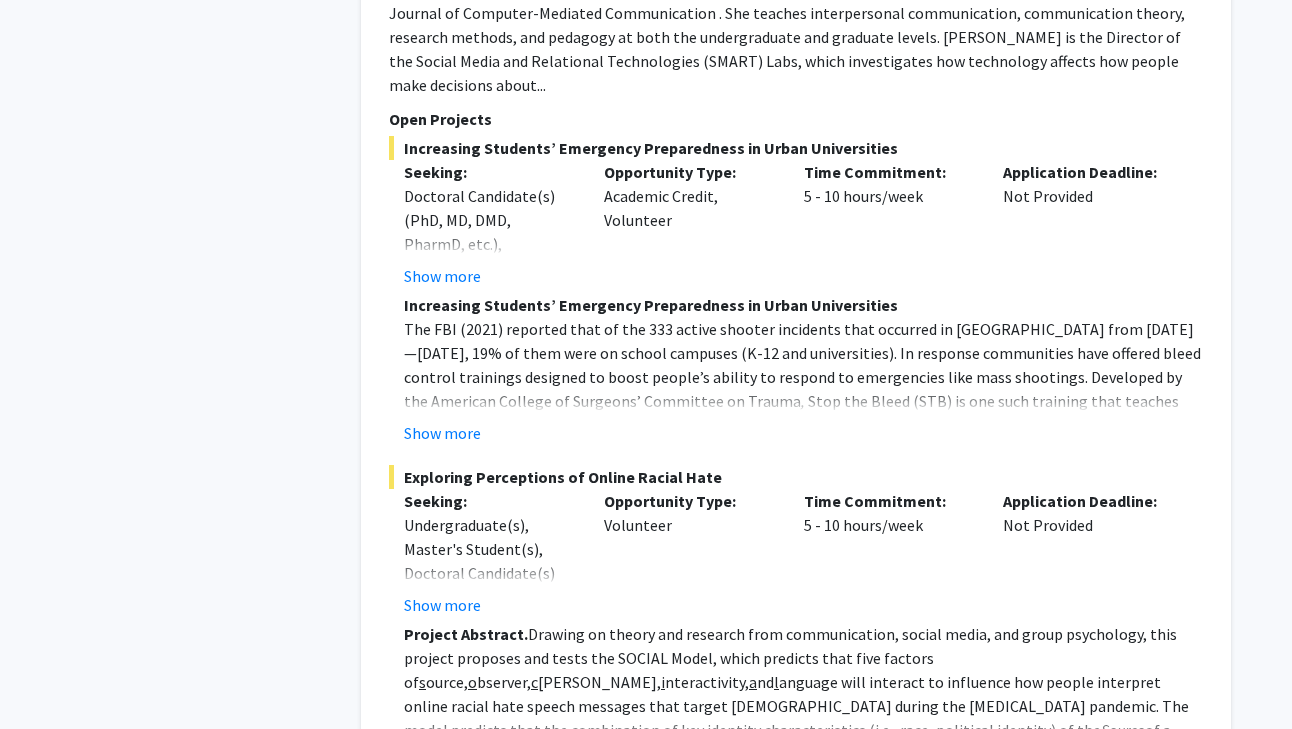 scroll, scrollTop: 10671, scrollLeft: 0, axis: vertical 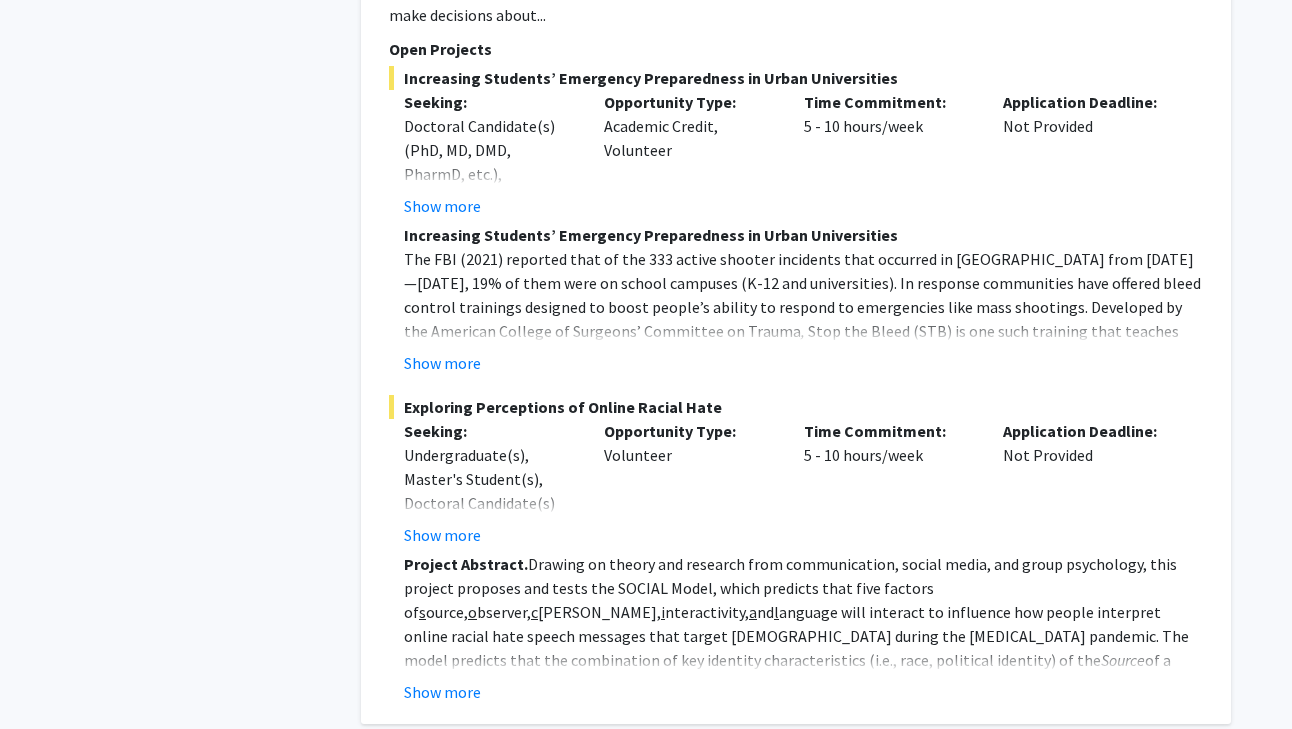click on "2" 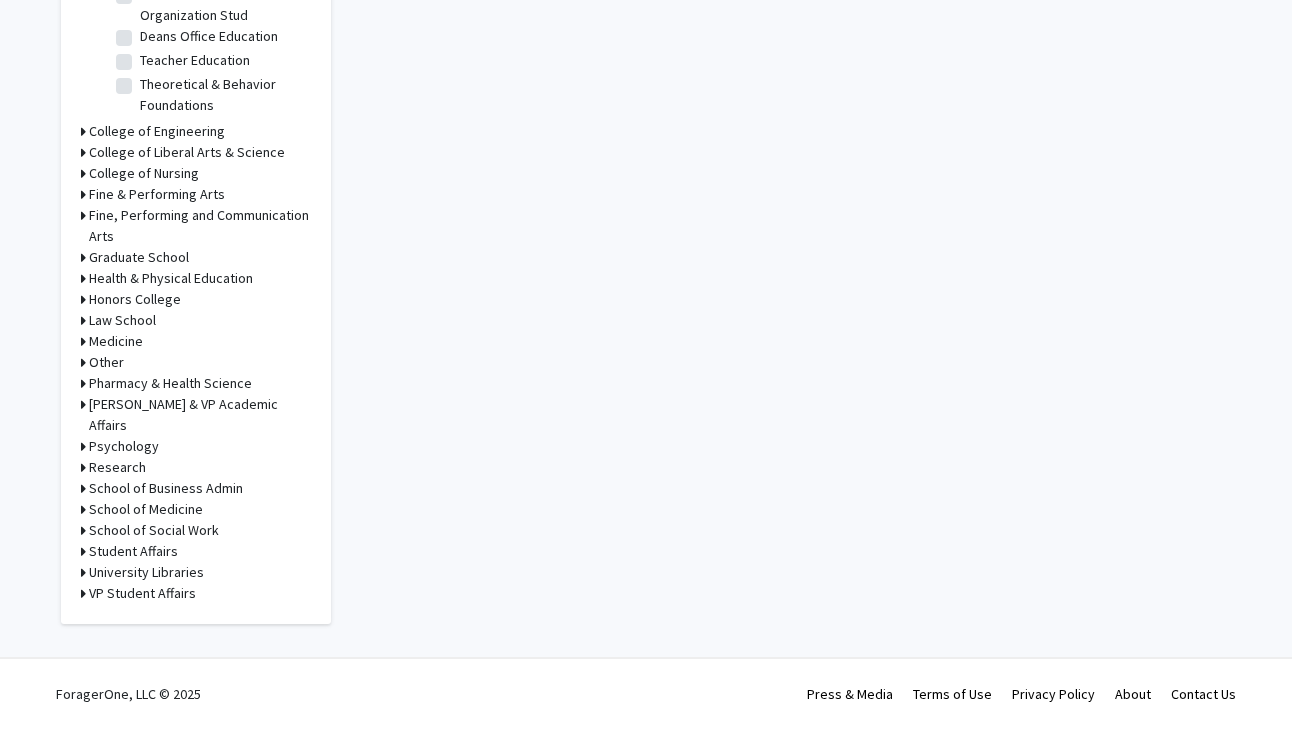 scroll, scrollTop: 0, scrollLeft: 0, axis: both 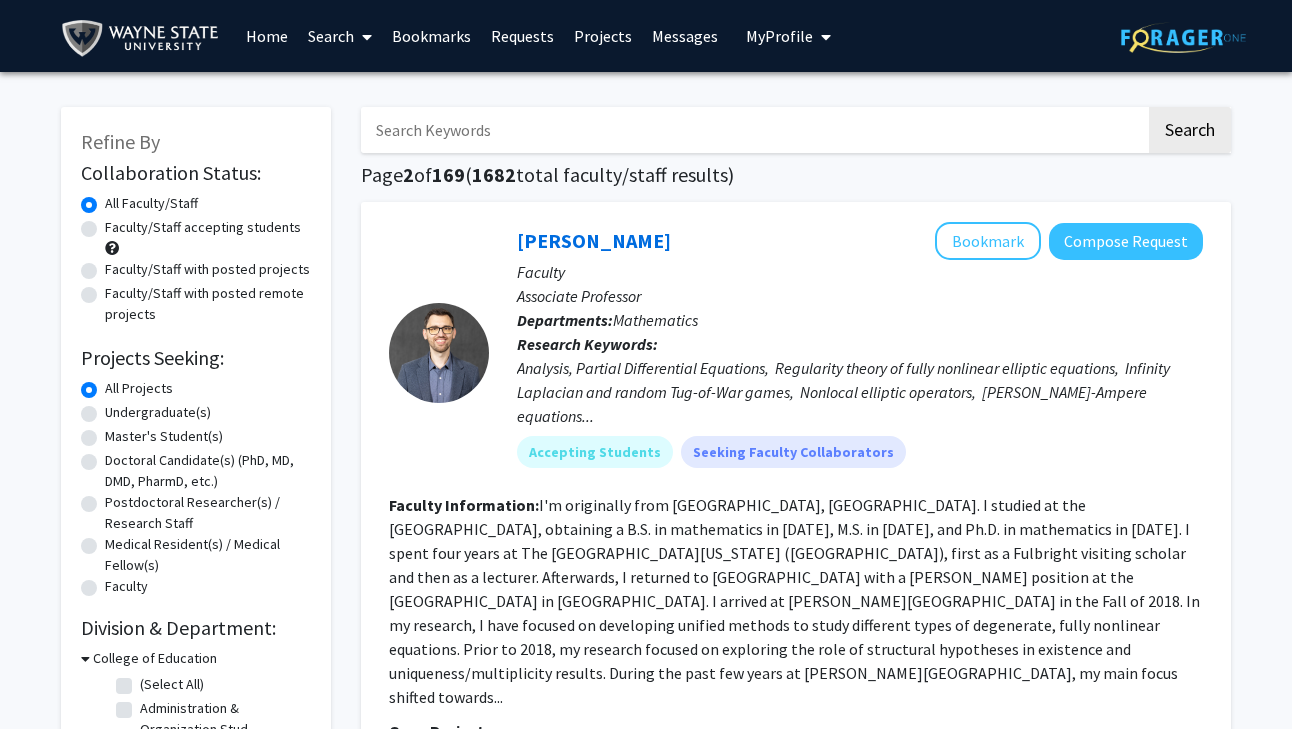 click at bounding box center (753, 130) 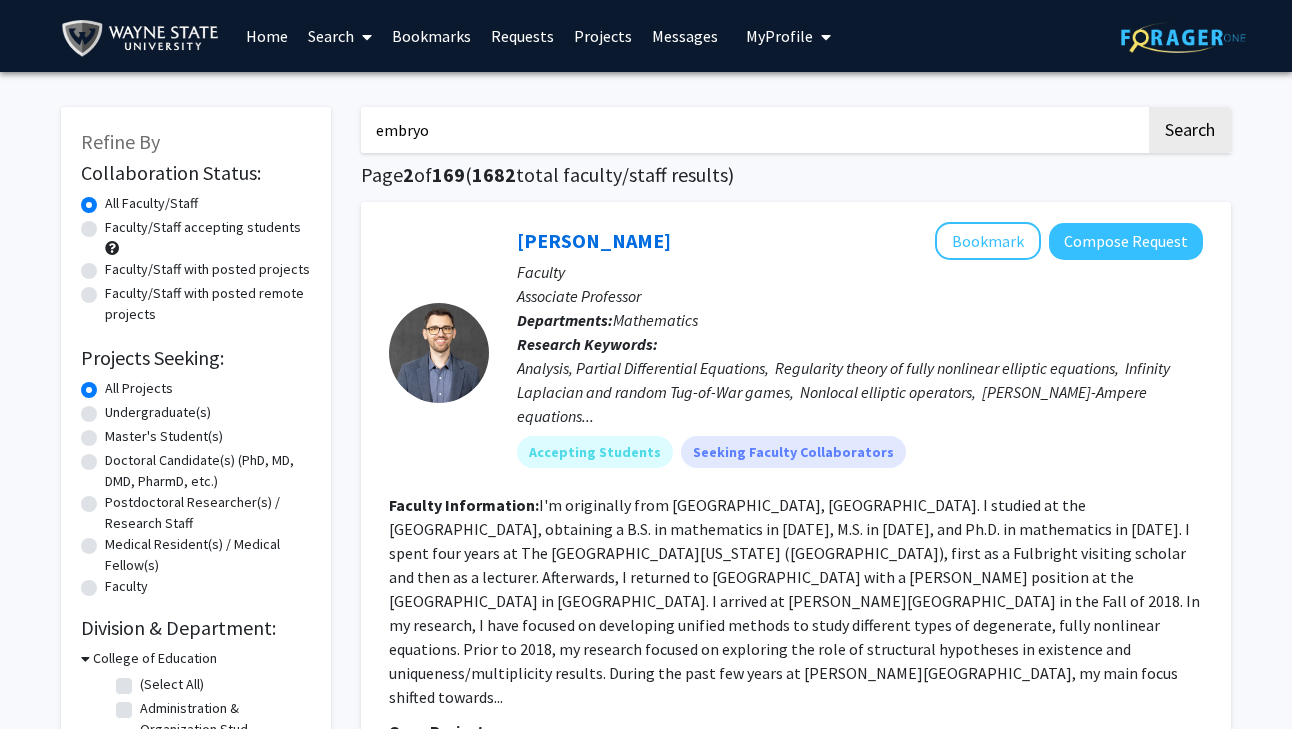 click on "Search" 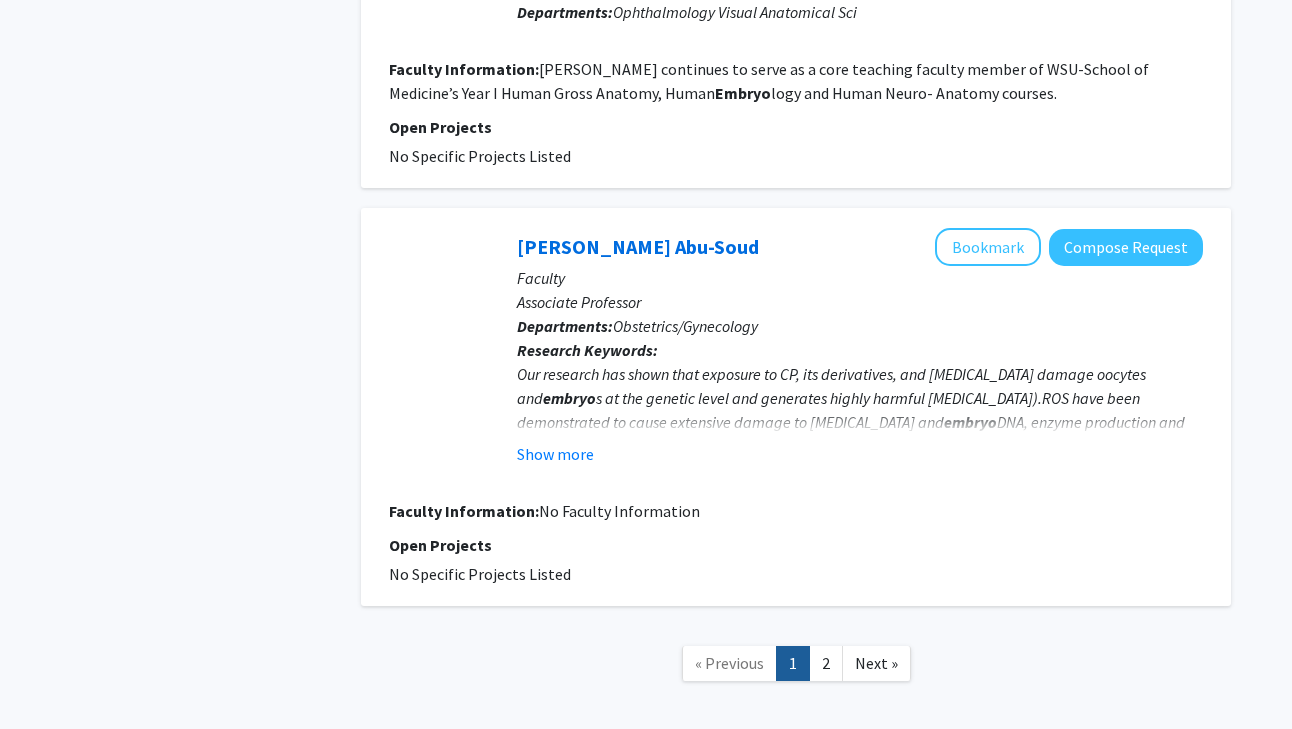 scroll, scrollTop: 3526, scrollLeft: 0, axis: vertical 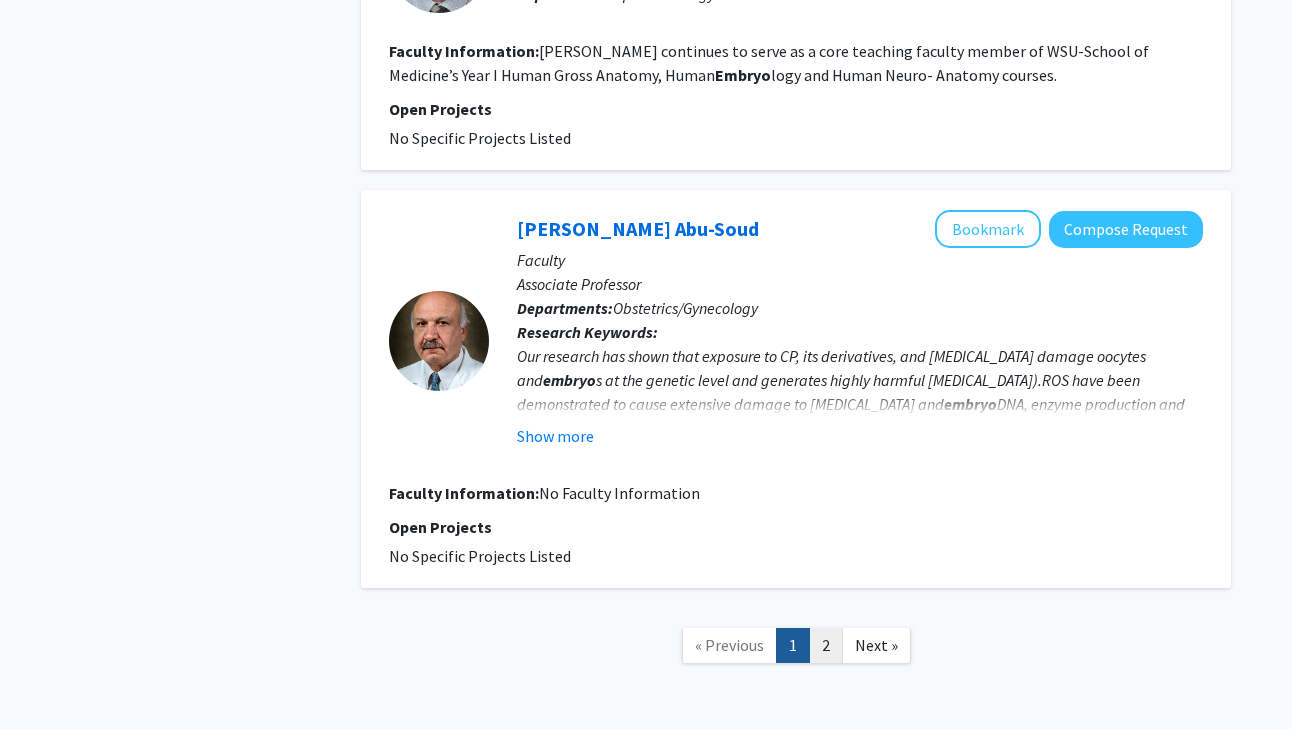 click on "2" 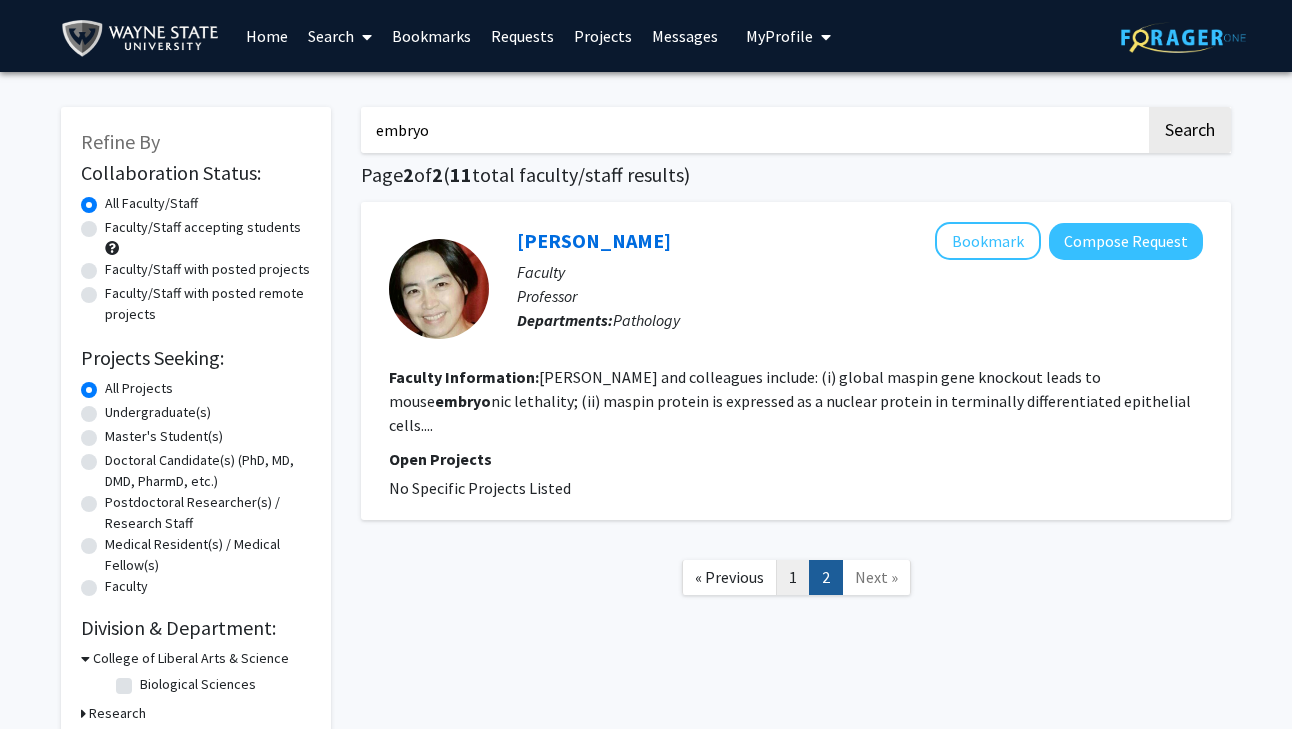 click on "1" 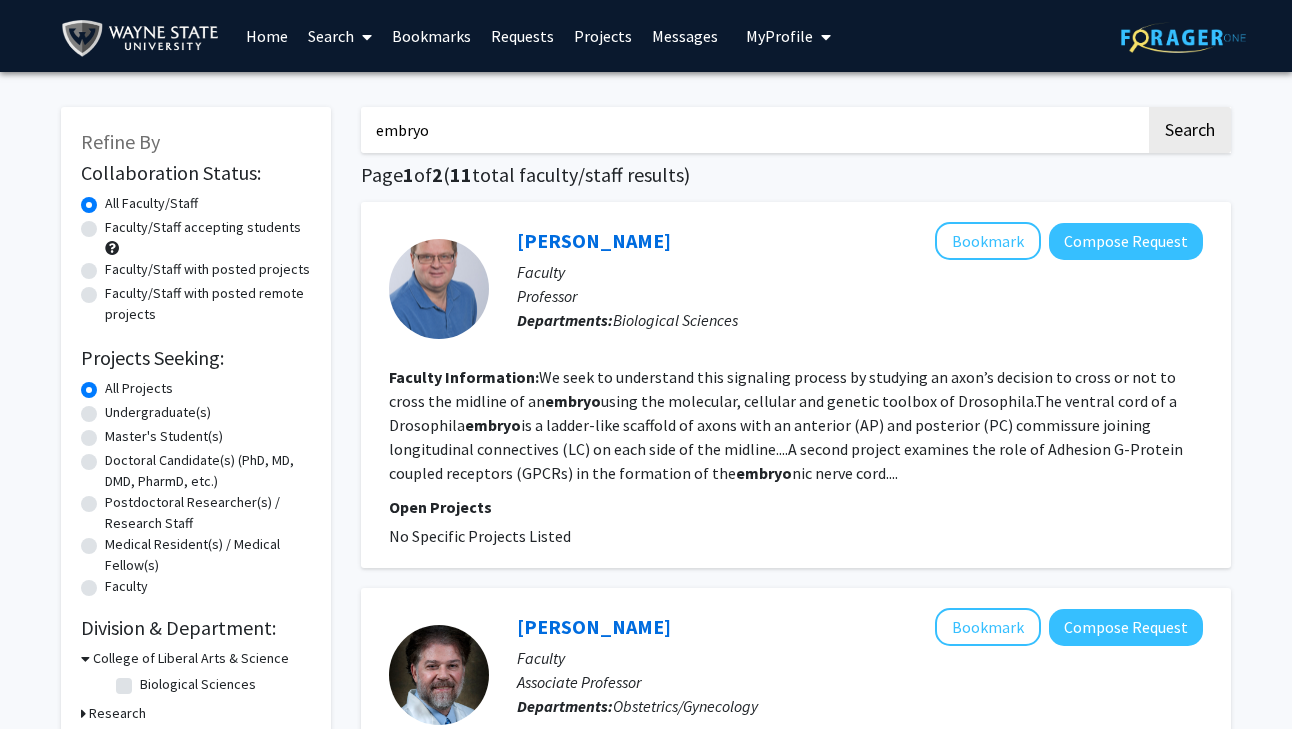 click on "embryo" at bounding box center [753, 130] 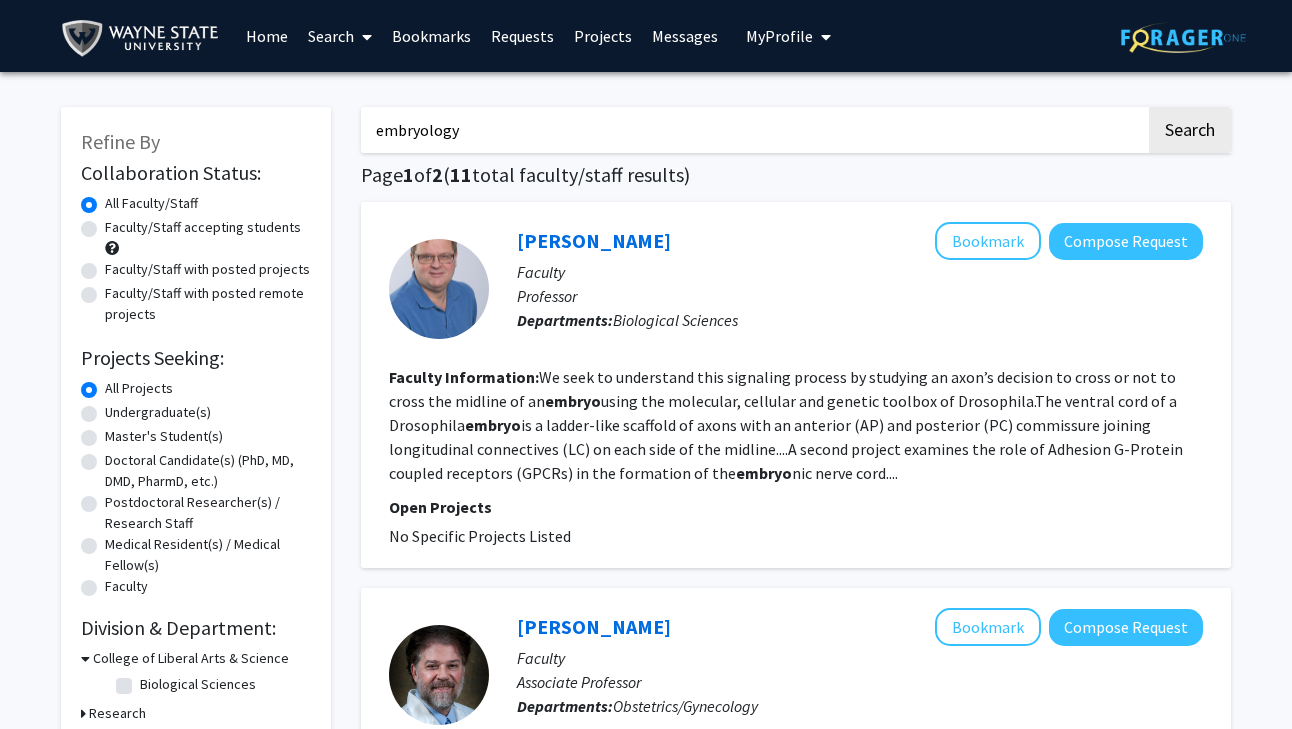 click on "Search" 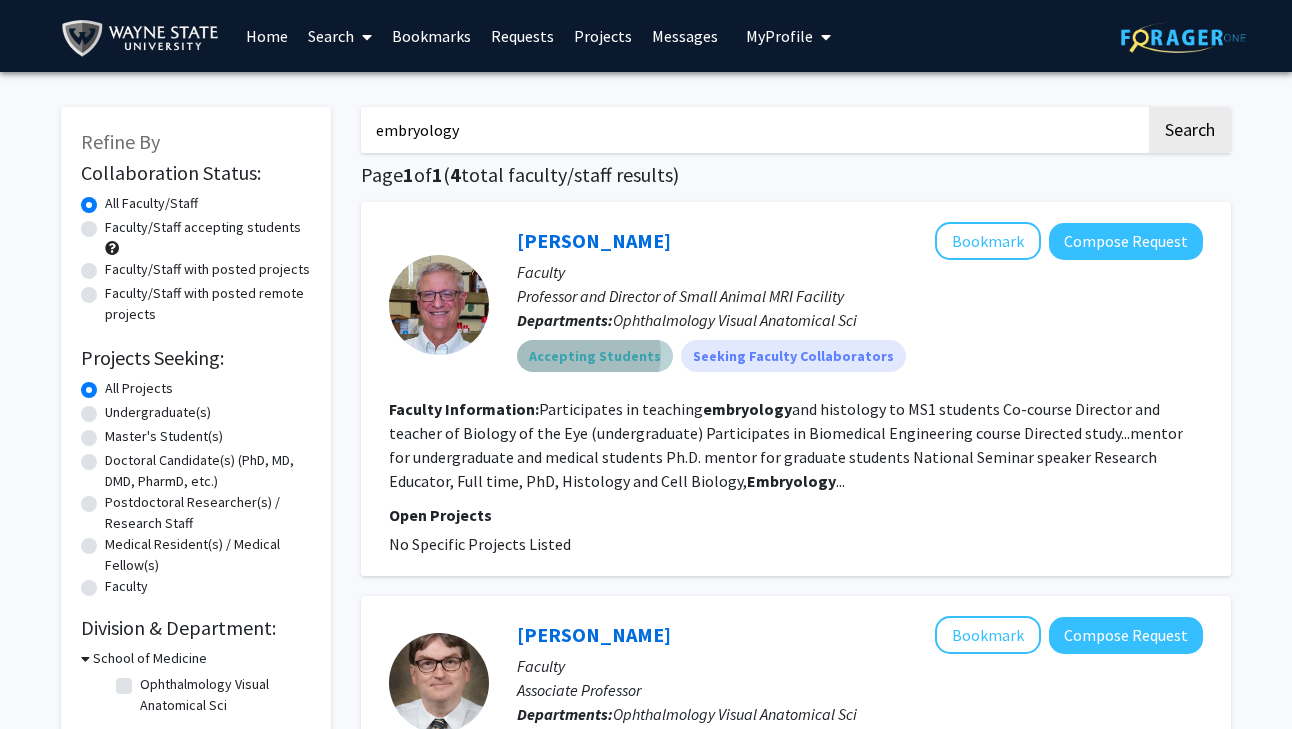 click on "Accepting Students" at bounding box center (595, 356) 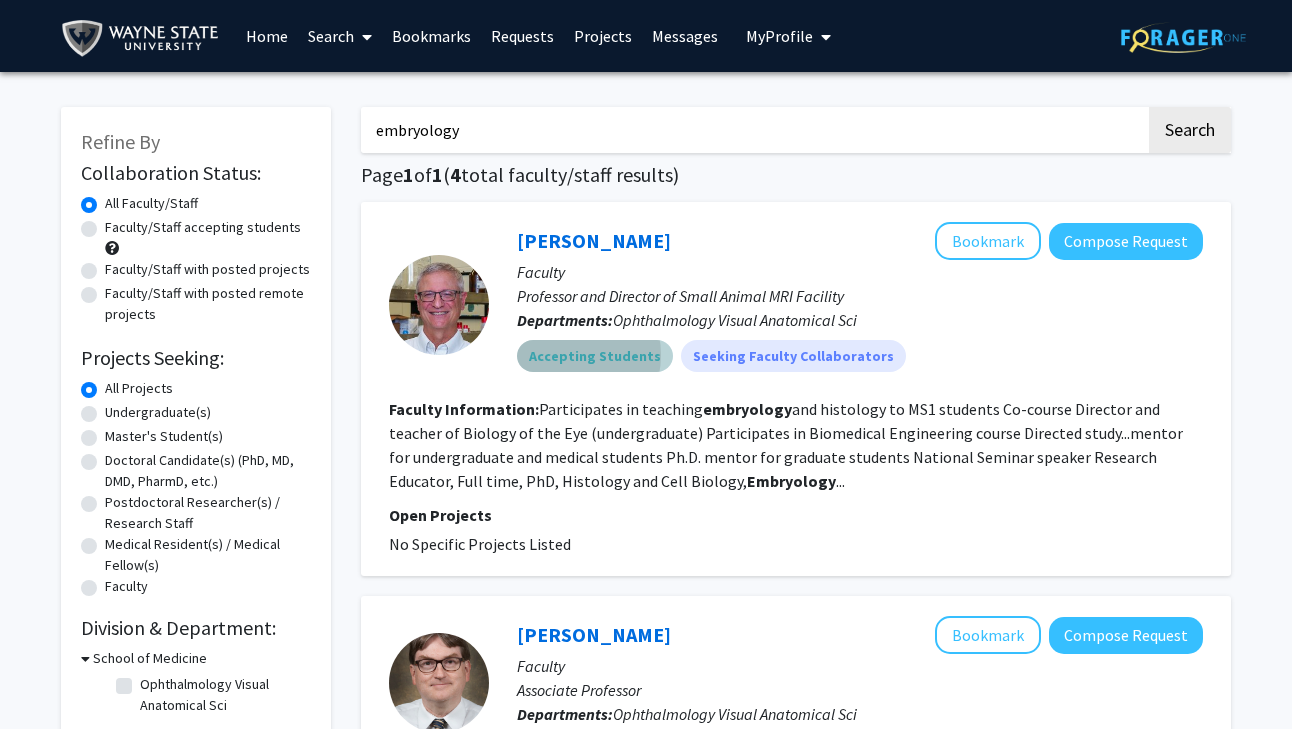 click on "Accepting Students" at bounding box center (595, 356) 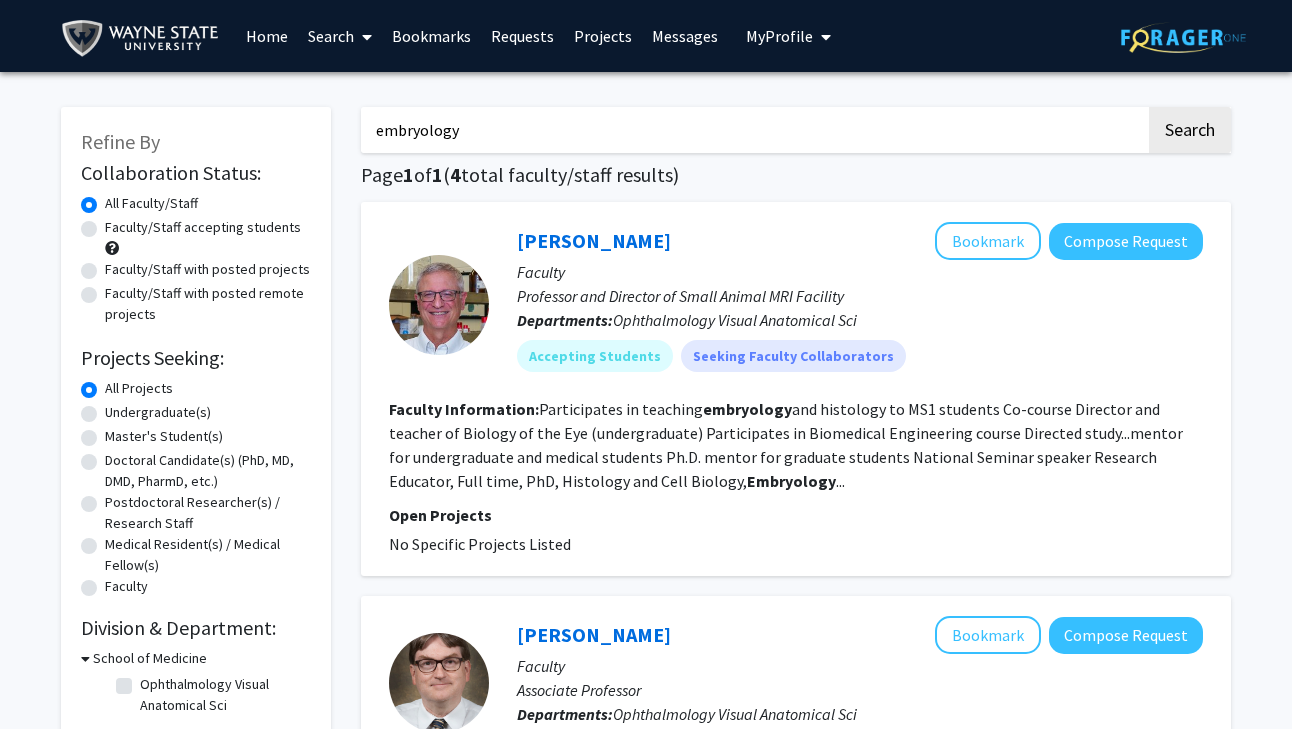 click on "embryology" 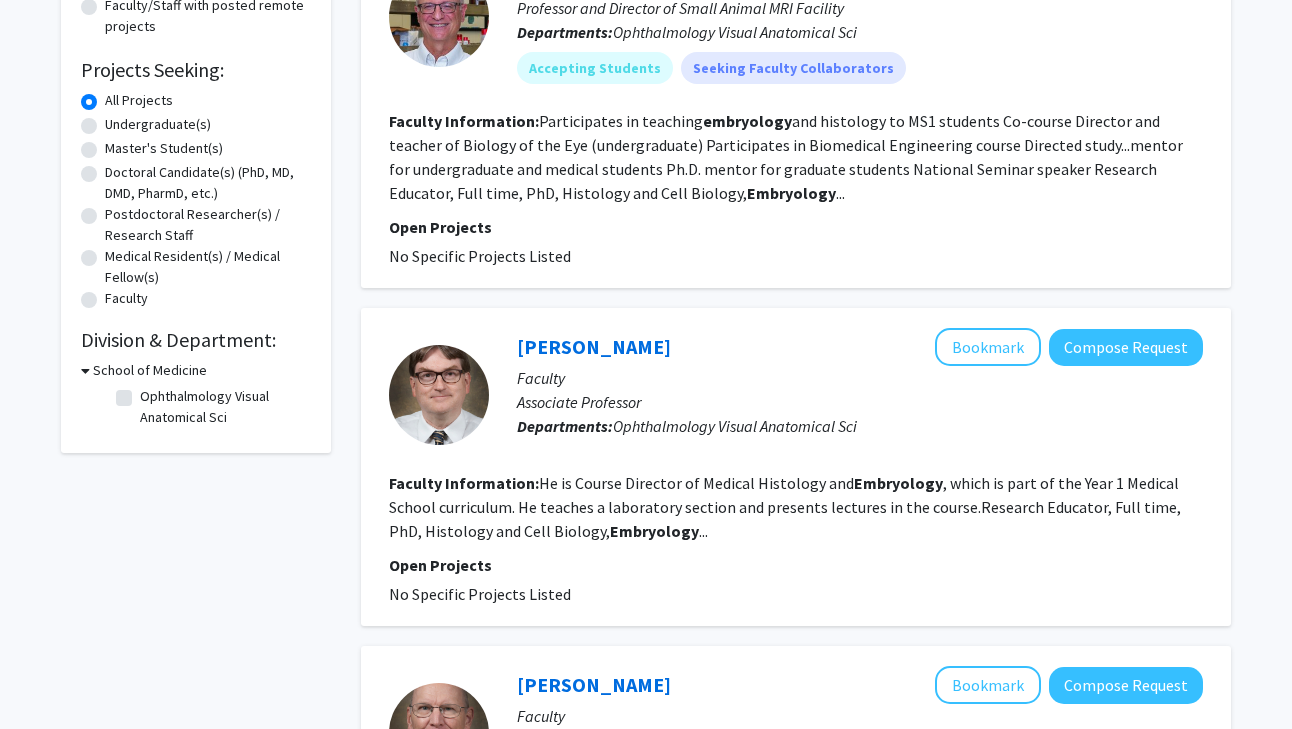 scroll, scrollTop: 0, scrollLeft: 0, axis: both 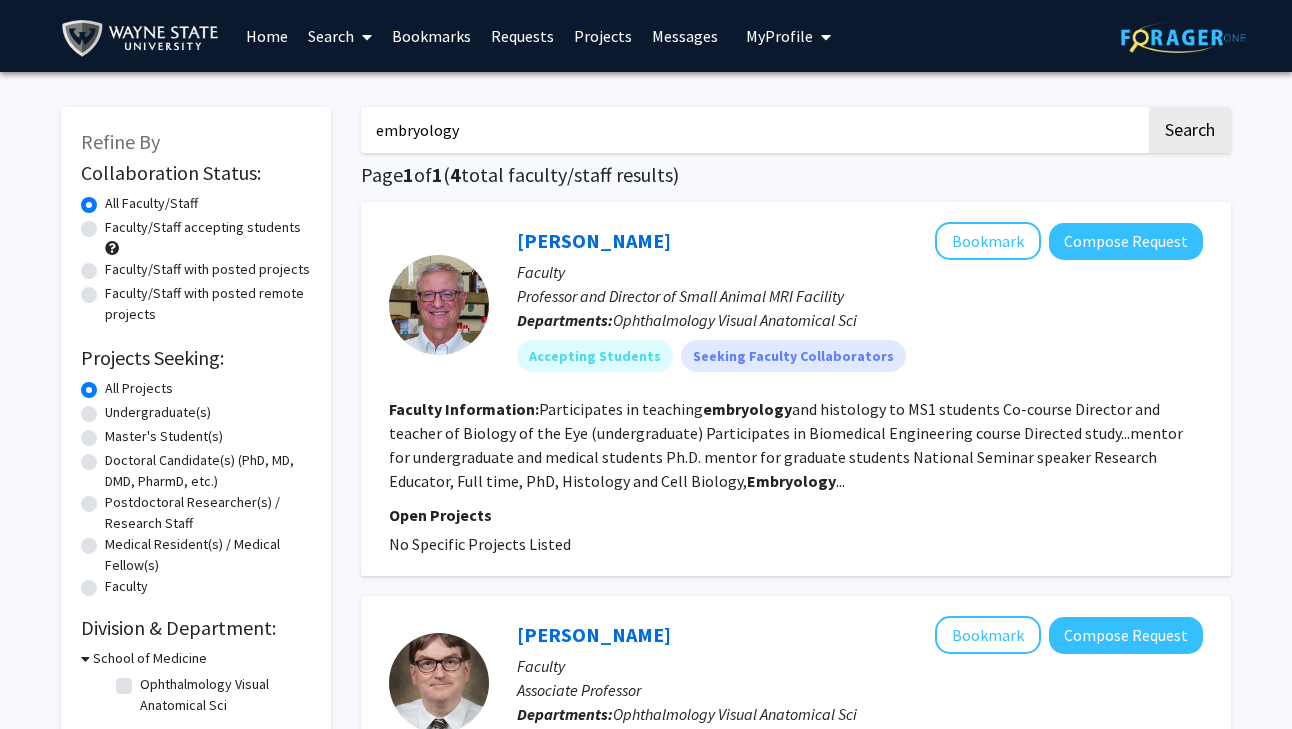 click on "embryology" at bounding box center (753, 130) 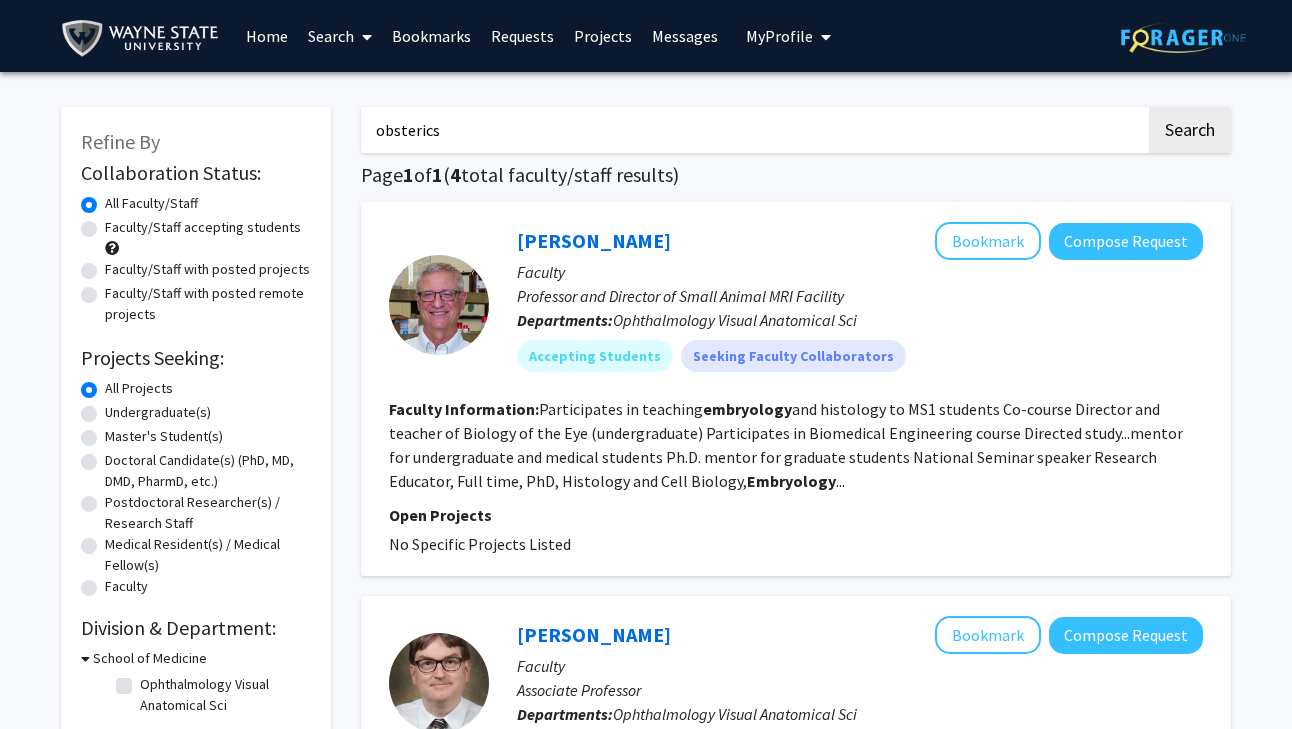 click on "Search" 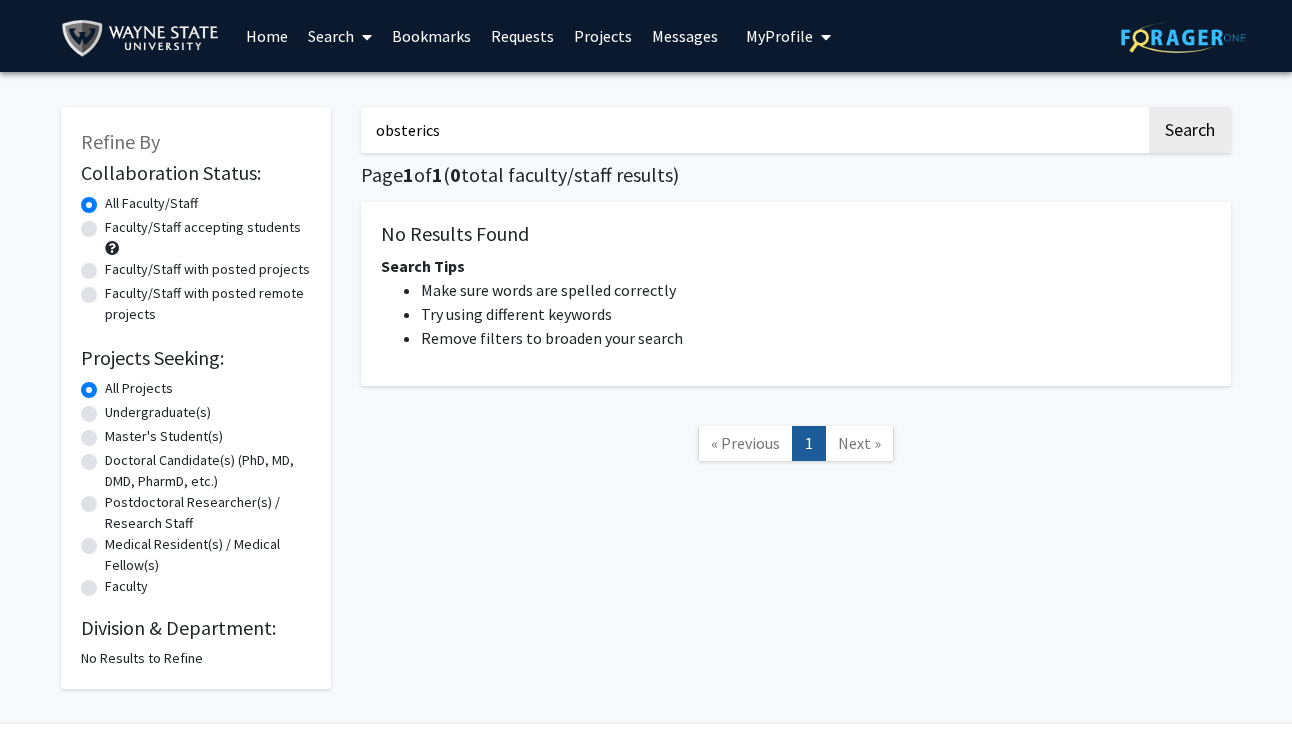 click on "obsterics" at bounding box center (753, 130) 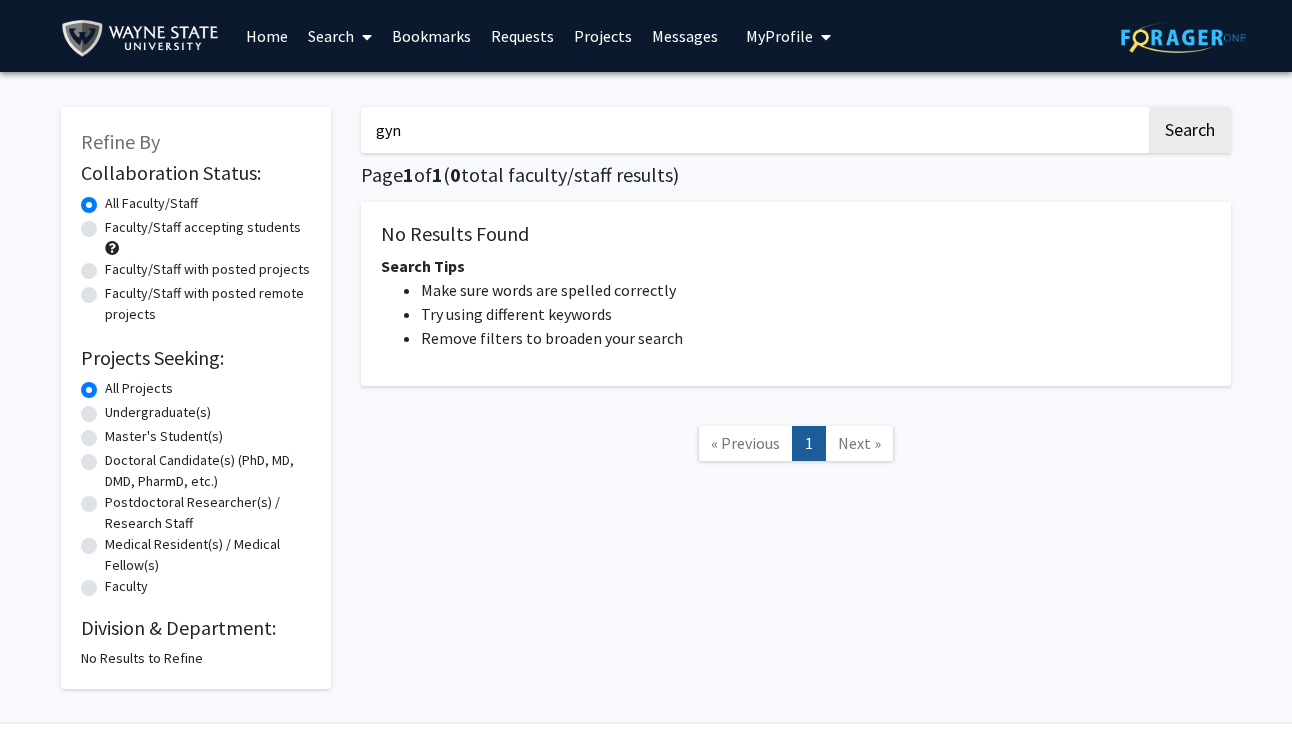 type on "gyn" 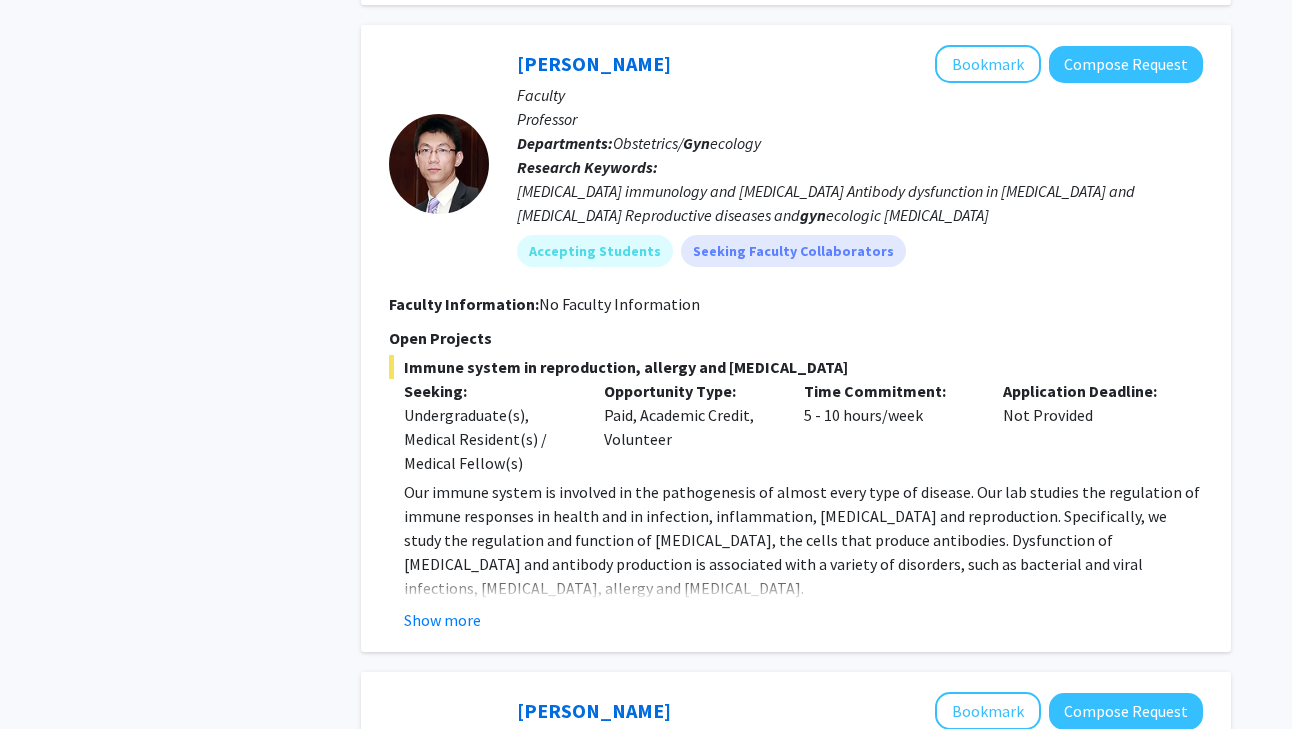 scroll, scrollTop: 2045, scrollLeft: 0, axis: vertical 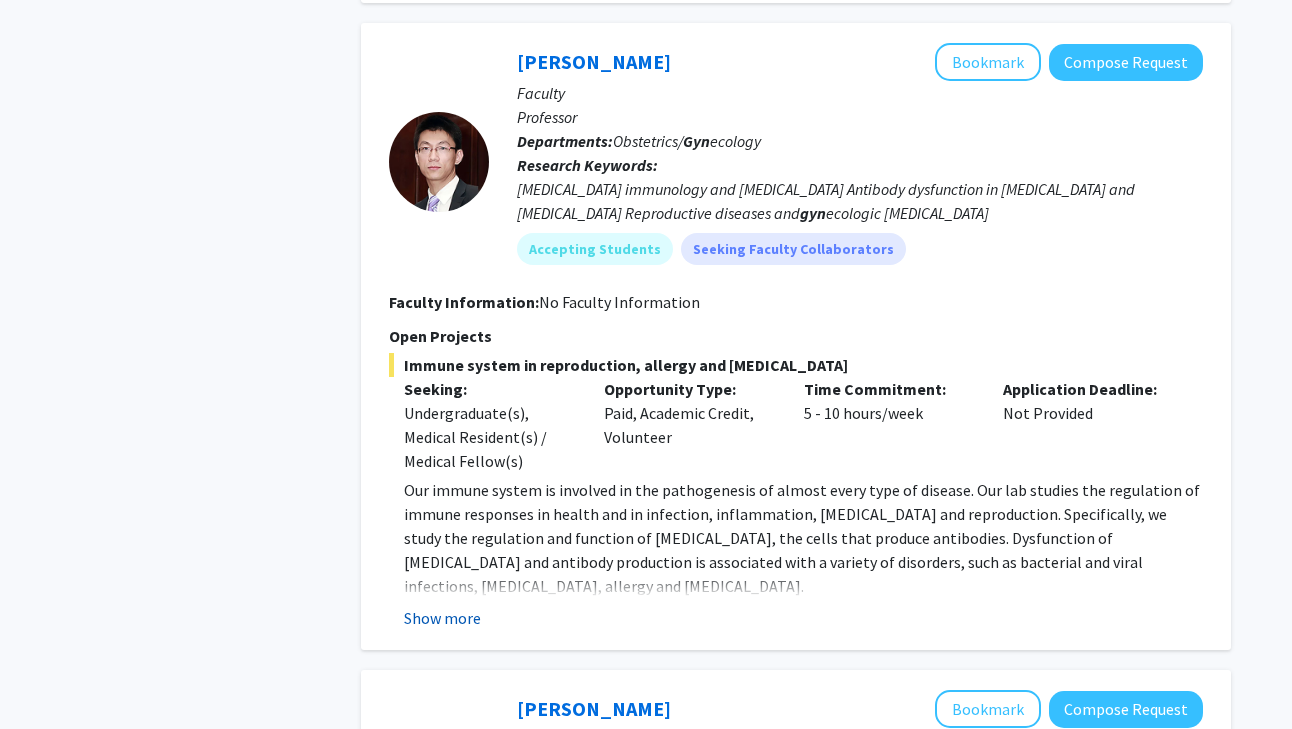 click on "Show more" 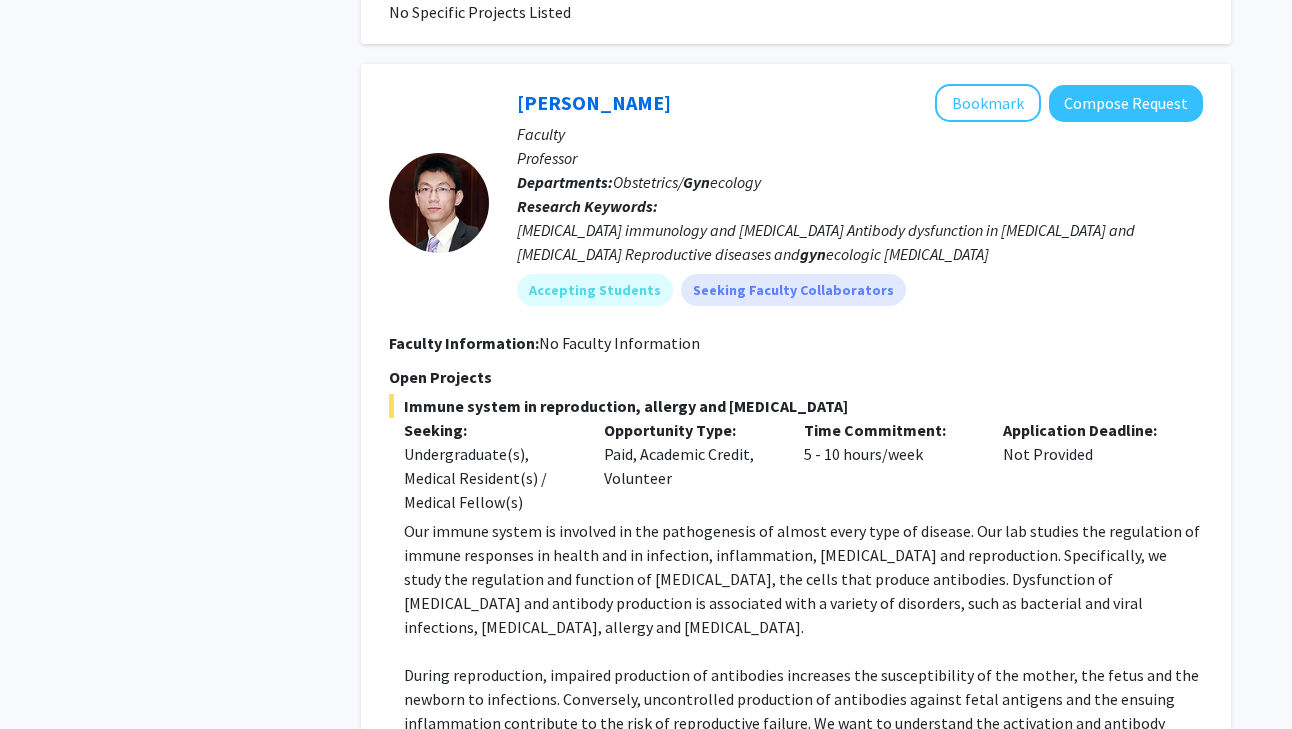 scroll, scrollTop: 2007, scrollLeft: 0, axis: vertical 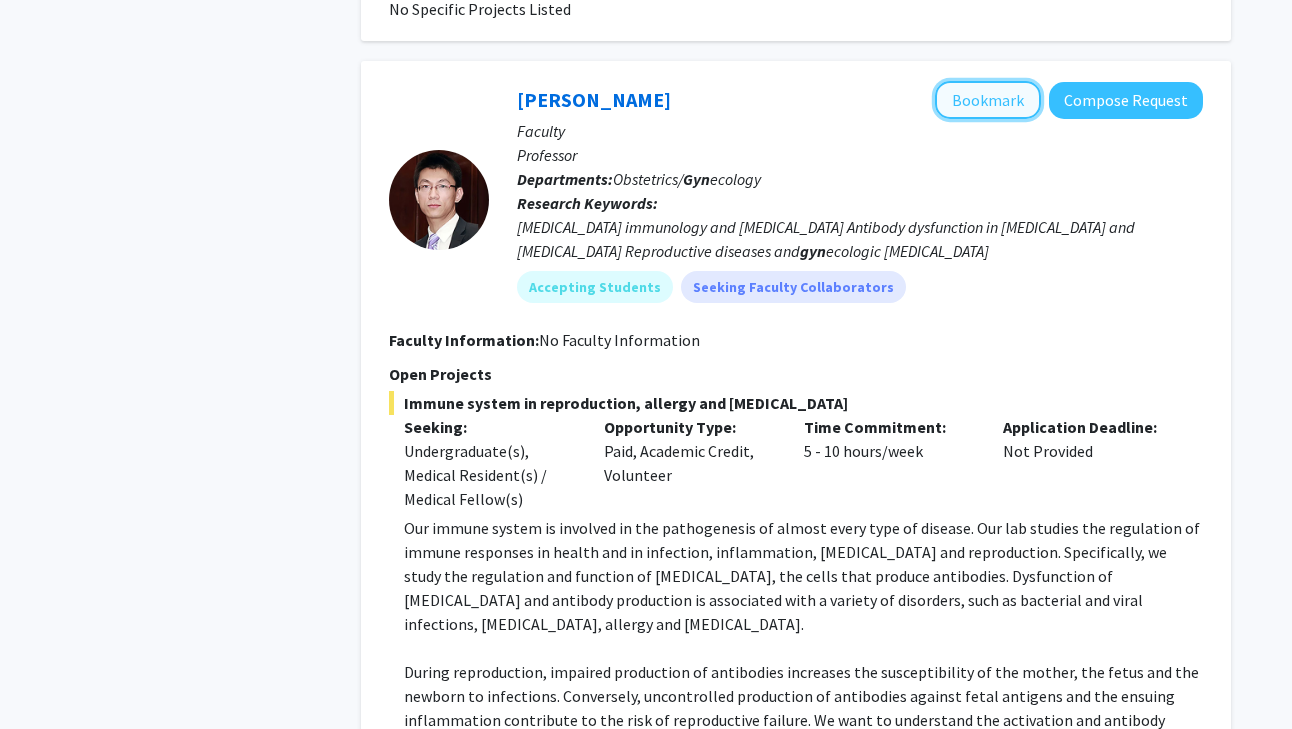 click on "Bookmark" 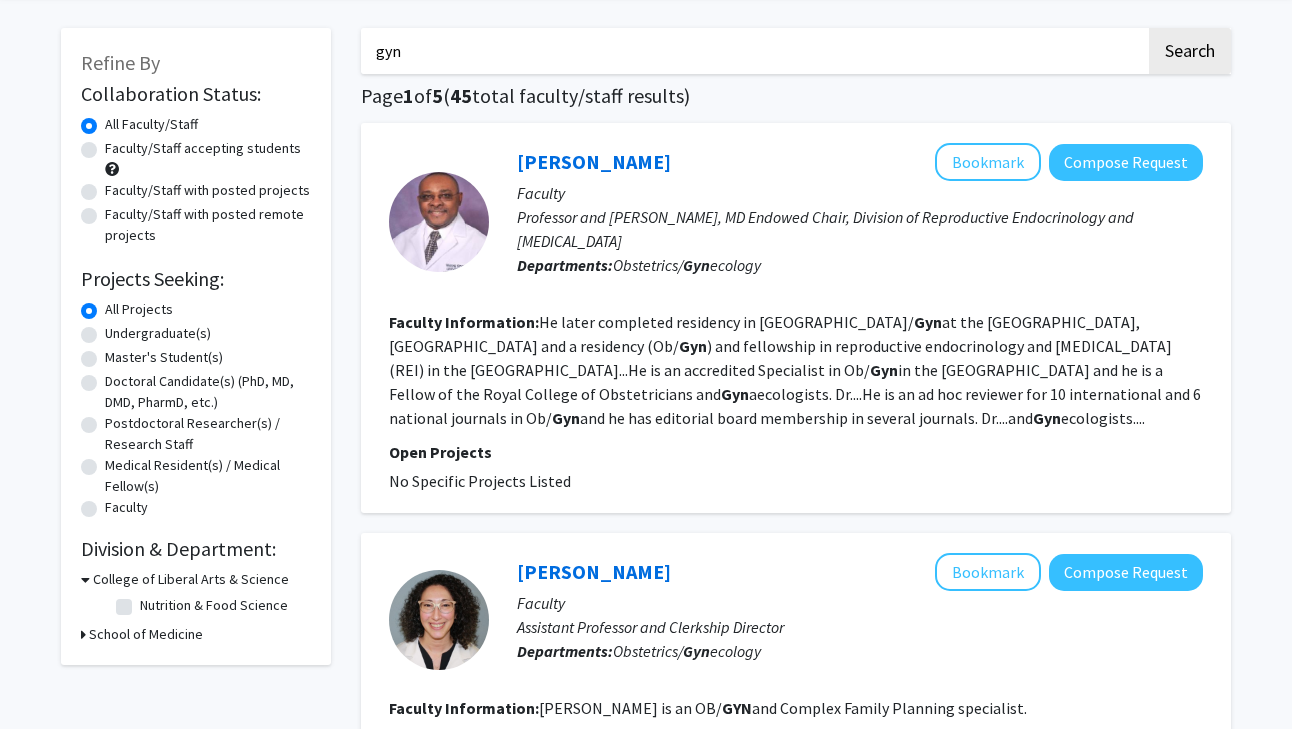 scroll, scrollTop: 0, scrollLeft: 0, axis: both 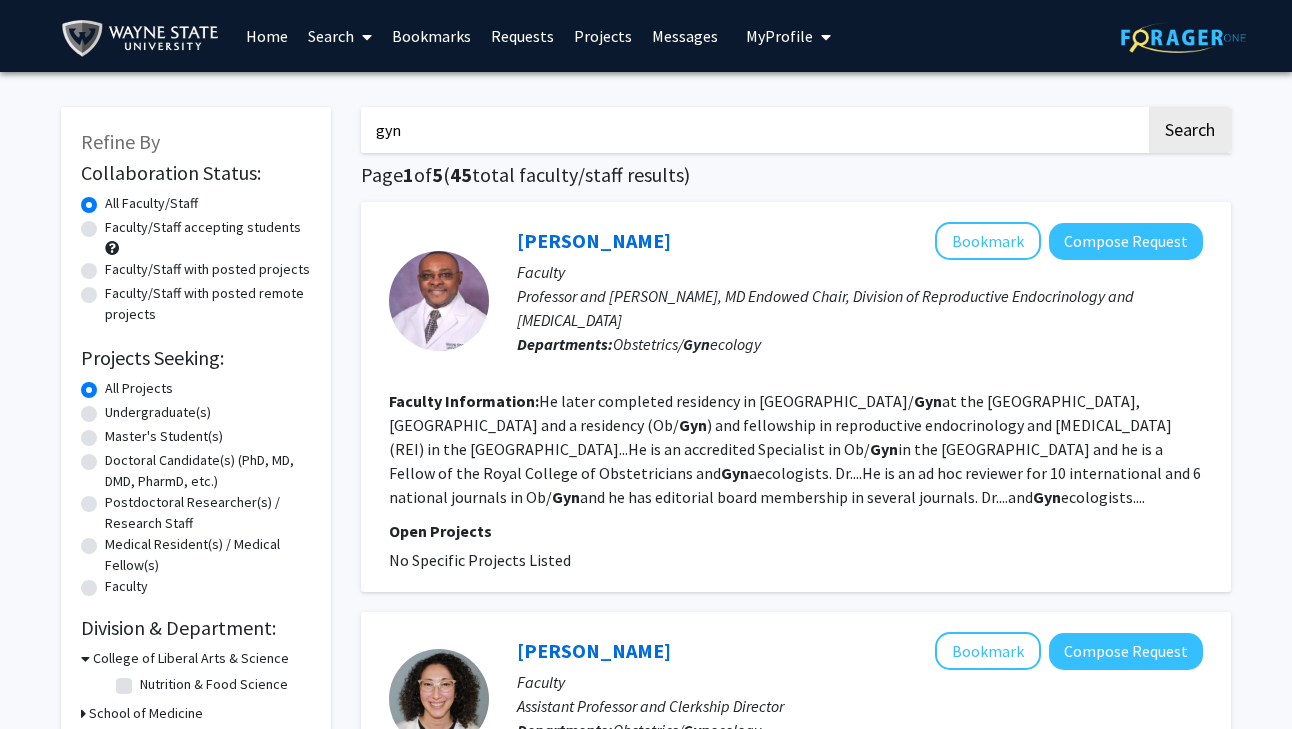 click on "Doctoral Candidate(s) (PhD, MD, DMD, PharmD, etc.)" 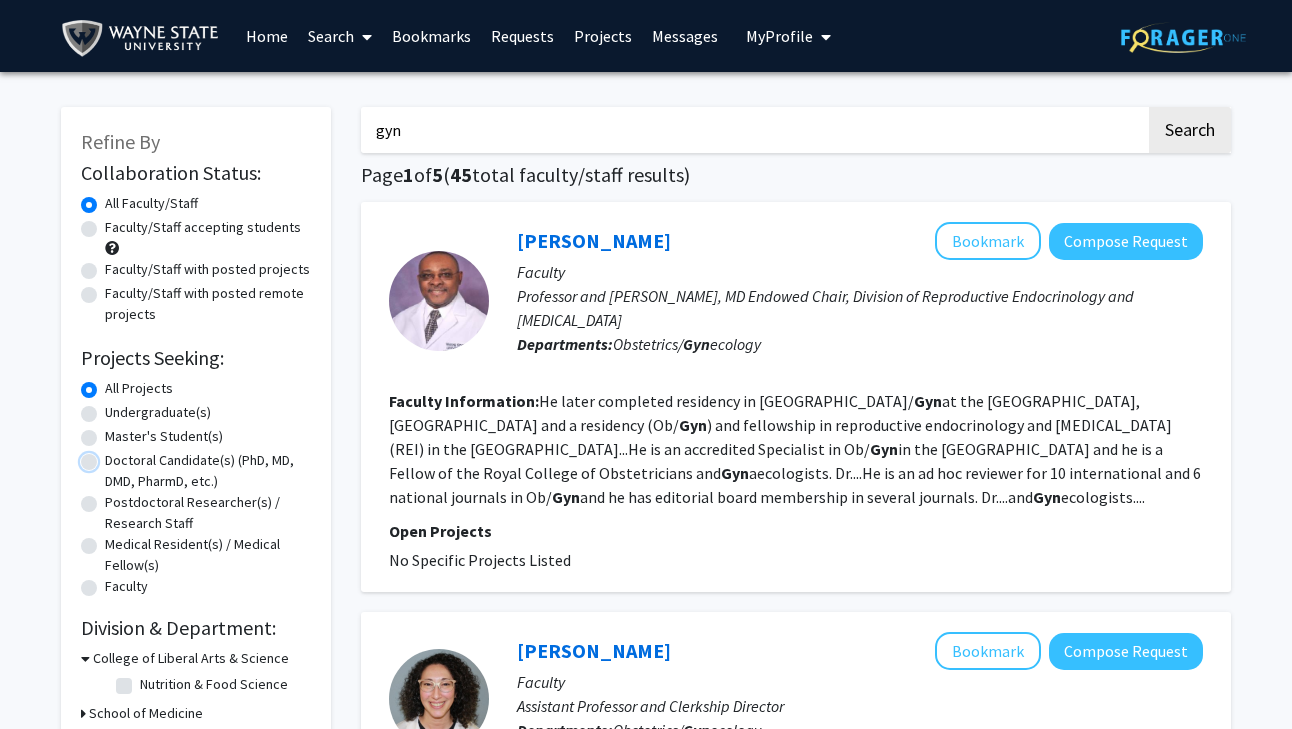 click on "Doctoral Candidate(s) (PhD, MD, DMD, PharmD, etc.)" at bounding box center (111, 456) 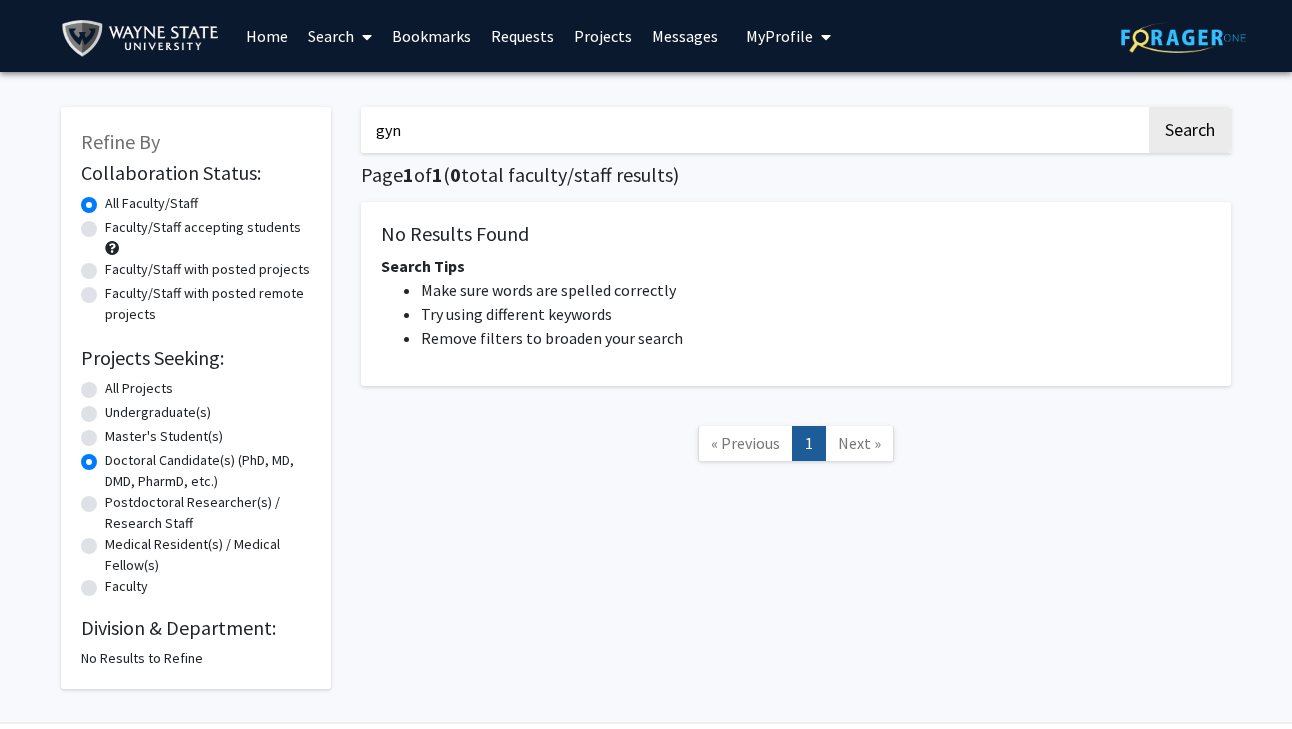 click on "gyn" at bounding box center [753, 130] 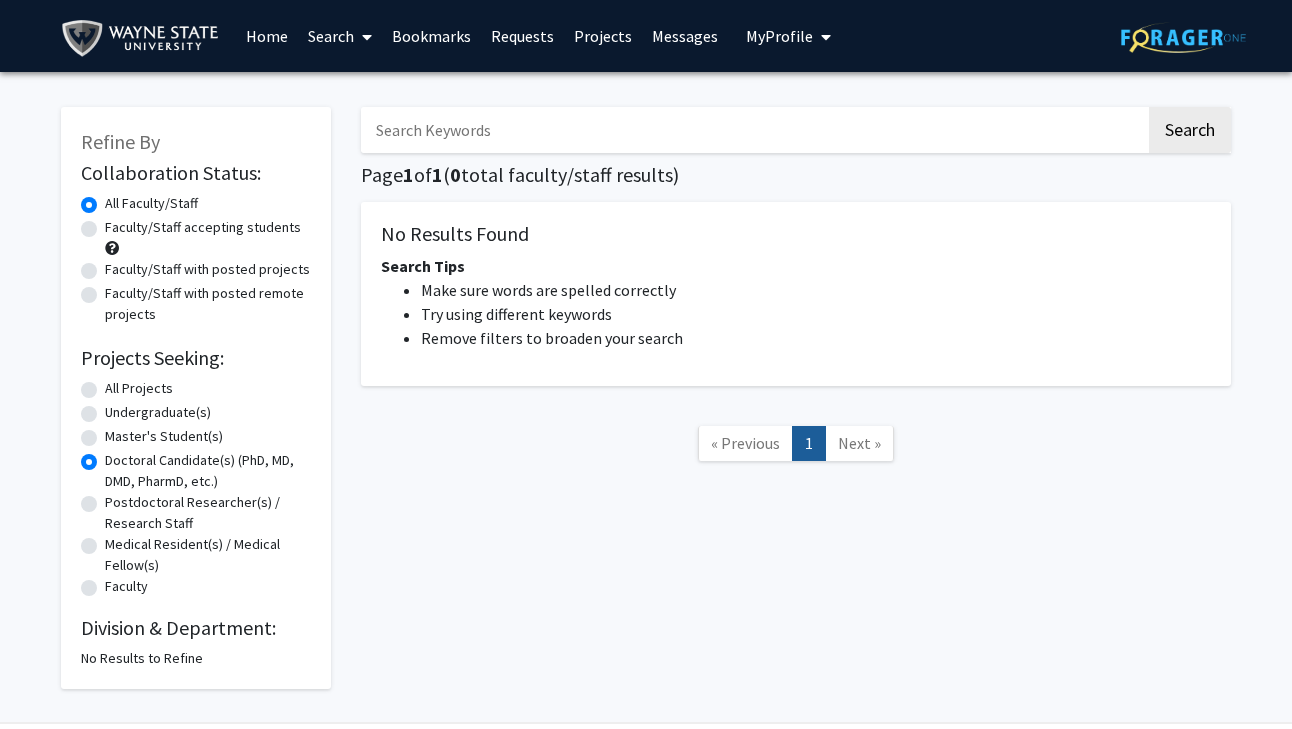 type 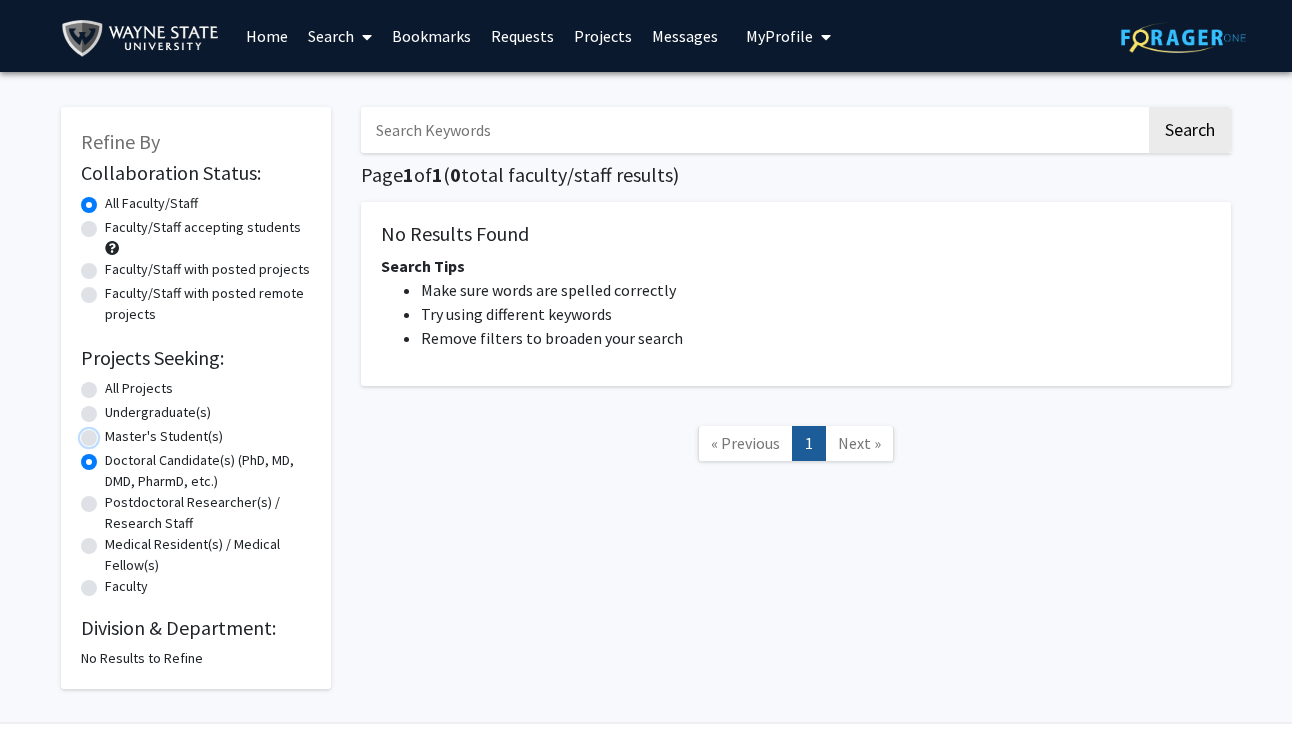 click on "Master's Student(s)" at bounding box center [111, 432] 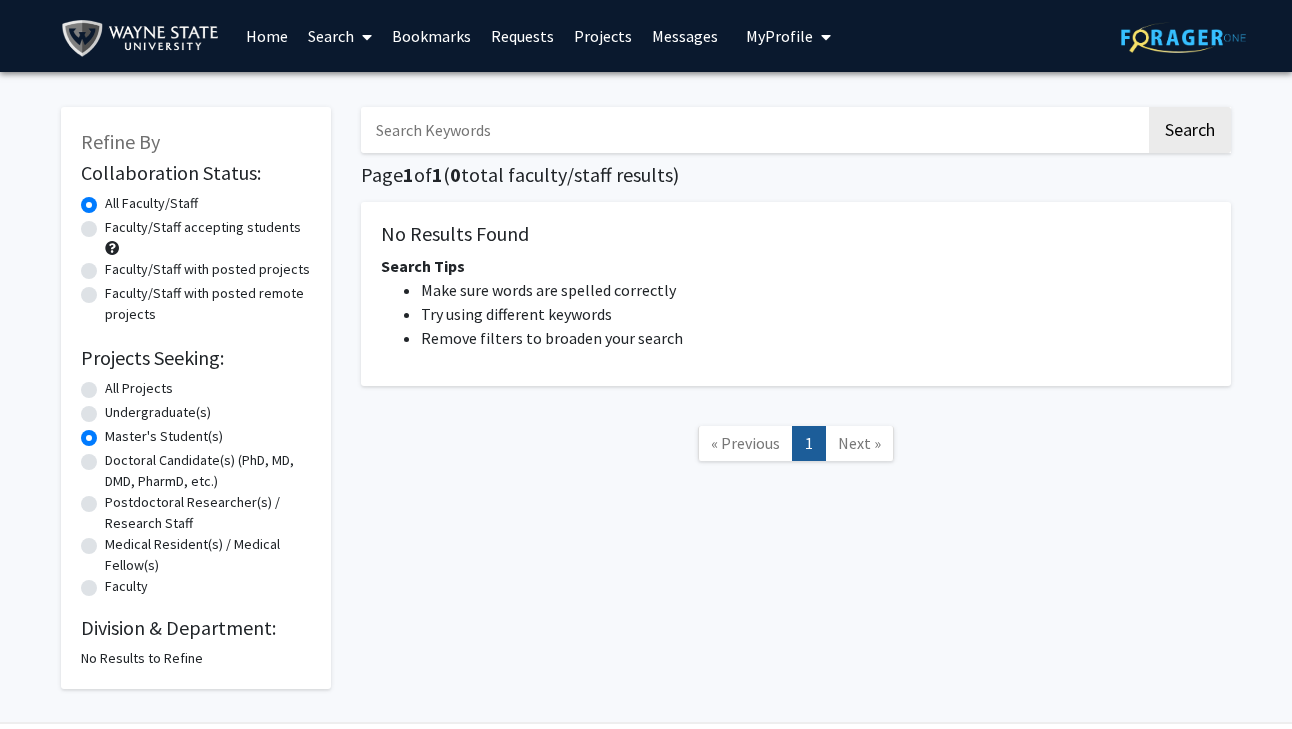 click on "Doctoral Candidate(s) (PhD, MD, DMD, PharmD, etc.)" 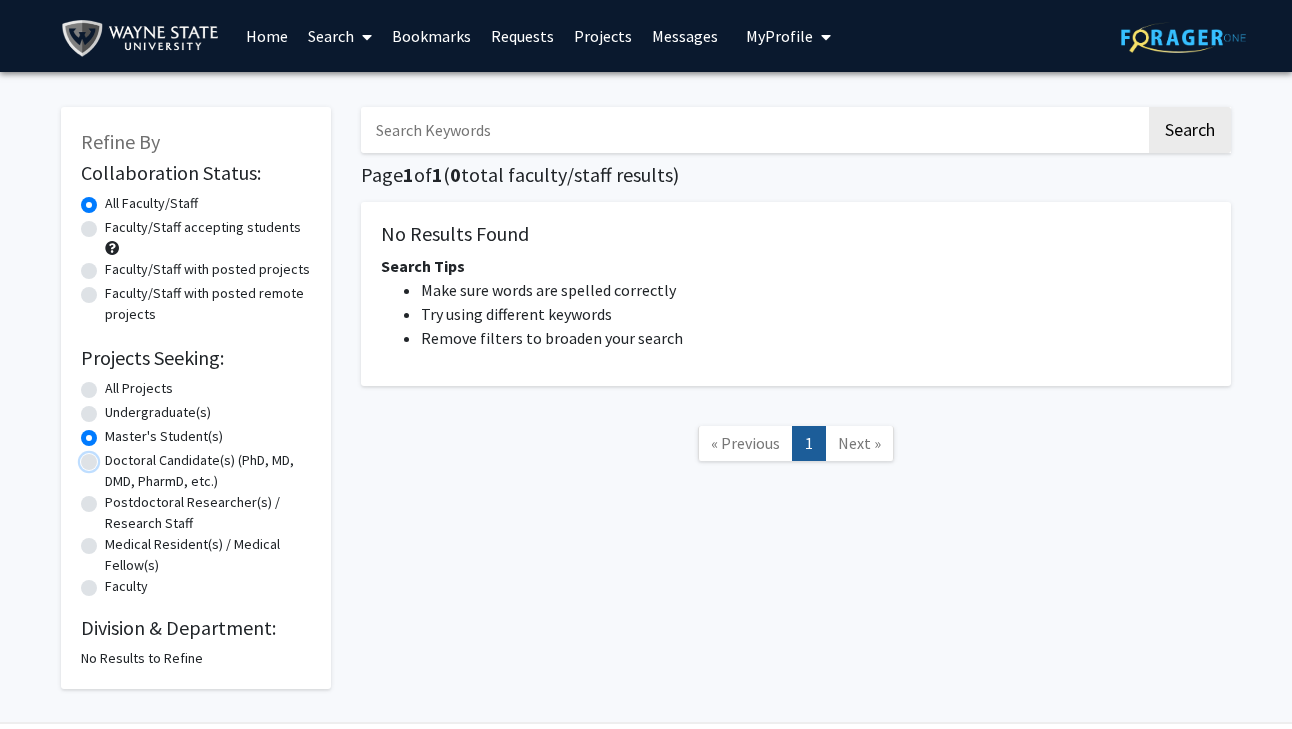click on "Doctoral Candidate(s) (PhD, MD, DMD, PharmD, etc.)" at bounding box center (111, 456) 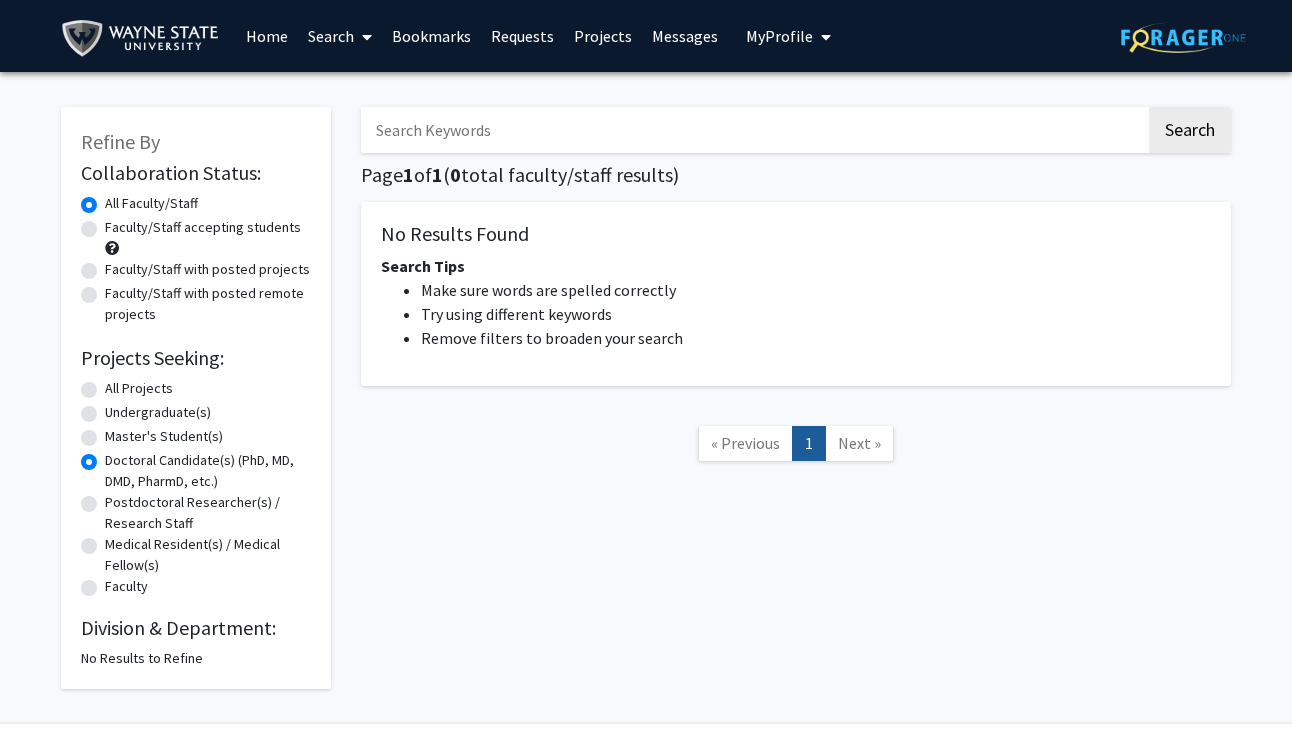 click on "Undergraduate(s)" 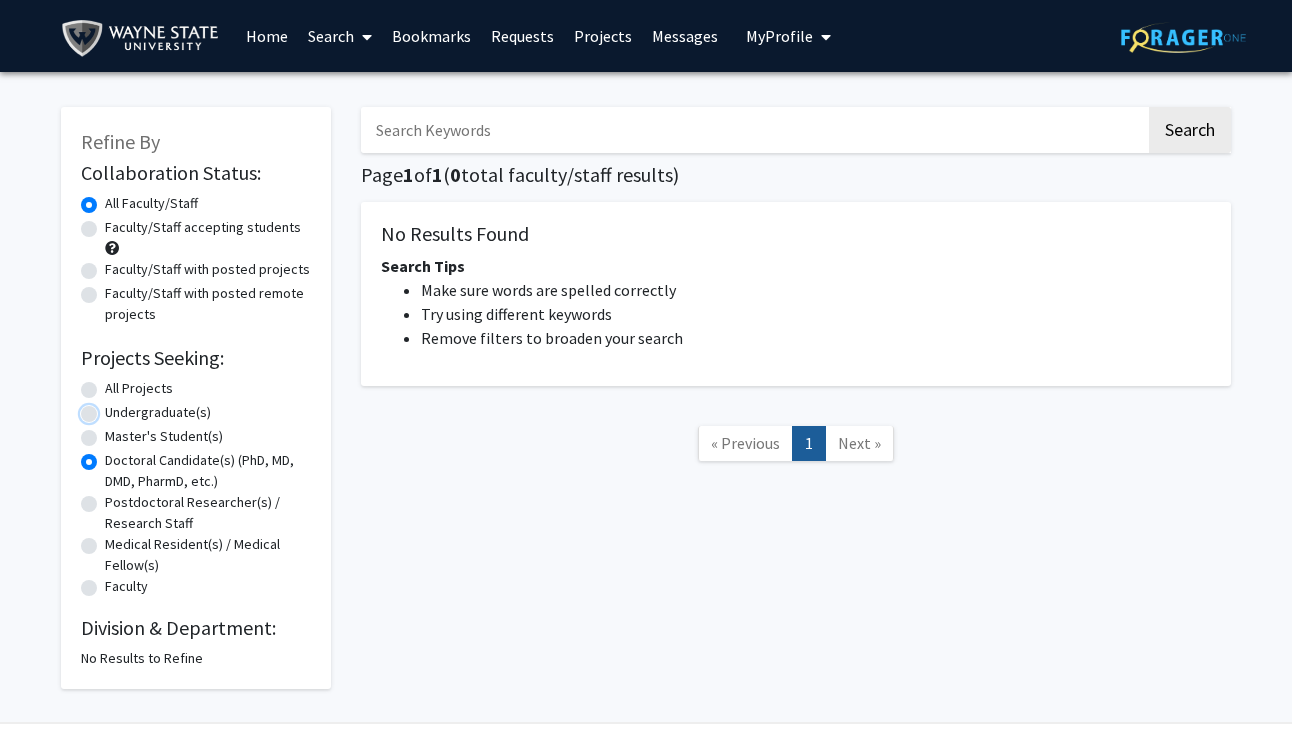 click on "Undergraduate(s)" at bounding box center [111, 408] 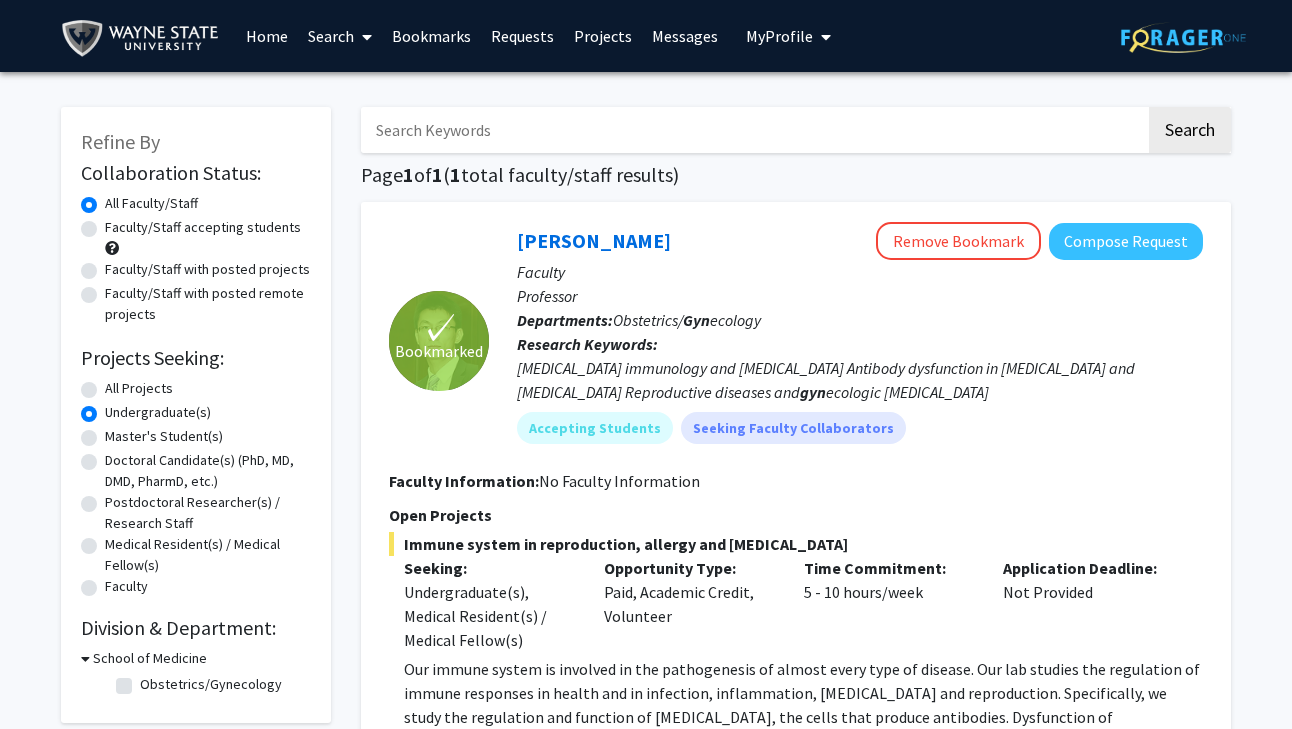 click on "Master's Student(s)" 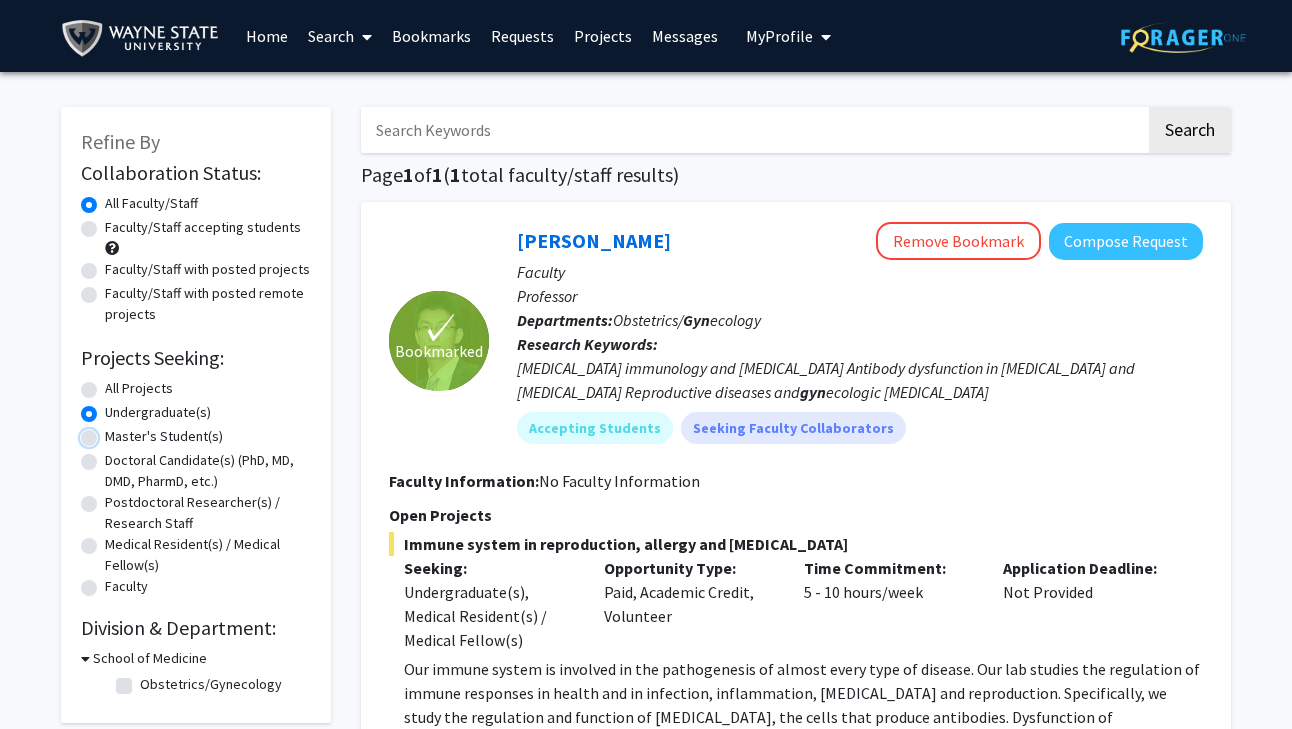 click on "Master's Student(s)" at bounding box center (111, 432) 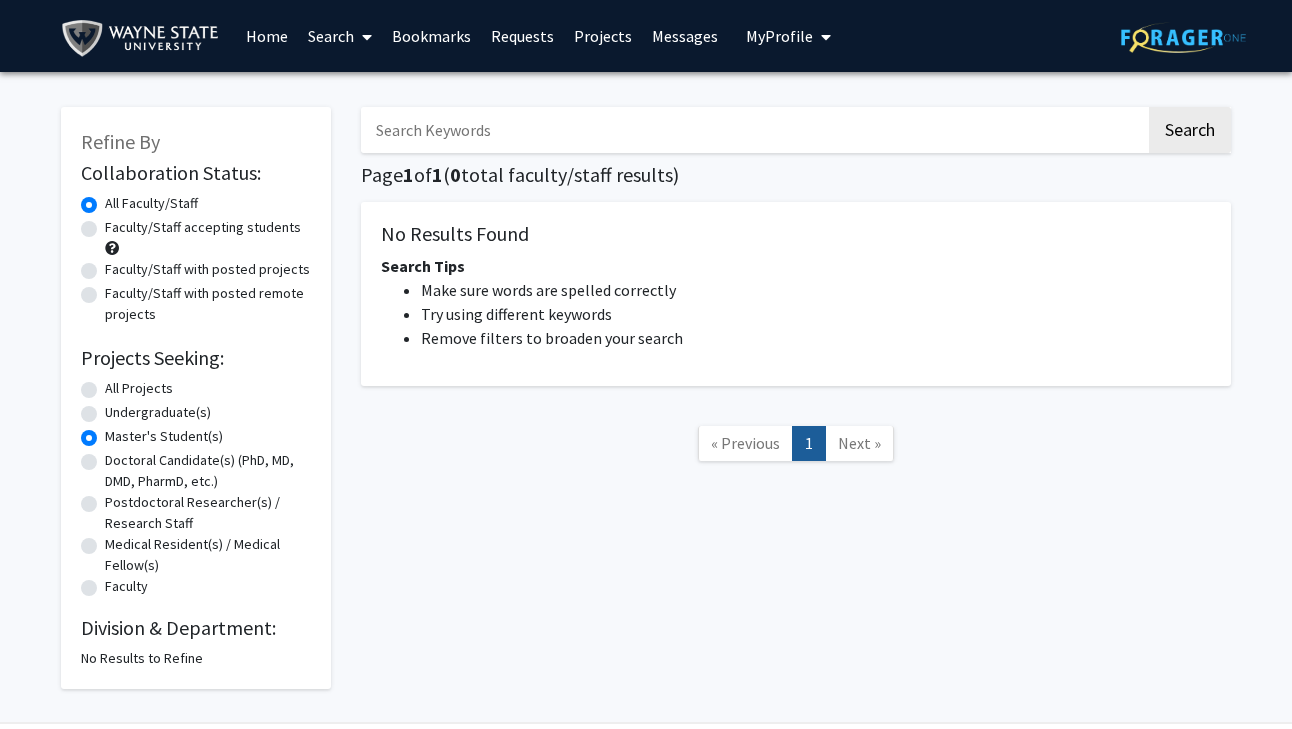 click on "Doctoral Candidate(s) (PhD, MD, DMD, PharmD, etc.)" 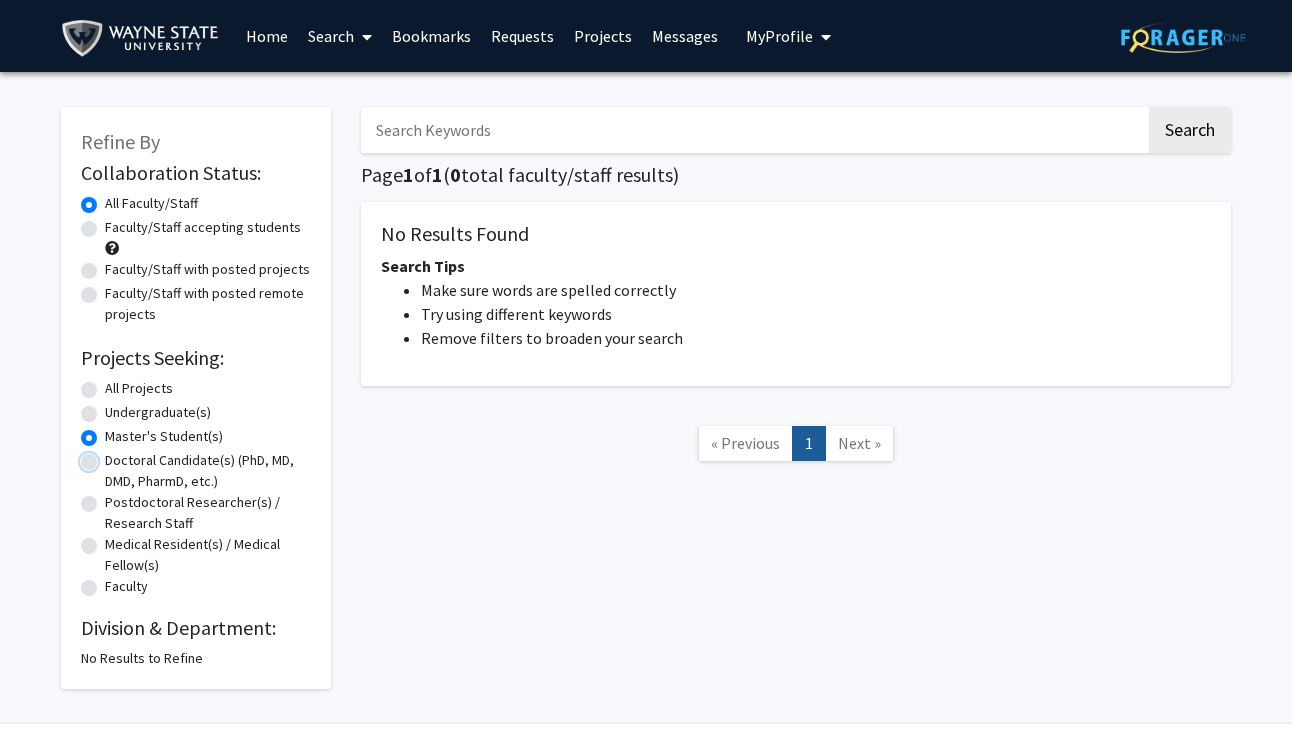 click on "Doctoral Candidate(s) (PhD, MD, DMD, PharmD, etc.)" at bounding box center (111, 456) 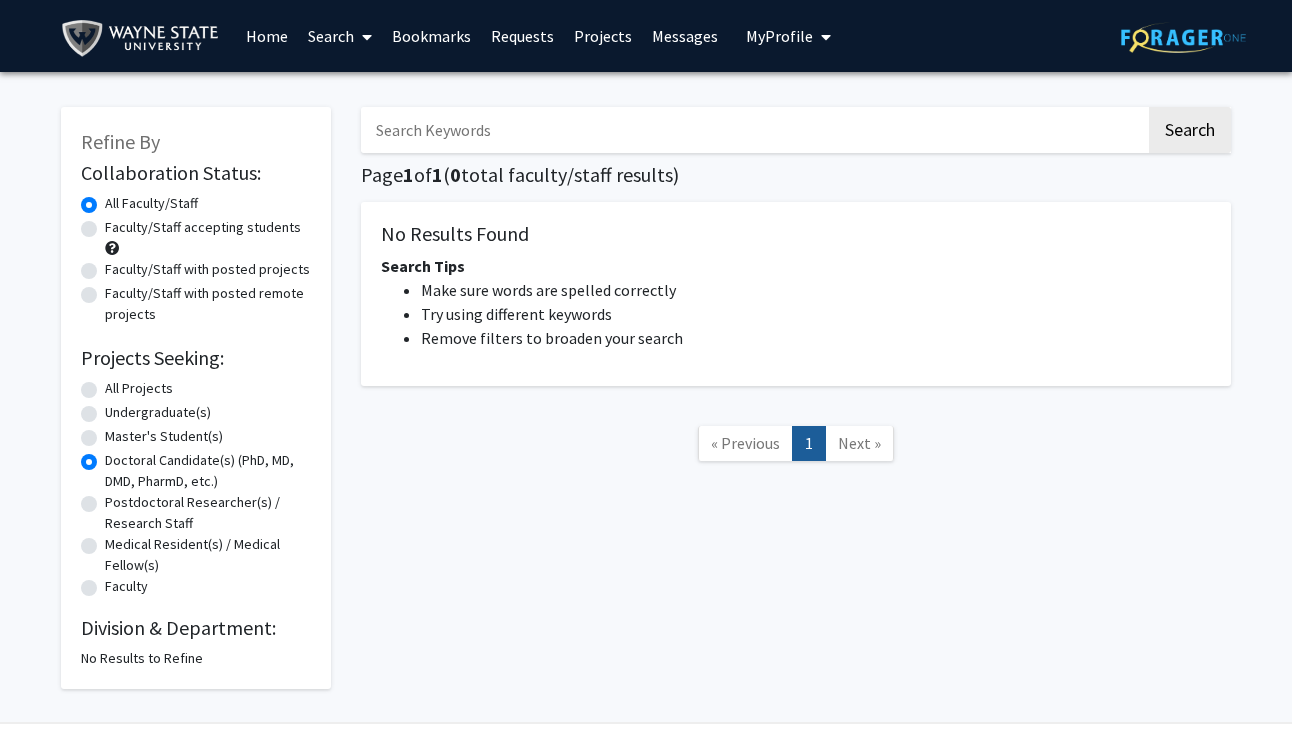 click on "Postdoctoral Researcher(s) / Research Staff" 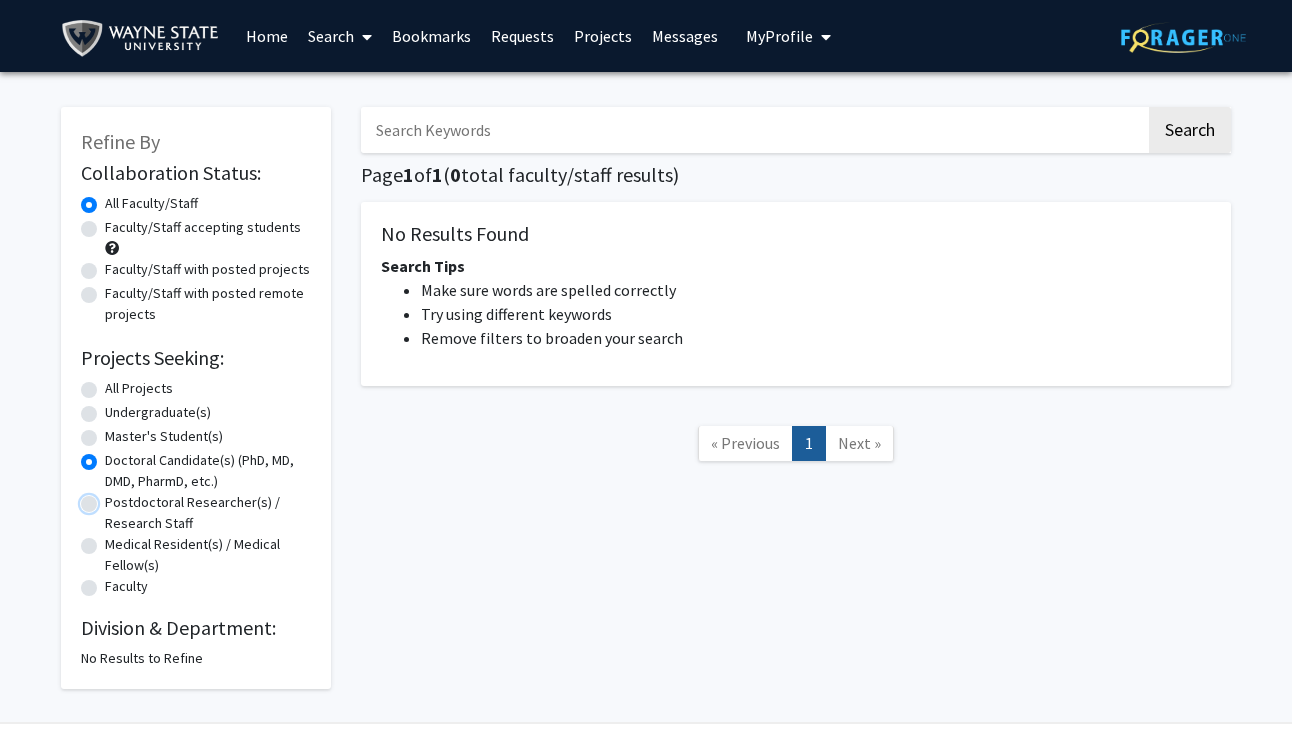 click on "Postdoctoral Researcher(s) / Research Staff" at bounding box center [111, 498] 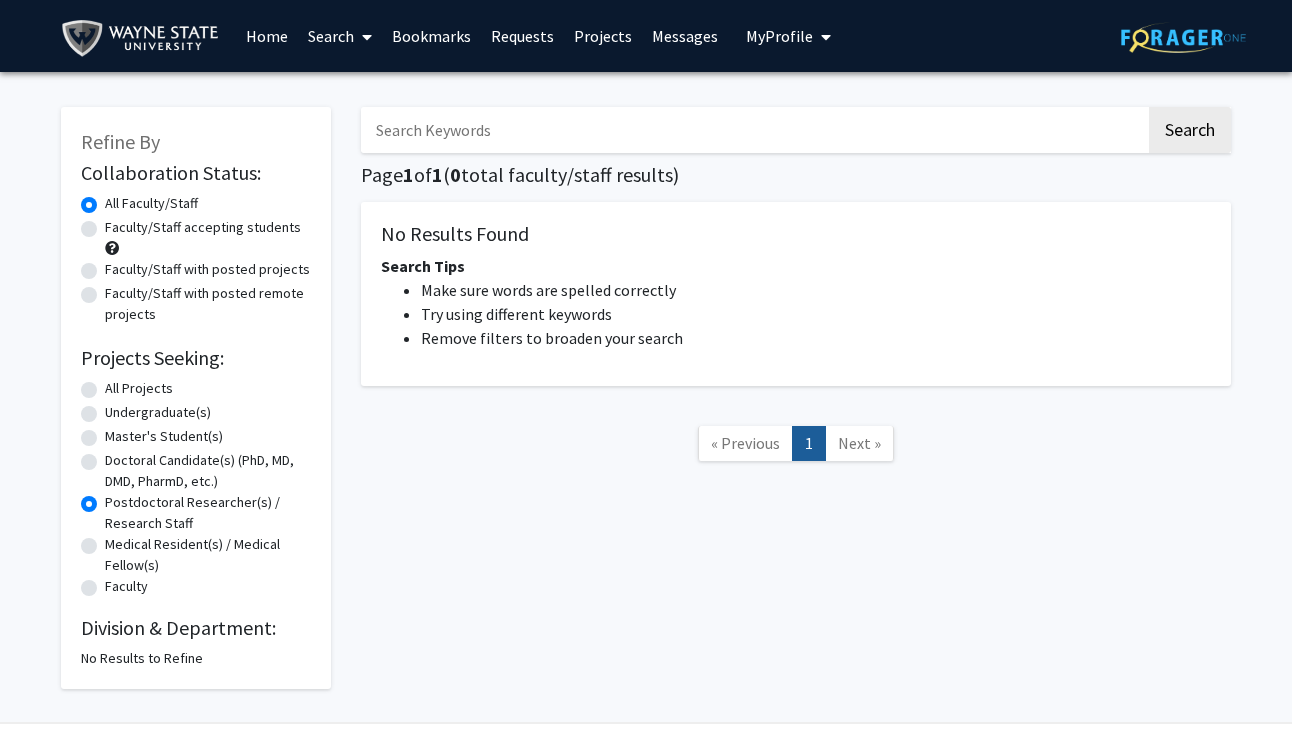 click on "Medical Resident(s) / Medical Fellow(s)" 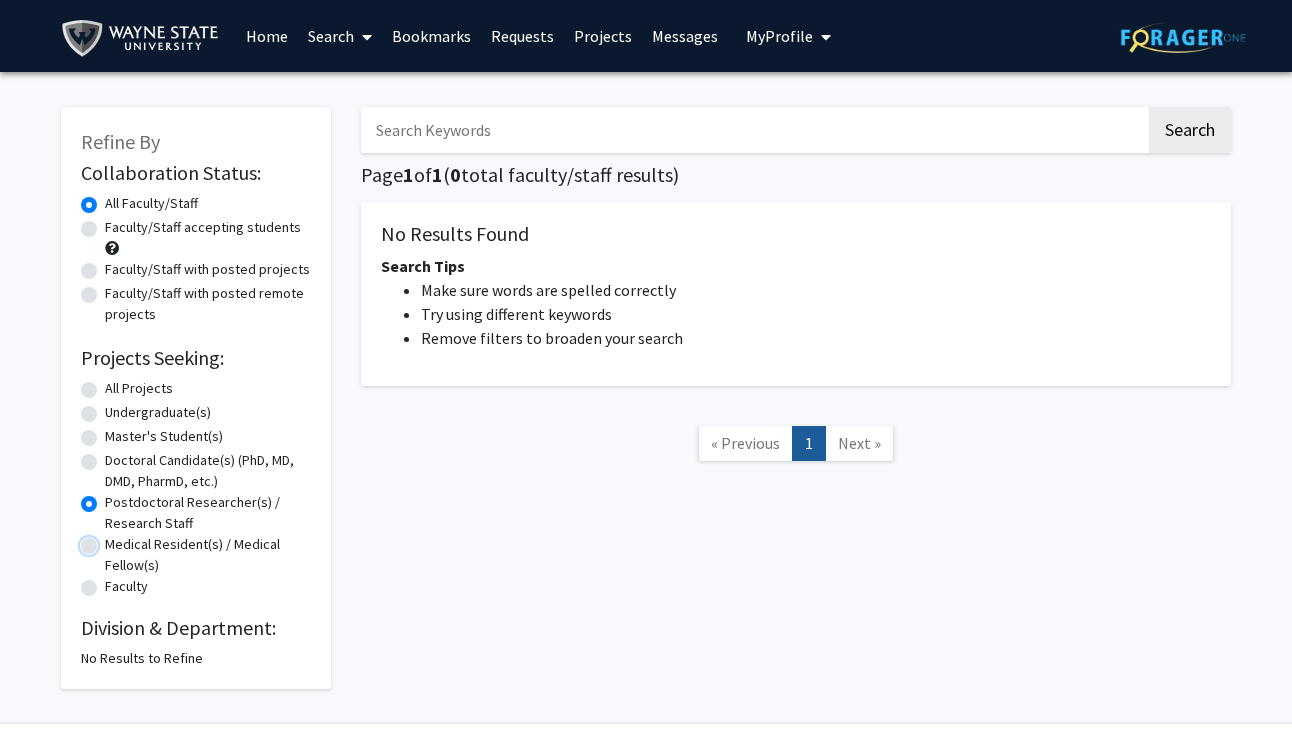 click on "Medical Resident(s) / Medical Fellow(s)" at bounding box center (111, 540) 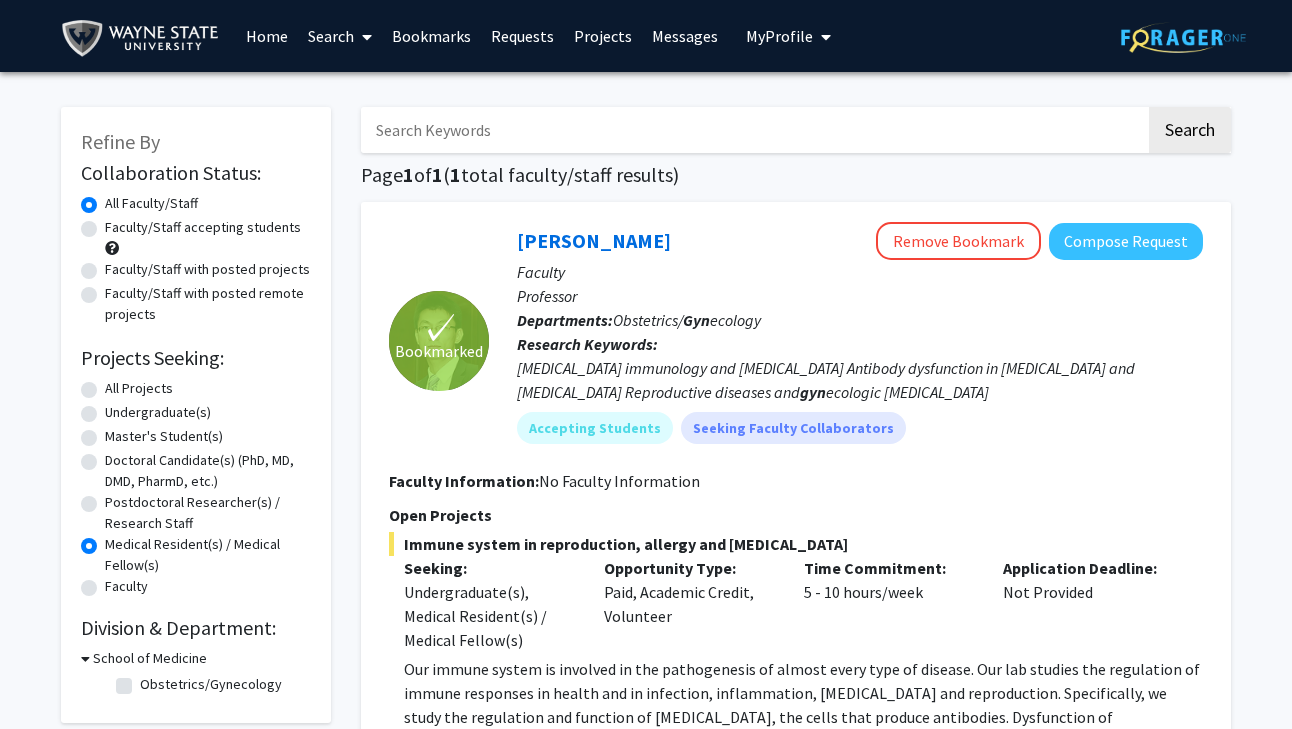 click on "Faculty" 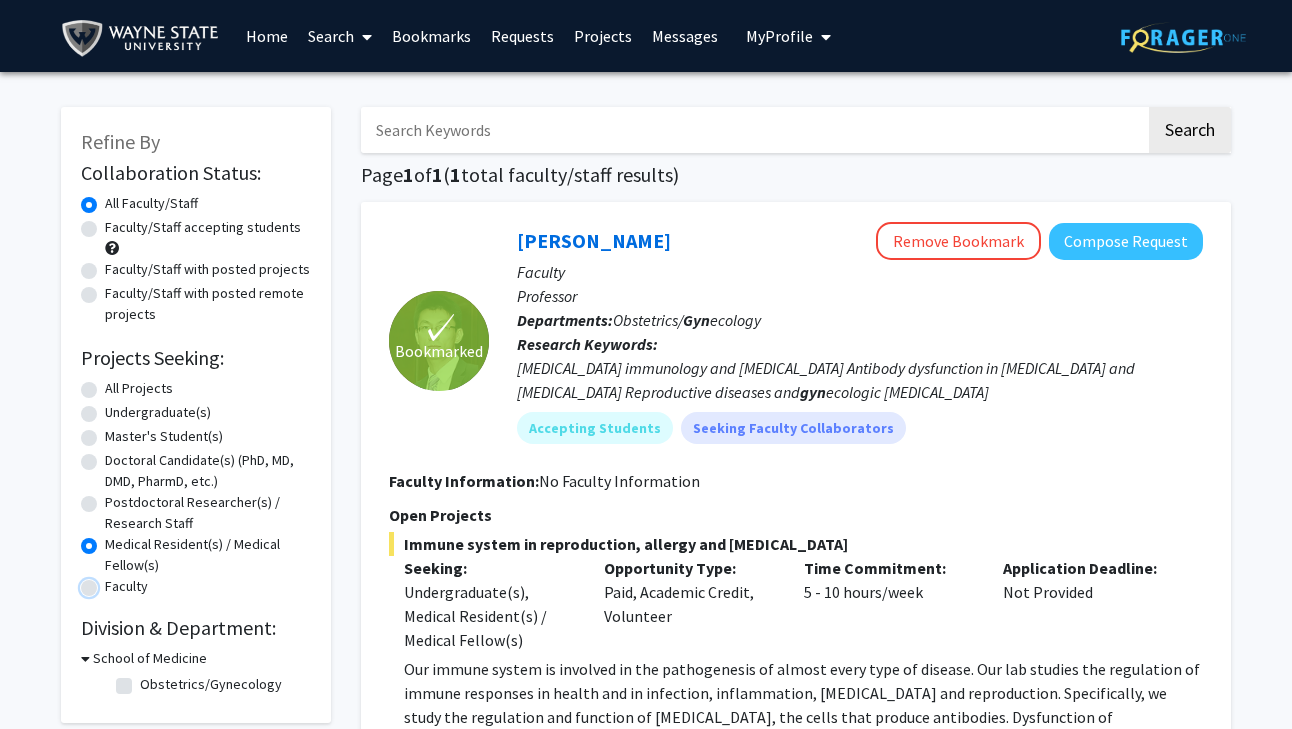 click on "Faculty" at bounding box center (111, 582) 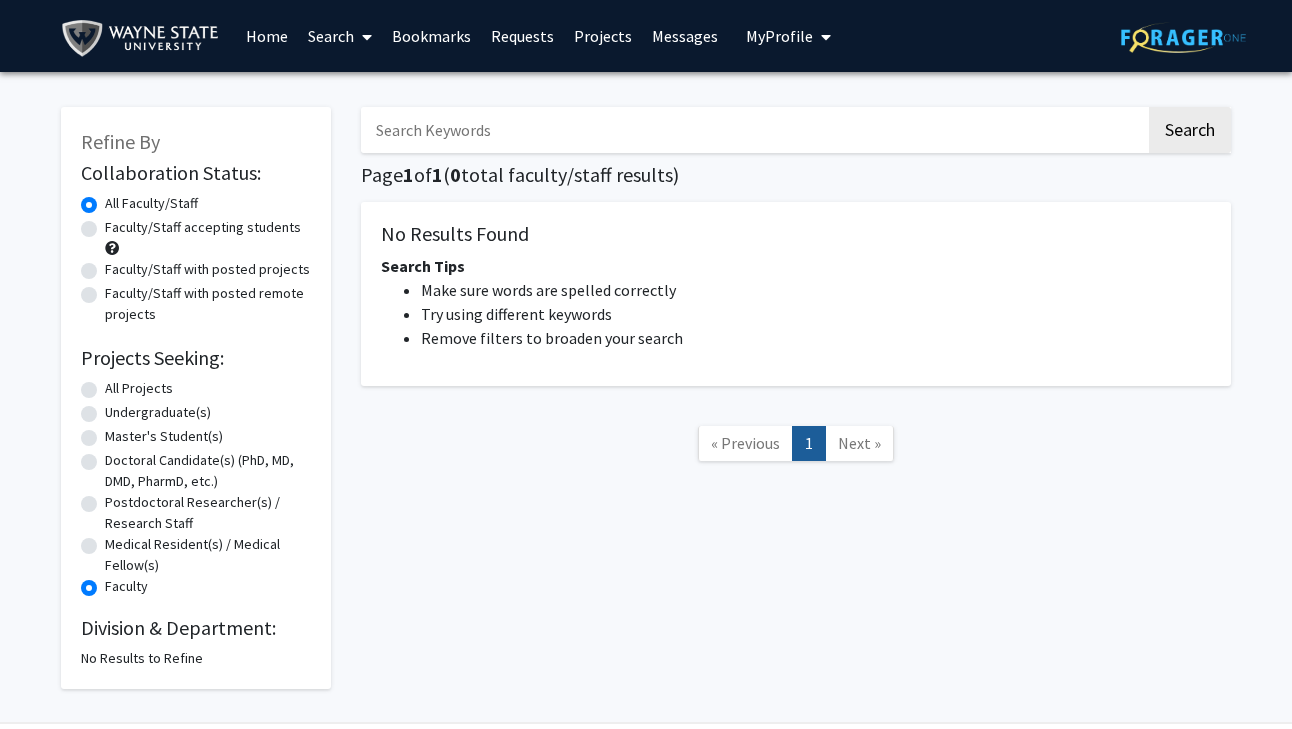 click on "All Projects" 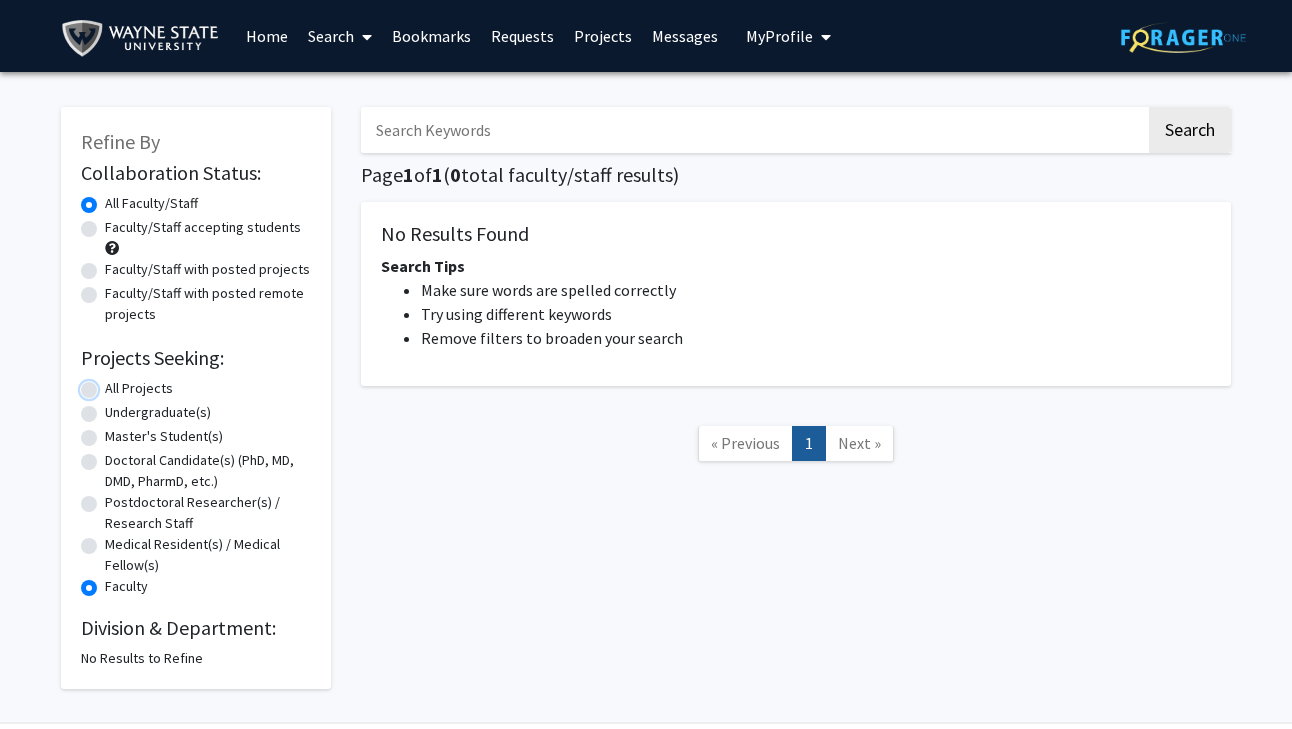 click on "All Projects" at bounding box center [111, 384] 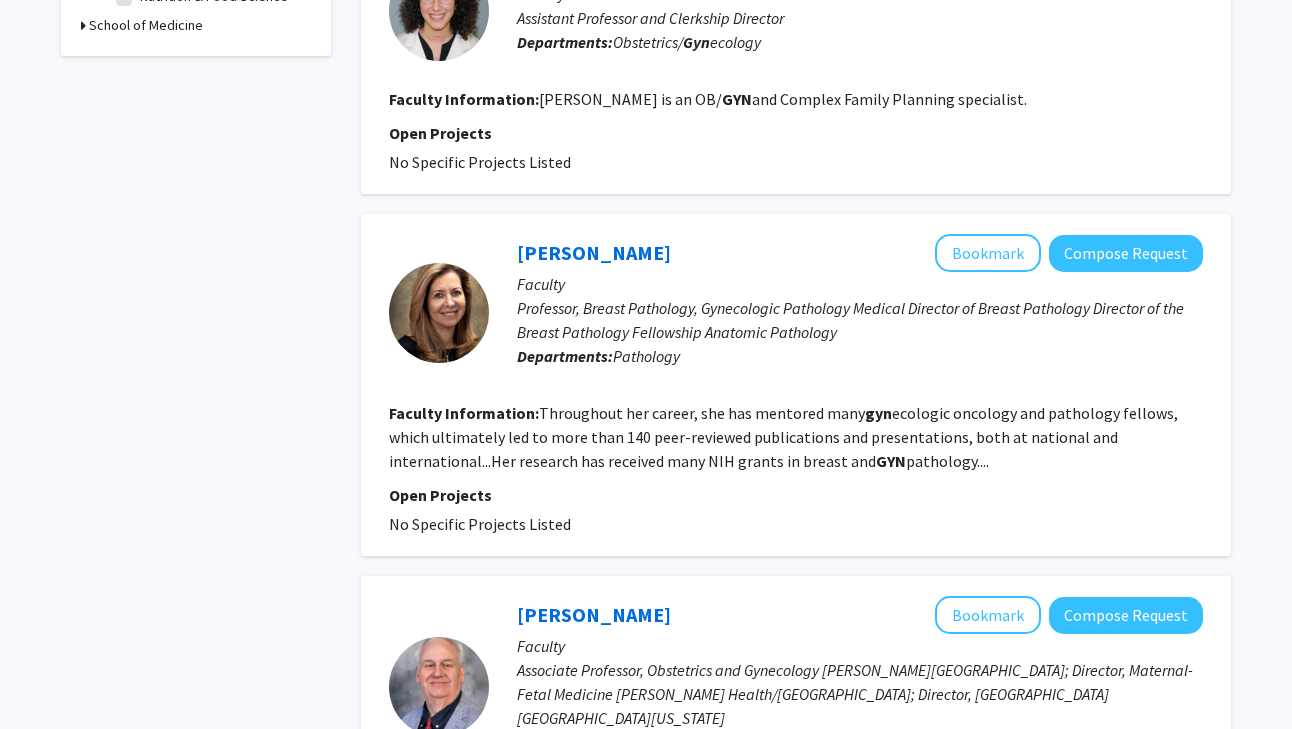 scroll, scrollTop: 0, scrollLeft: 0, axis: both 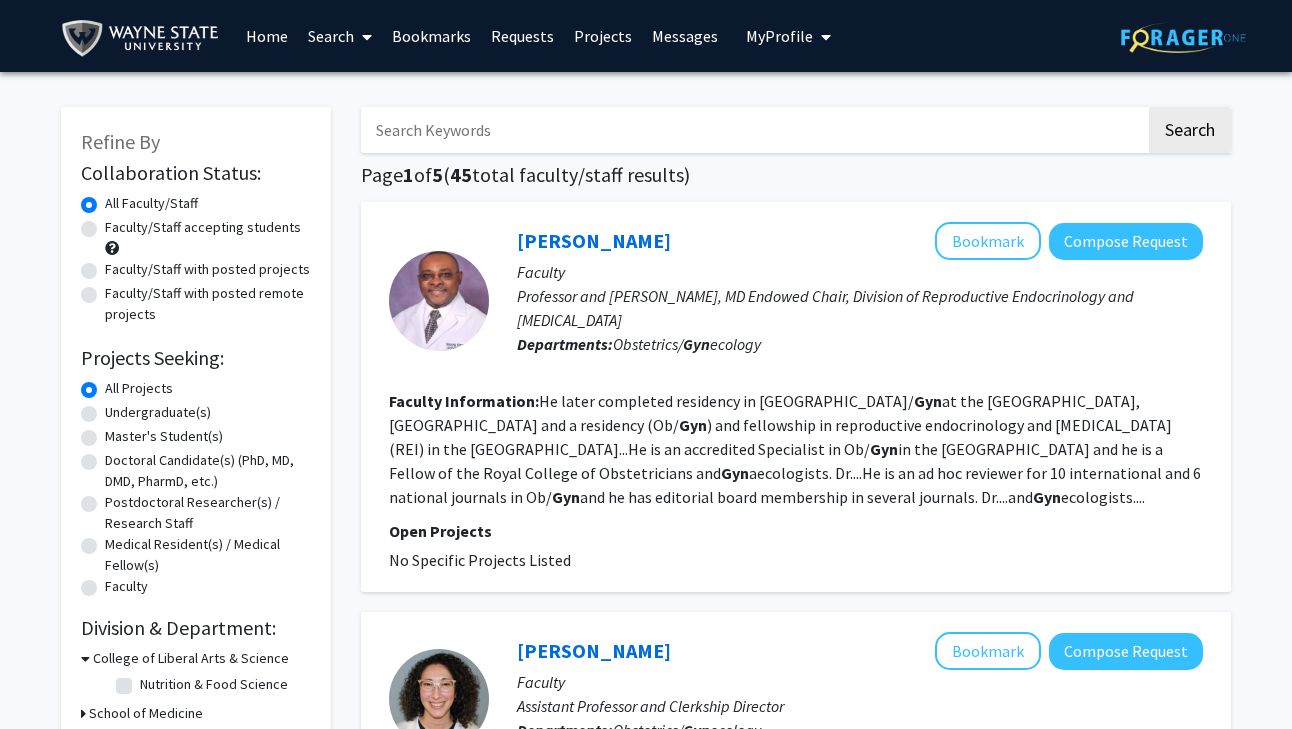 click on "Faculty/Staff accepting students" 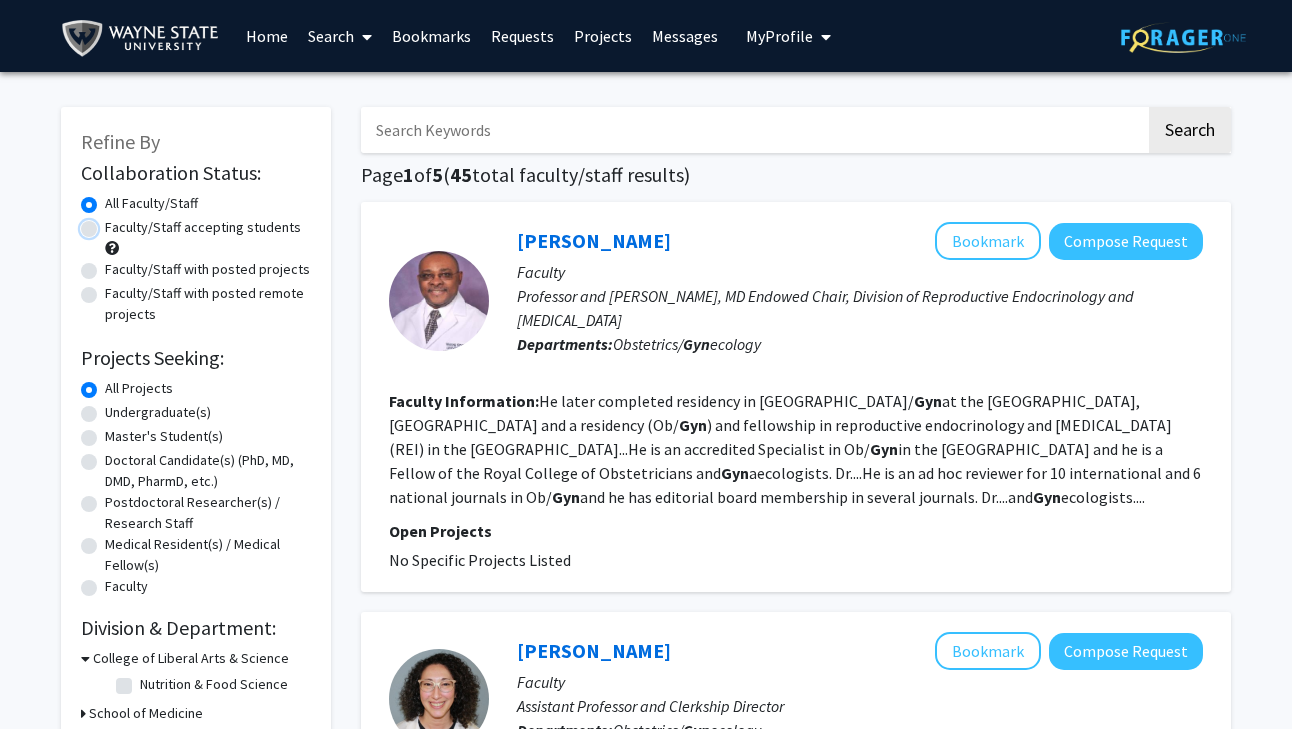 click on "Faculty/Staff accepting students" at bounding box center [111, 223] 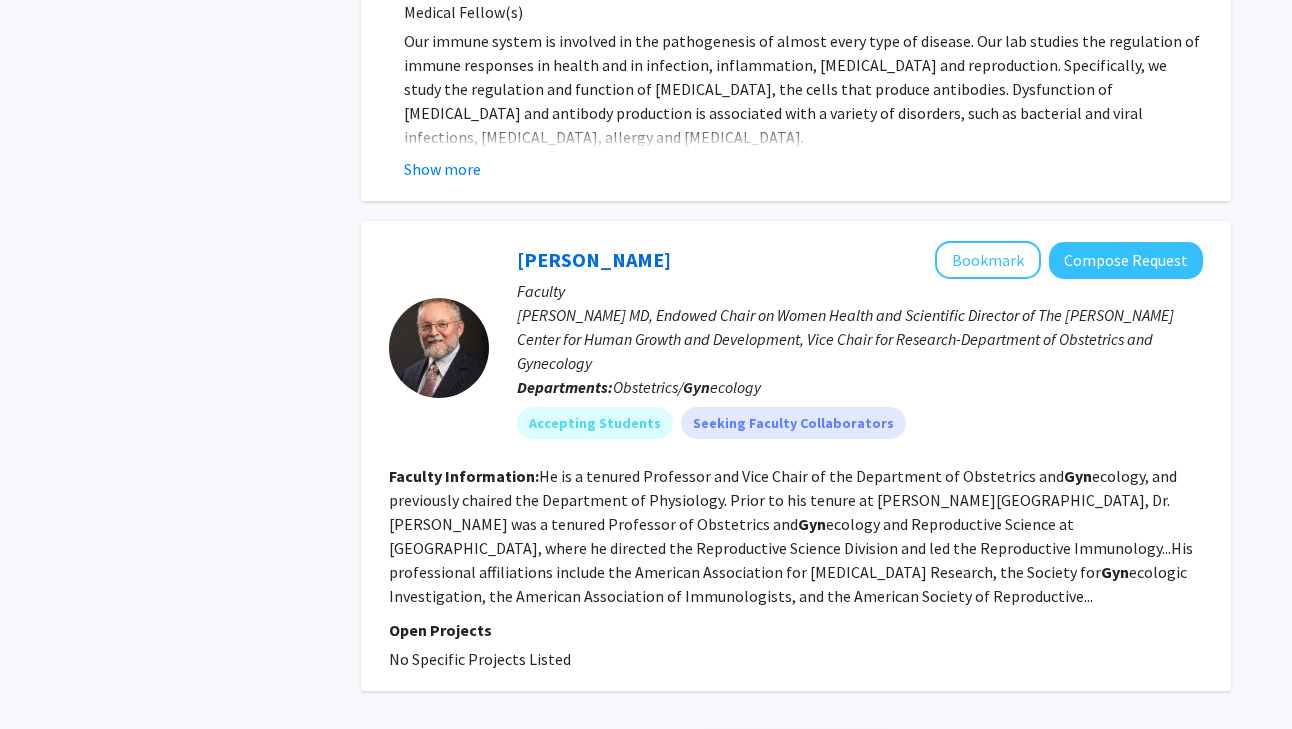 scroll, scrollTop: 0, scrollLeft: 0, axis: both 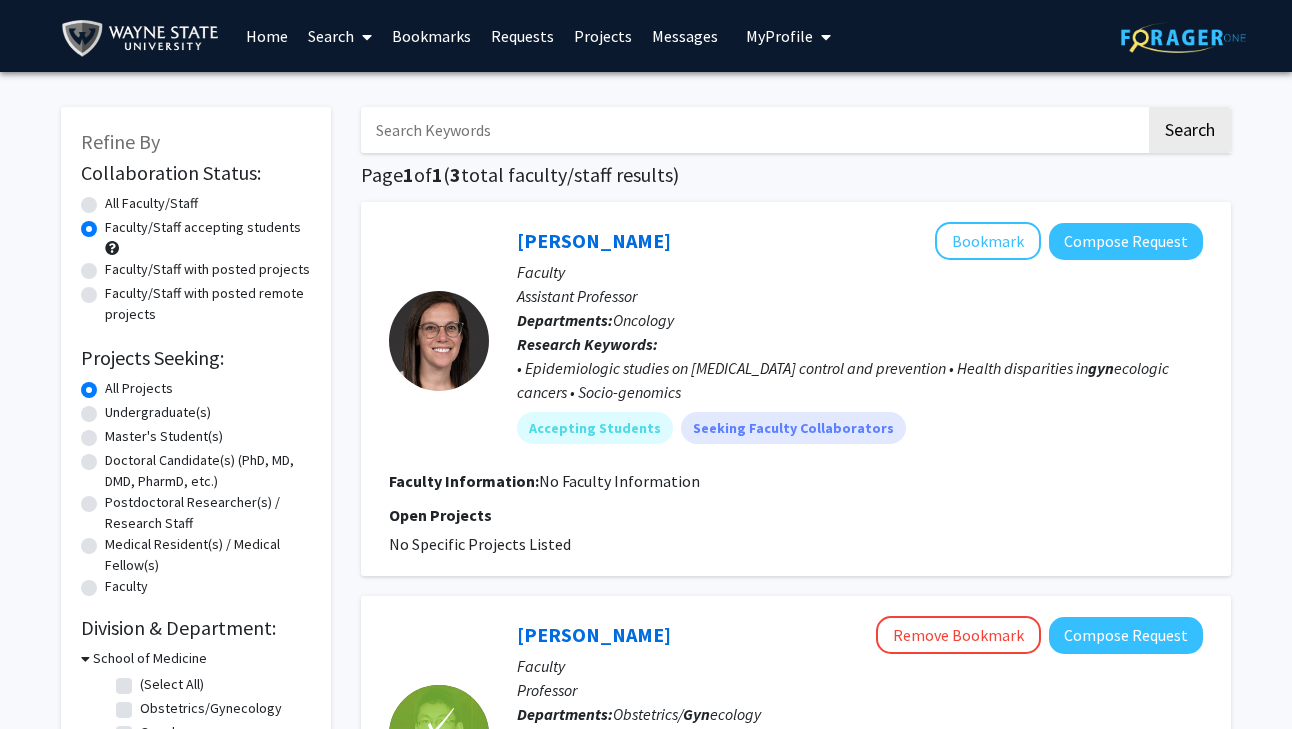 click on "Faculty/Staff with posted remote projects" 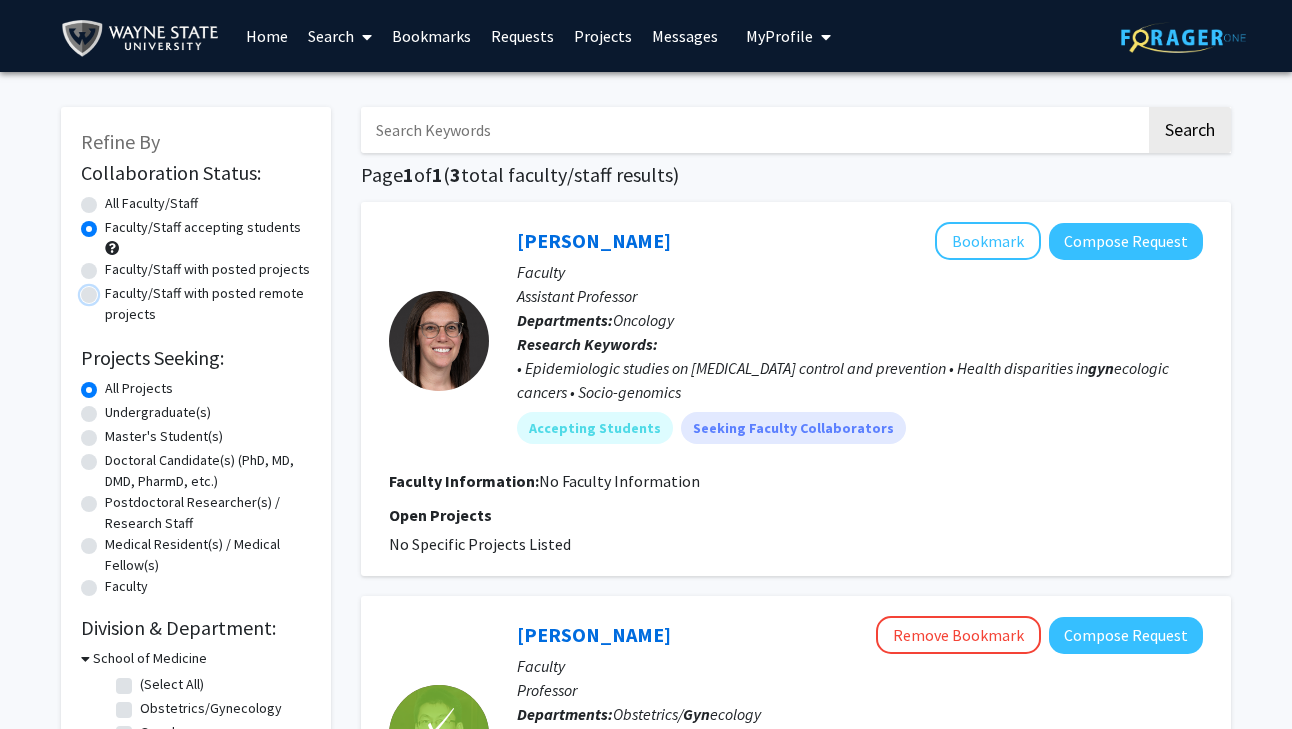 click on "Faculty/Staff with posted remote projects" at bounding box center [111, 289] 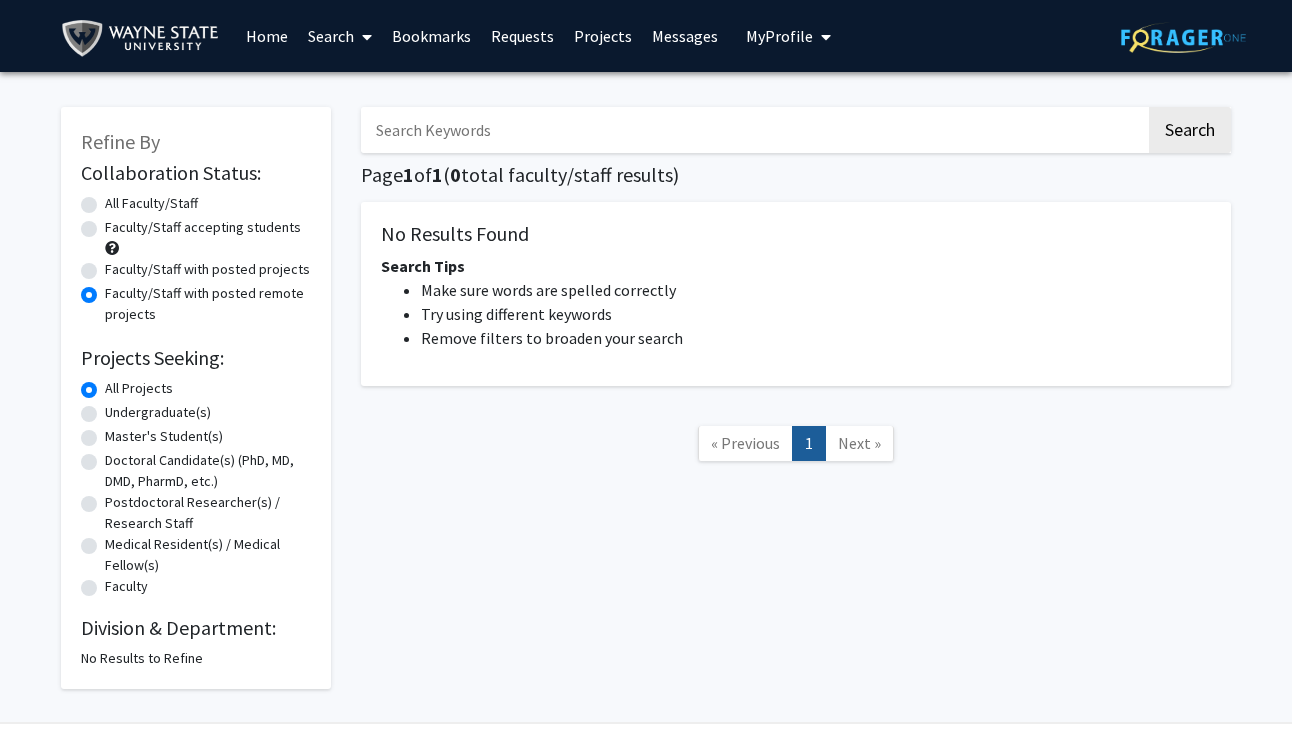 click on "Faculty/Staff with posted projects" 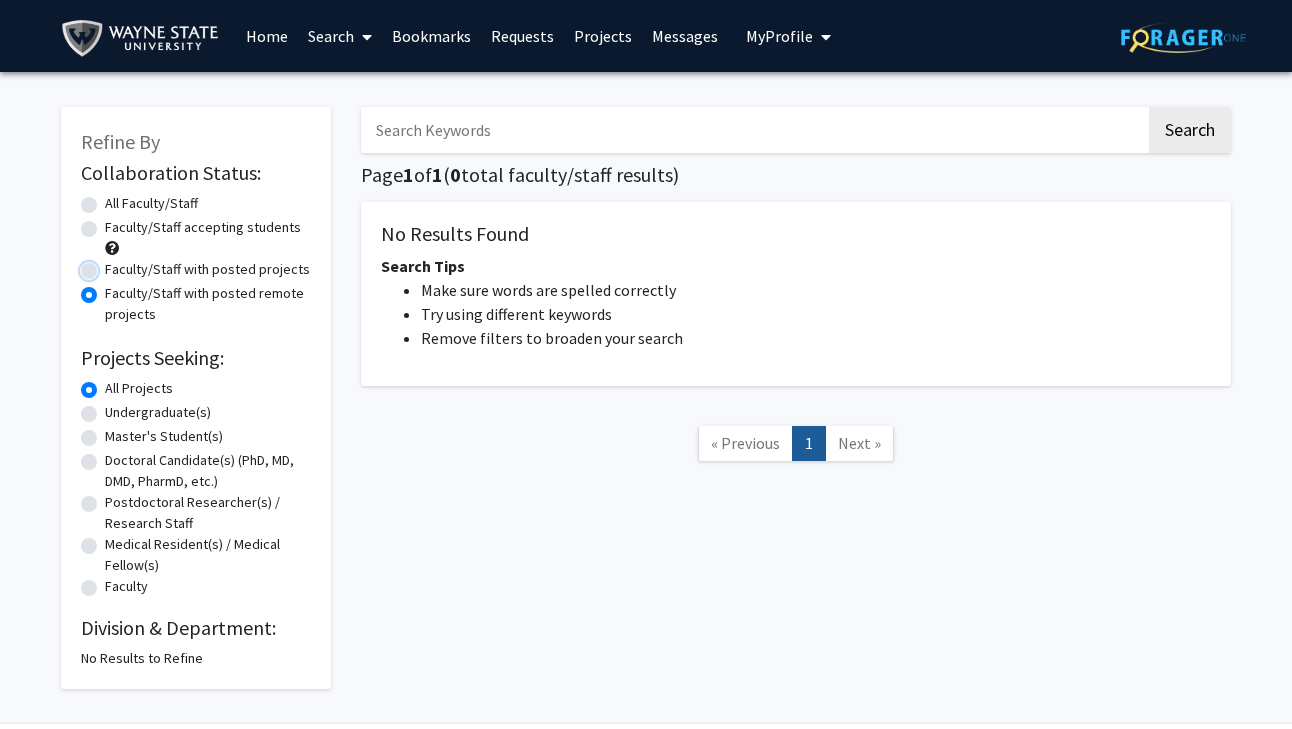 click on "Faculty/Staff with posted projects" at bounding box center [111, 265] 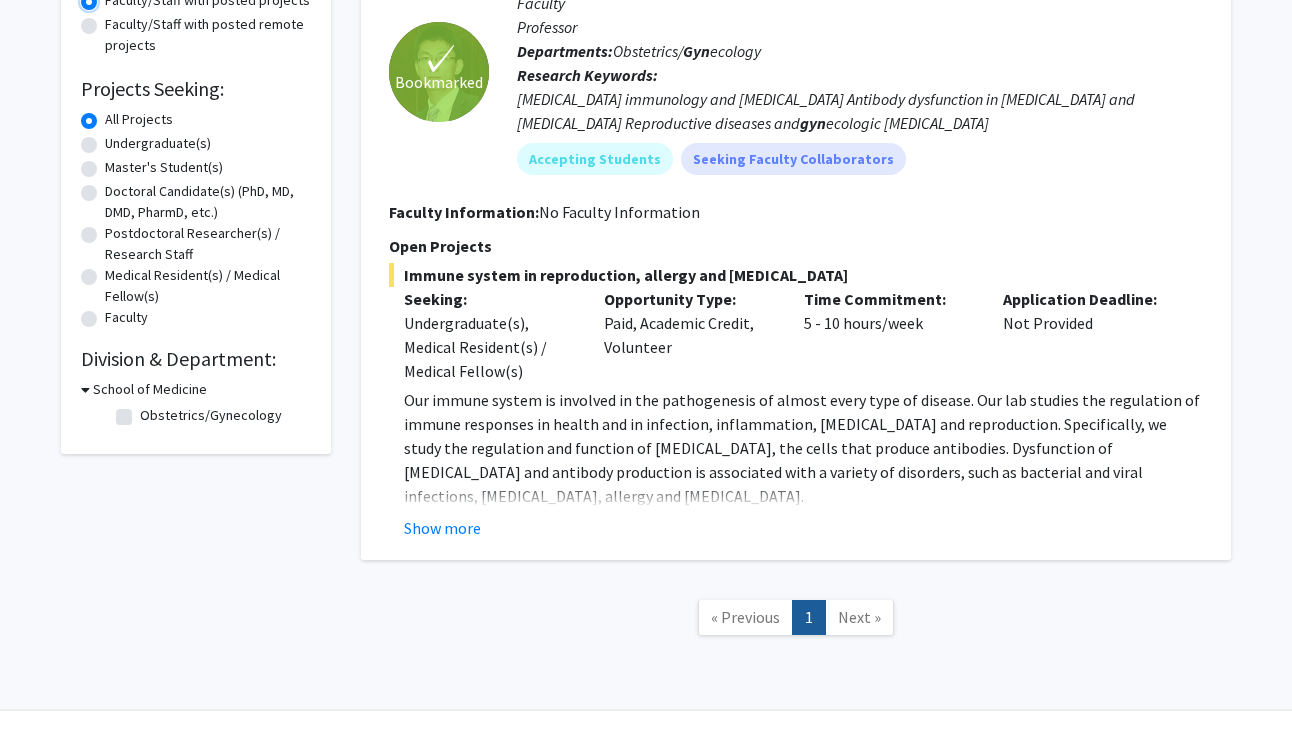 scroll, scrollTop: 268, scrollLeft: 0, axis: vertical 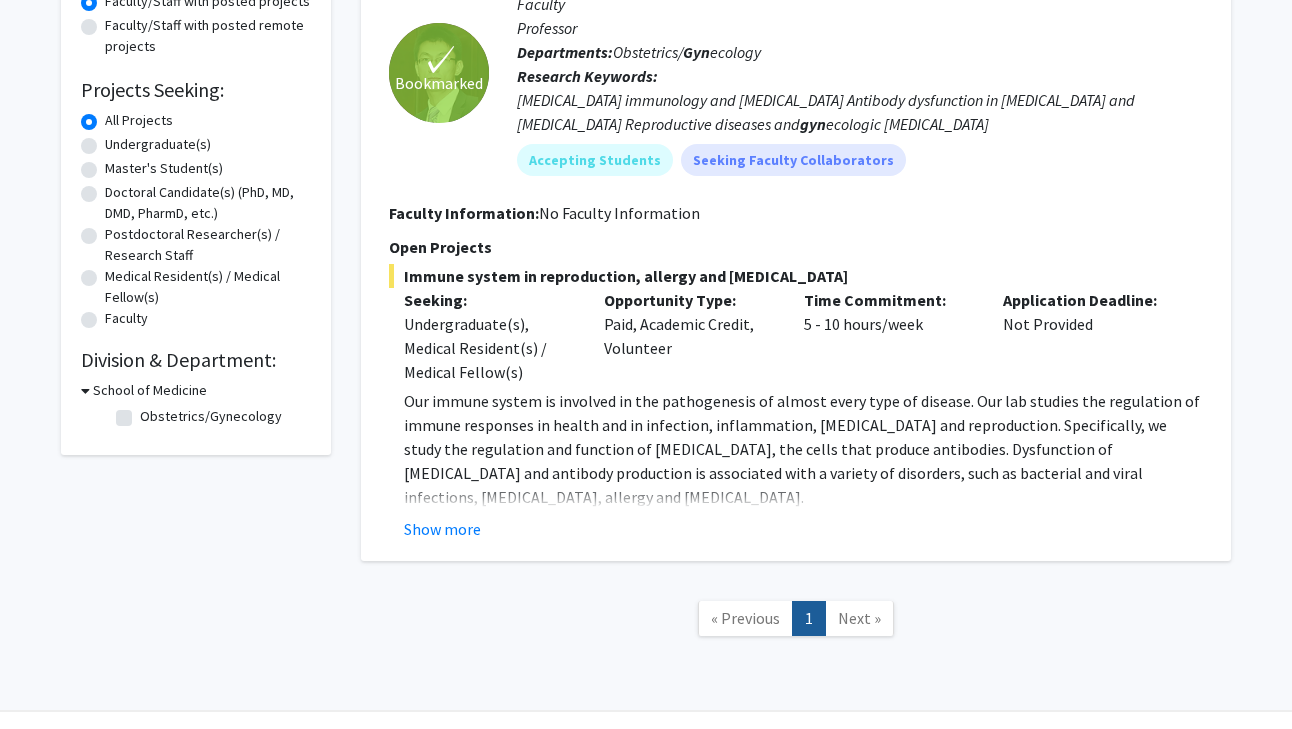 click on "Obstetrics/Gynecology" 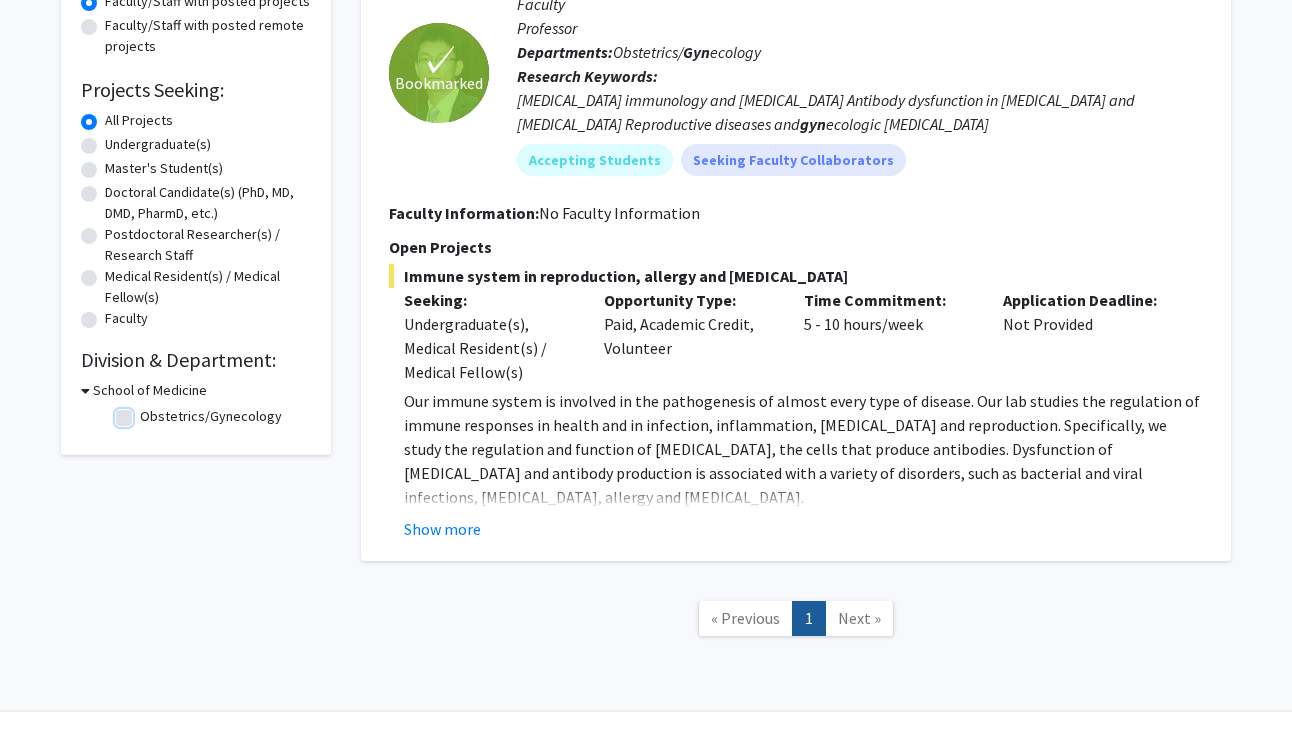 click on "Obstetrics/Gynecology" at bounding box center [146, 412] 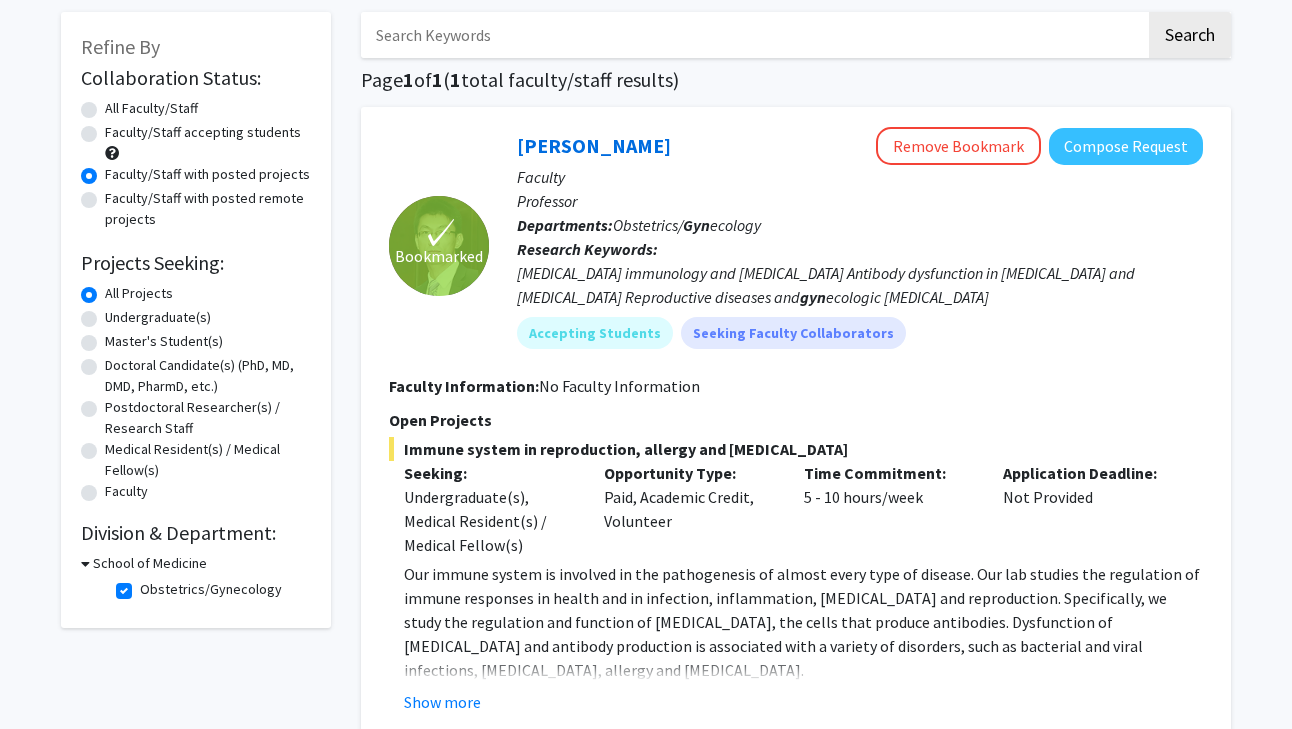 scroll, scrollTop: 0, scrollLeft: 0, axis: both 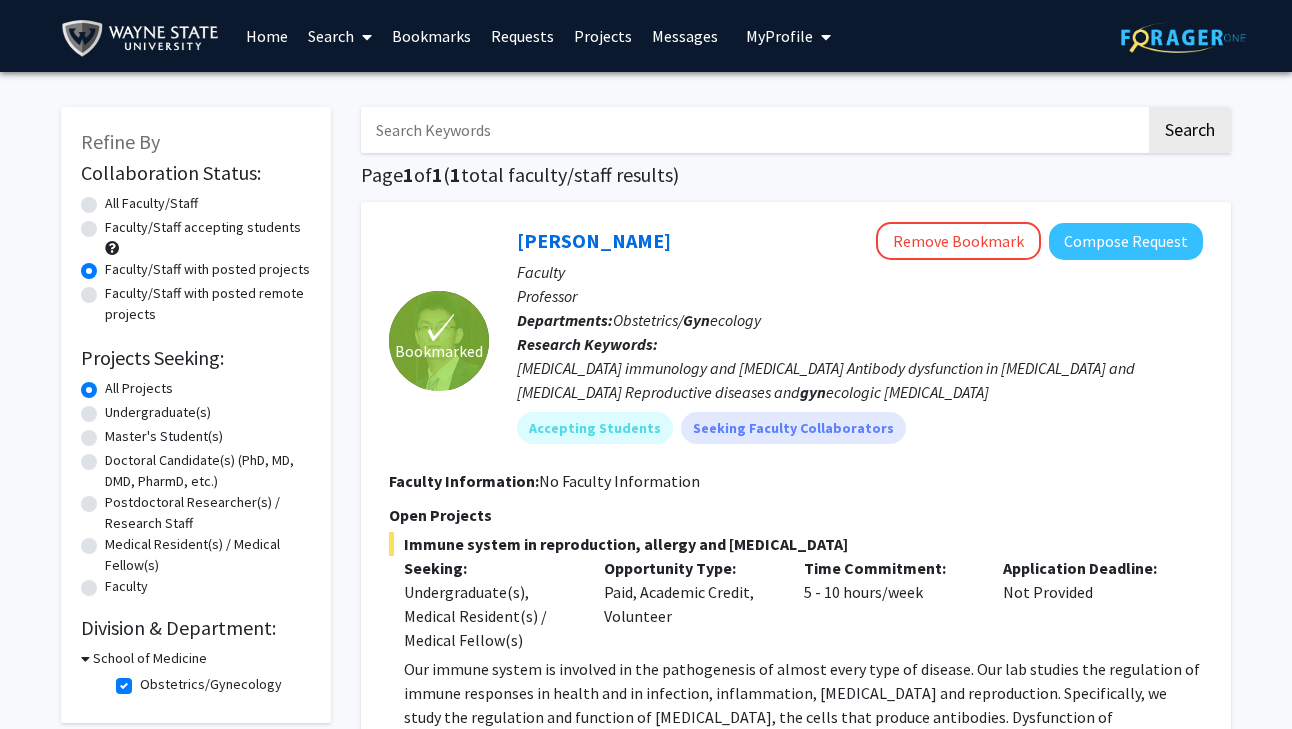 click on "Requests" at bounding box center [522, 36] 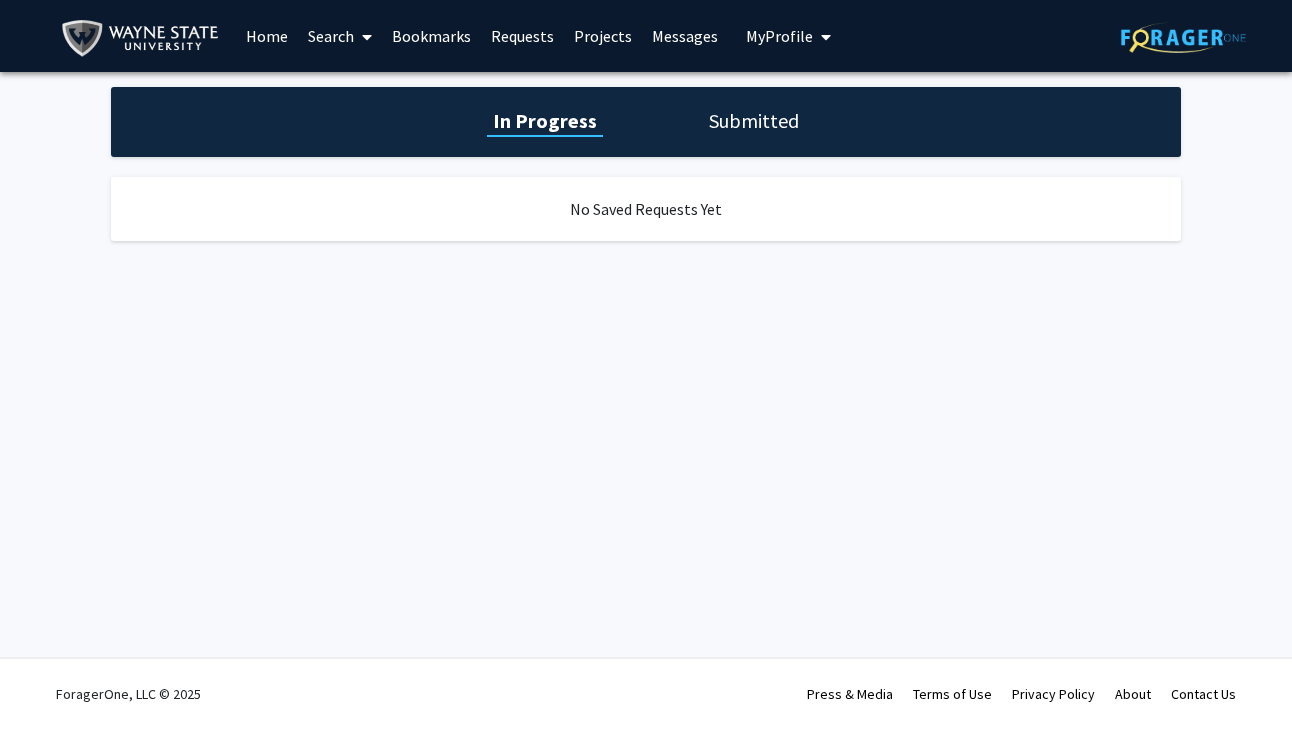 click on "Bookmarks" at bounding box center [431, 36] 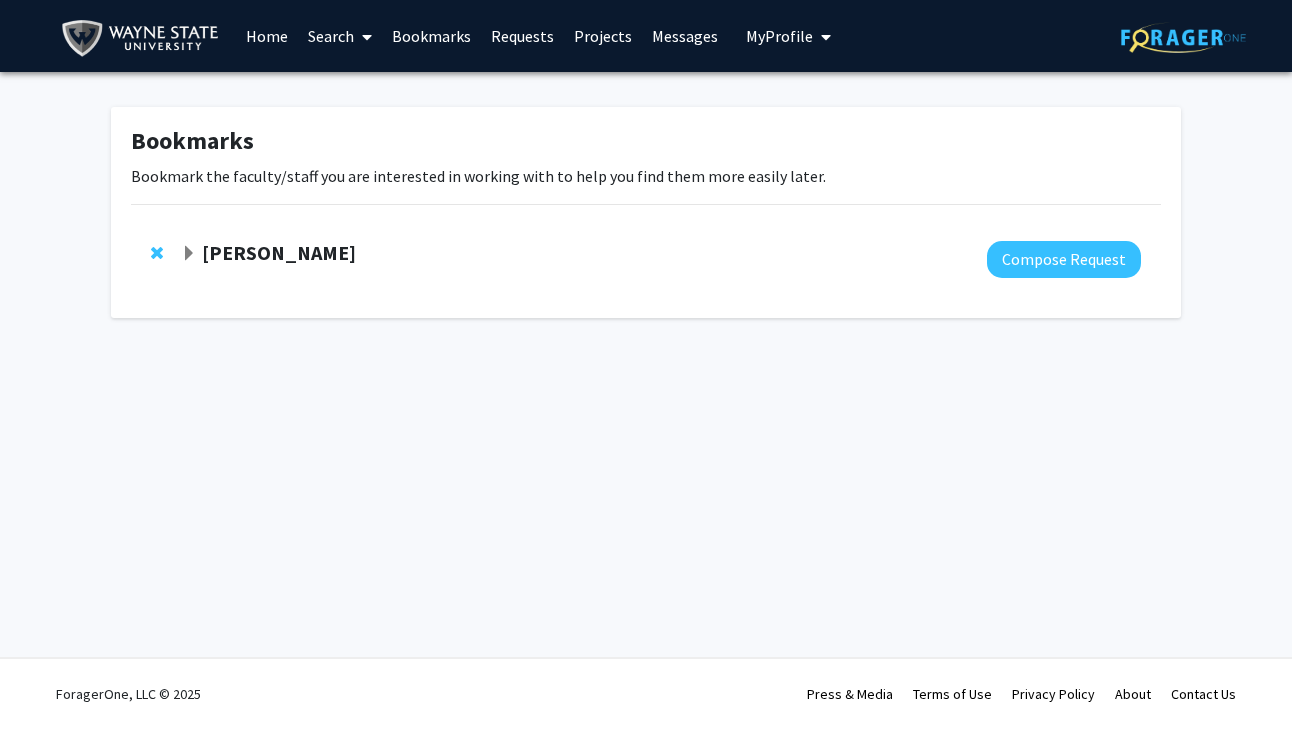 click on "Bookmarks" at bounding box center (431, 36) 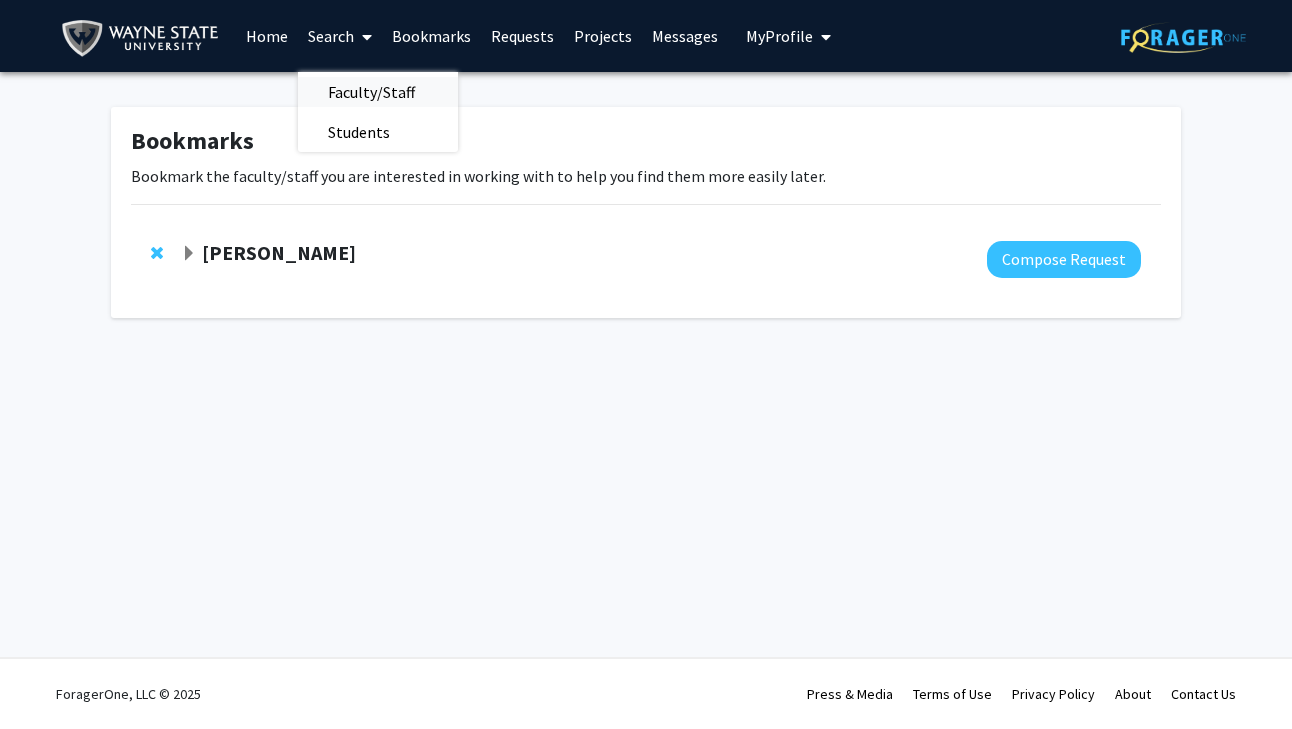 click on "Faculty/Staff" at bounding box center (371, 92) 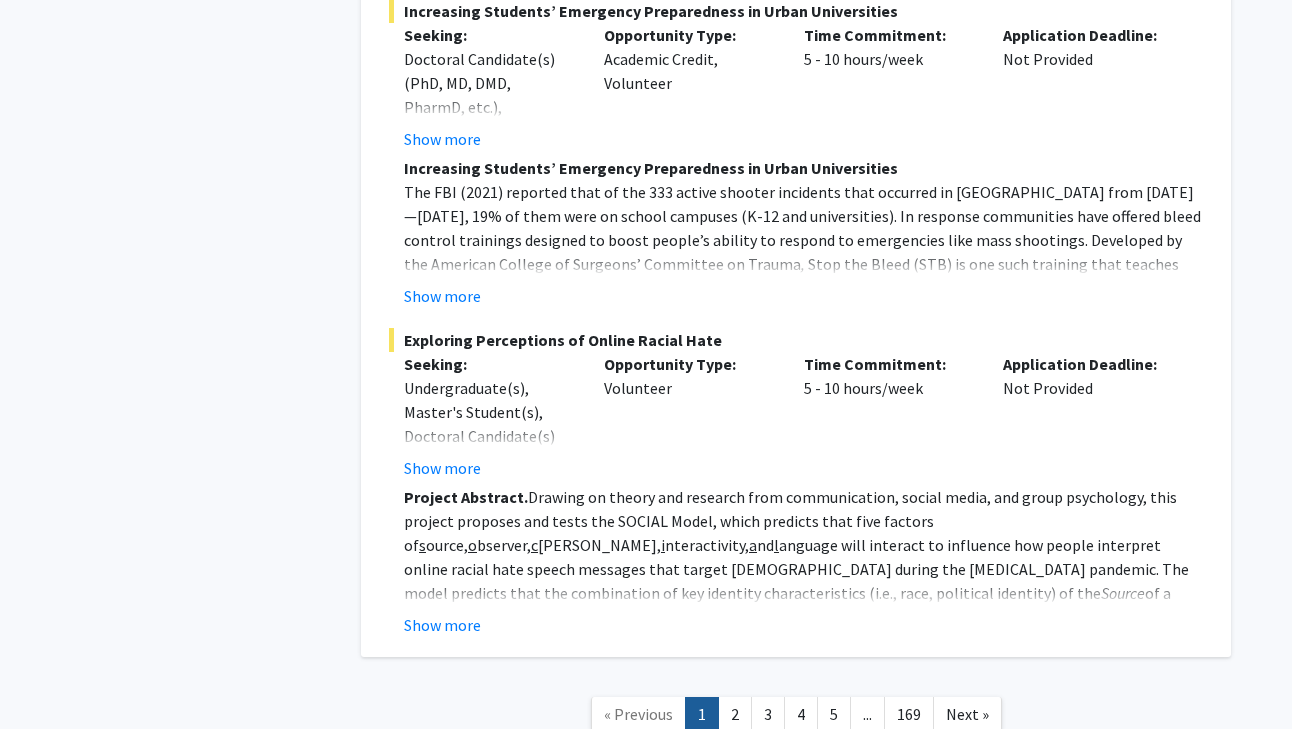 scroll, scrollTop: 9663, scrollLeft: 0, axis: vertical 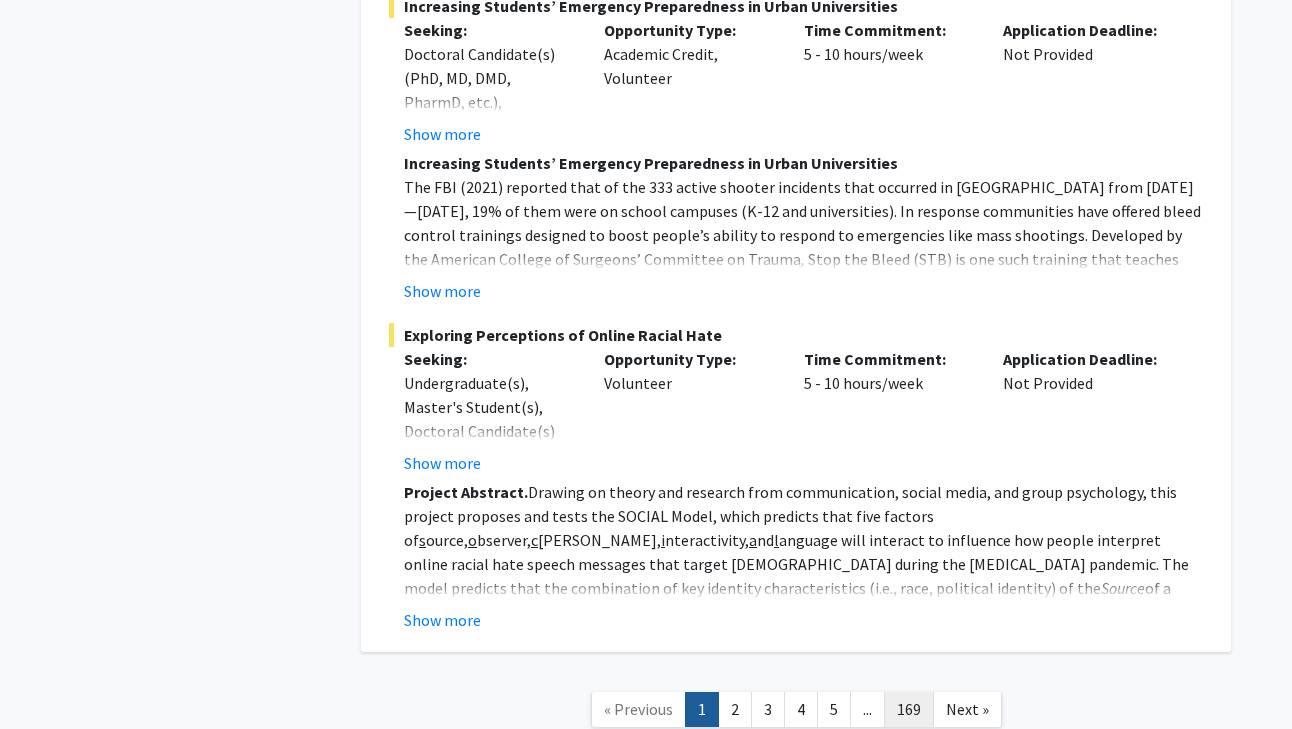 click on "169" 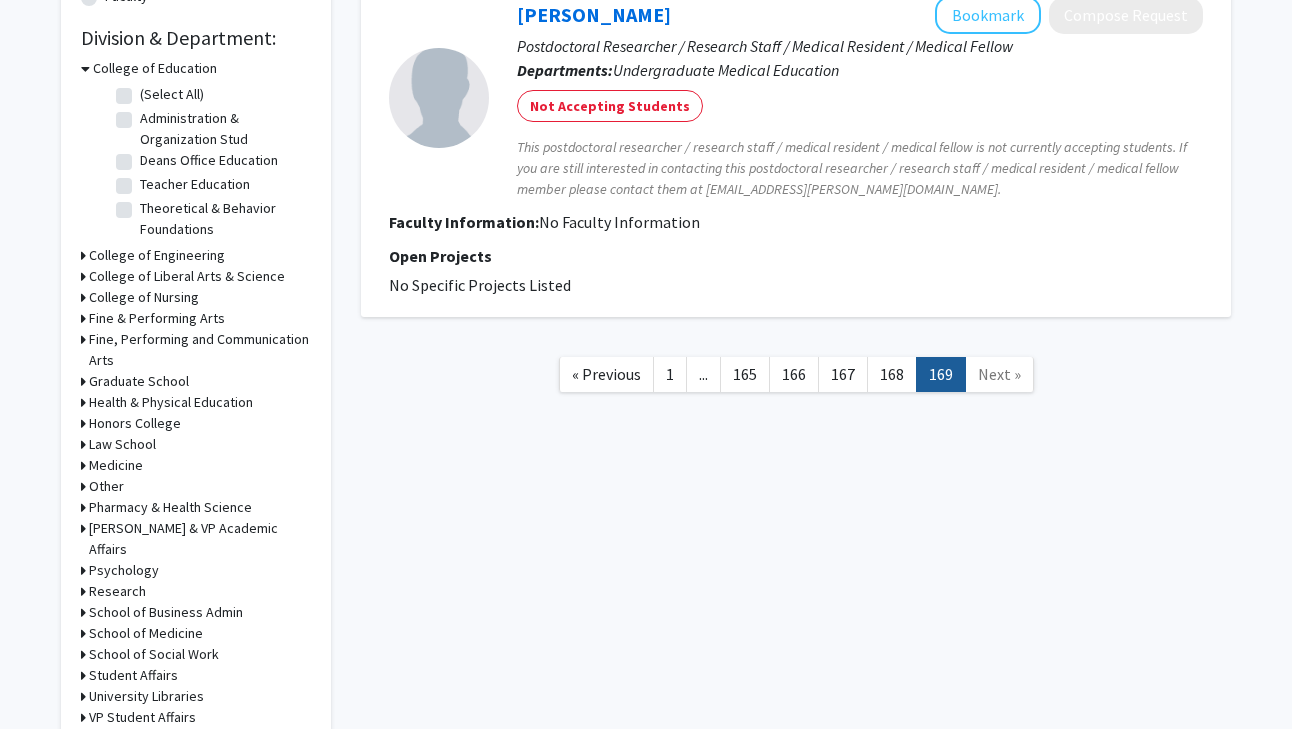 scroll, scrollTop: 693, scrollLeft: 0, axis: vertical 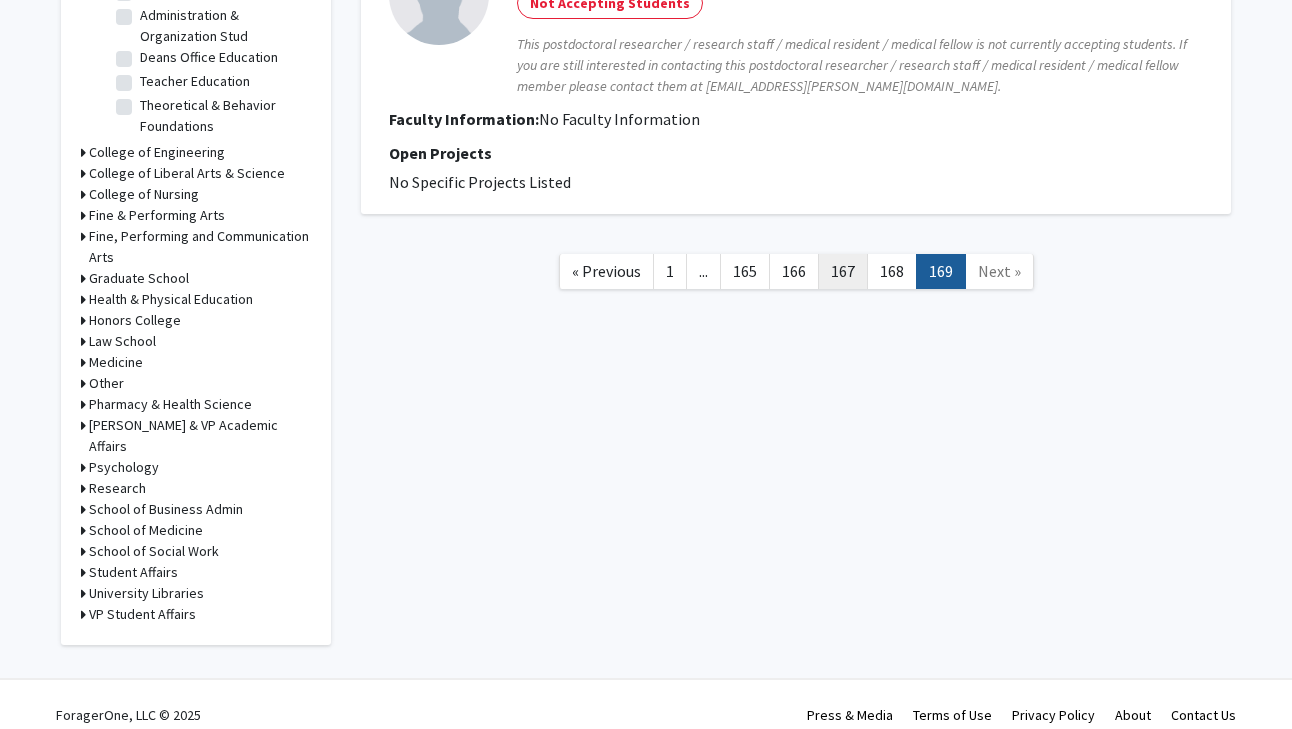 click on "167" 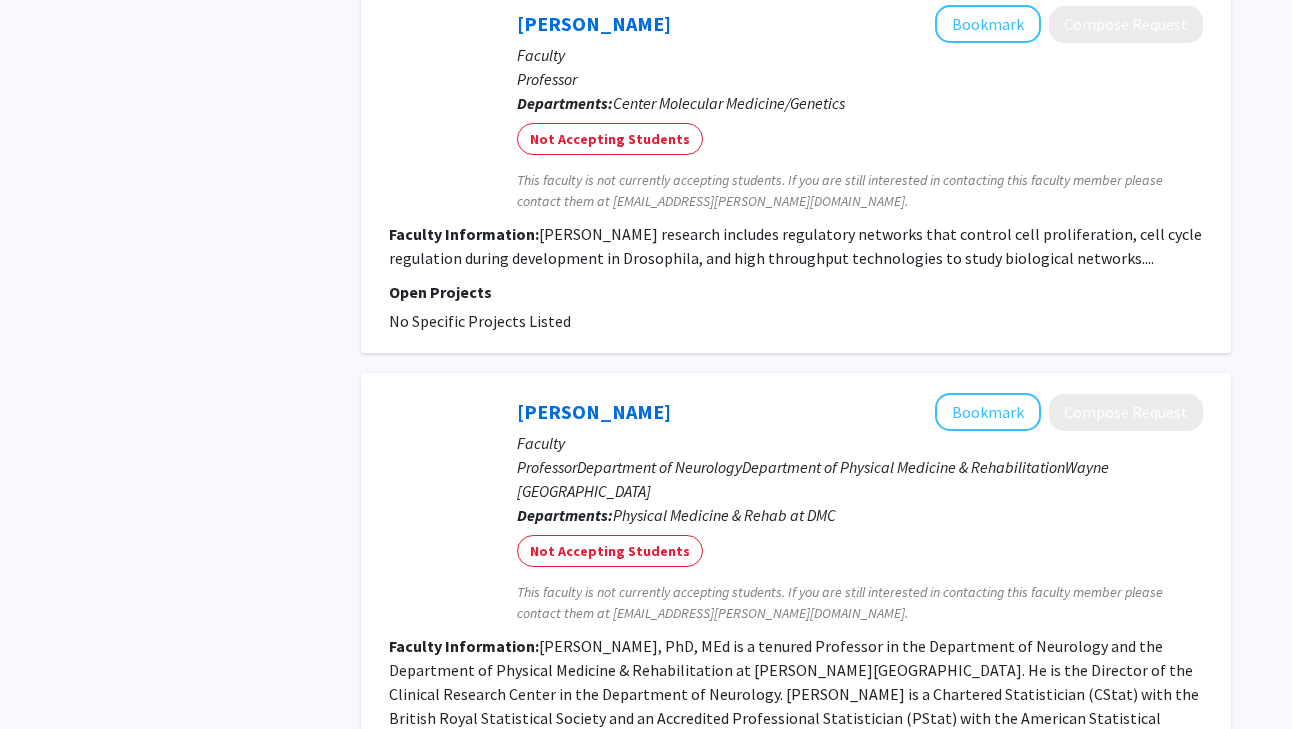 scroll, scrollTop: 4754, scrollLeft: 0, axis: vertical 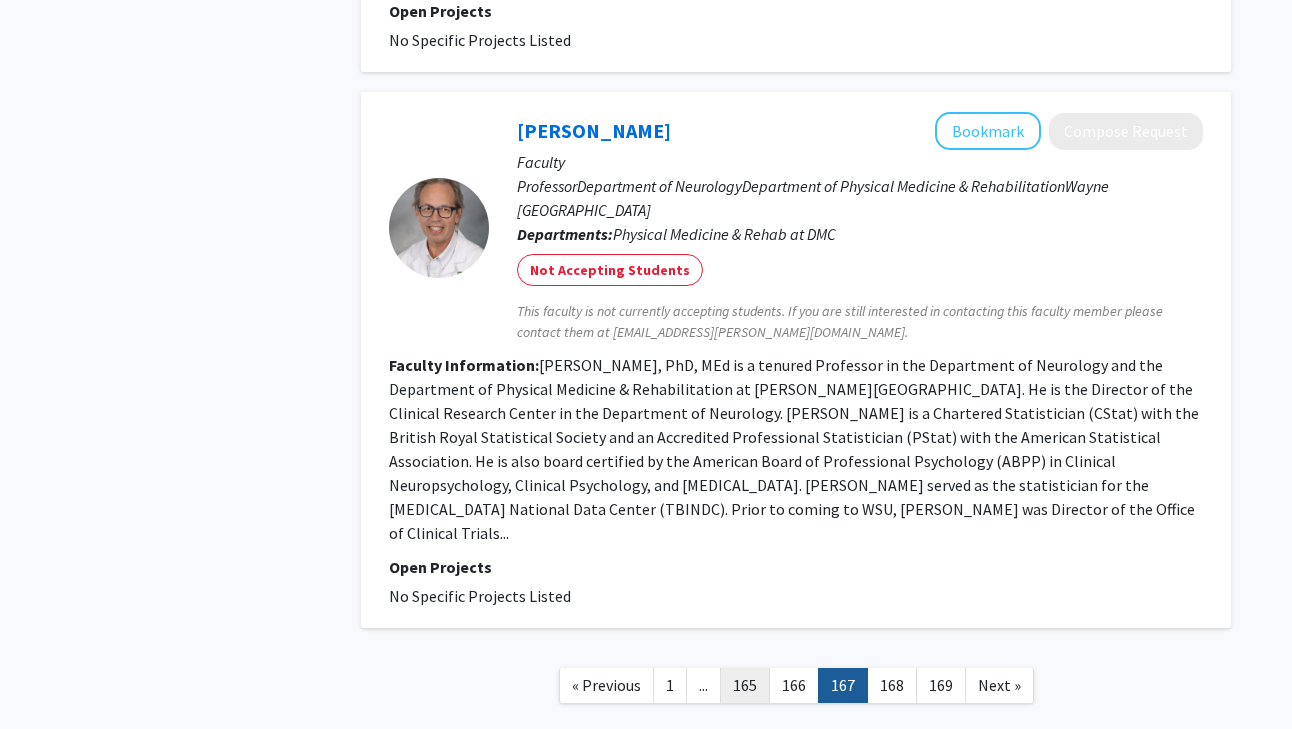 click on "165" 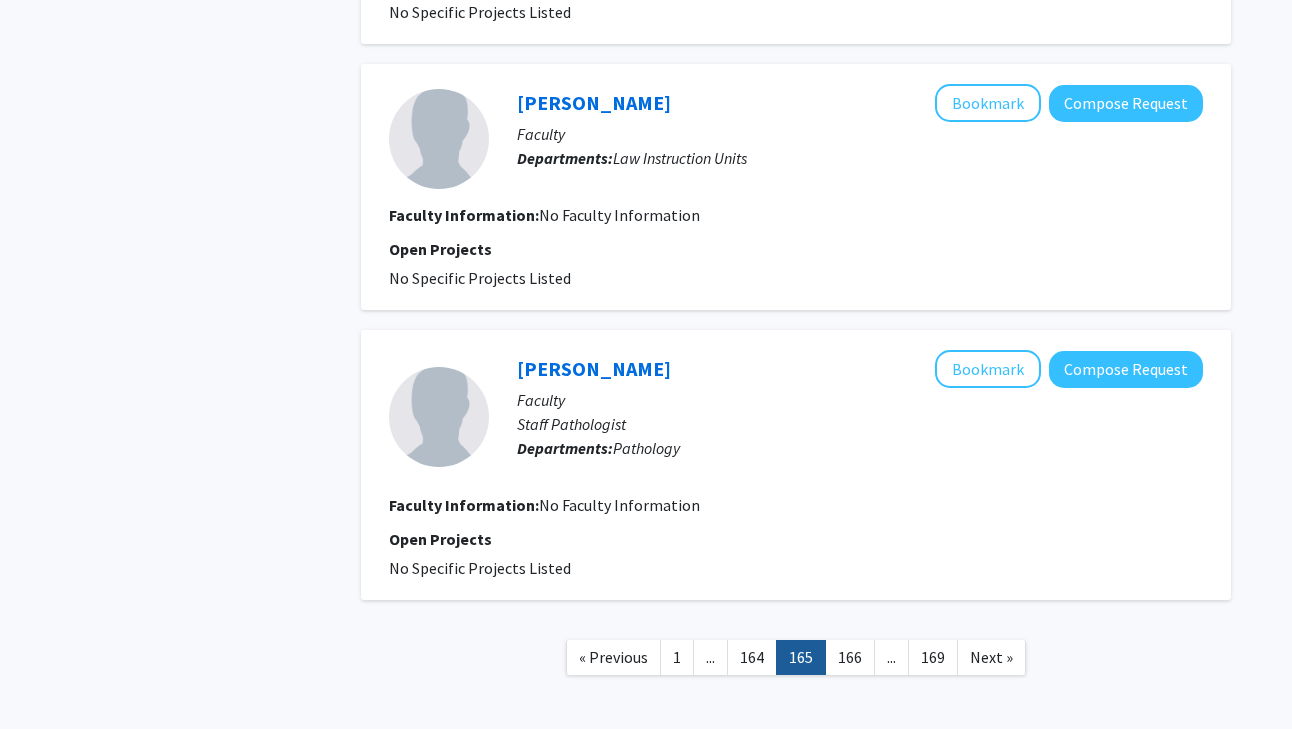 scroll, scrollTop: 2453, scrollLeft: 0, axis: vertical 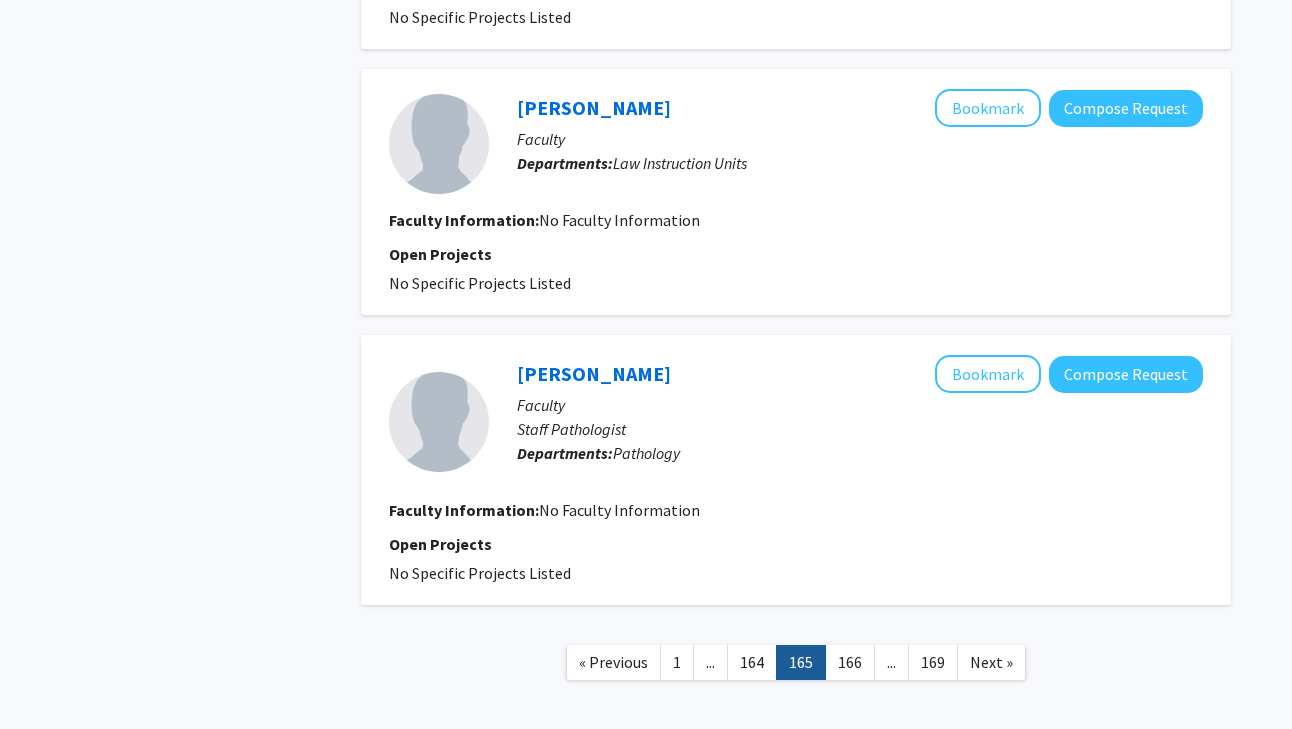 click on "..." 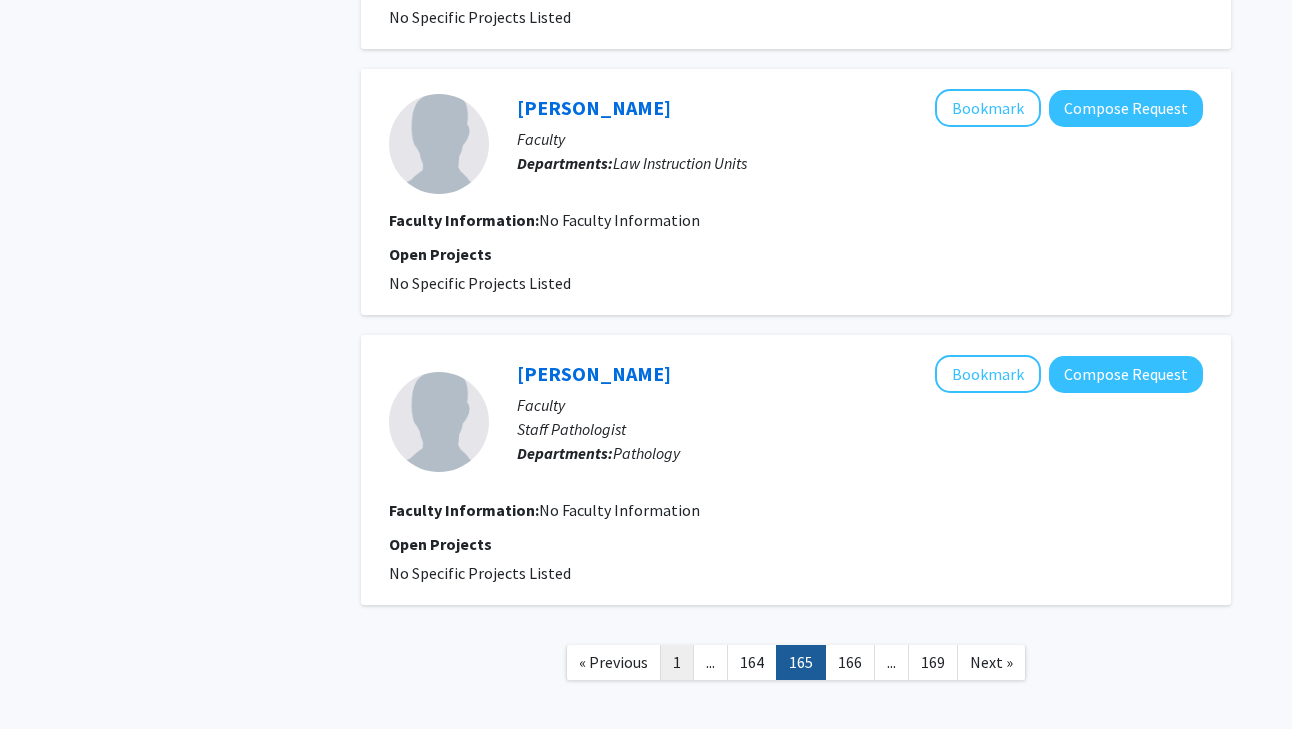 click on "1" 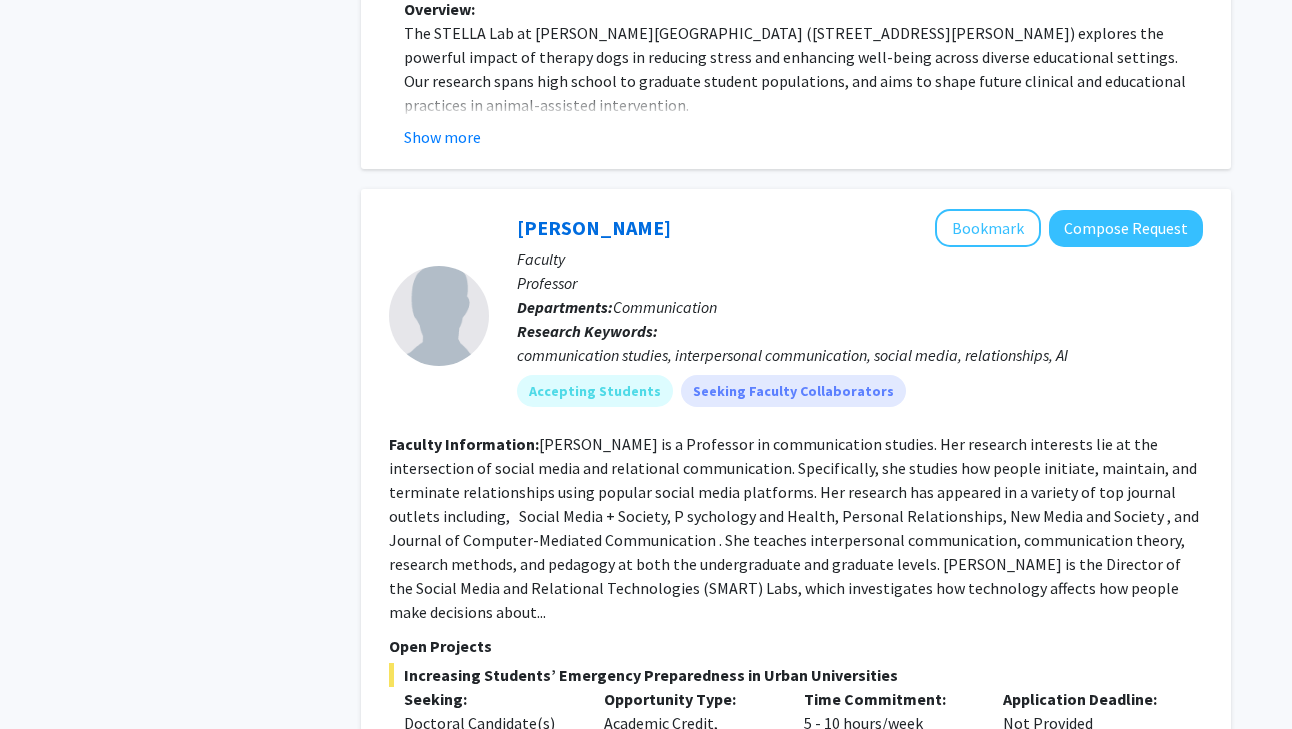 scroll, scrollTop: 9663, scrollLeft: 0, axis: vertical 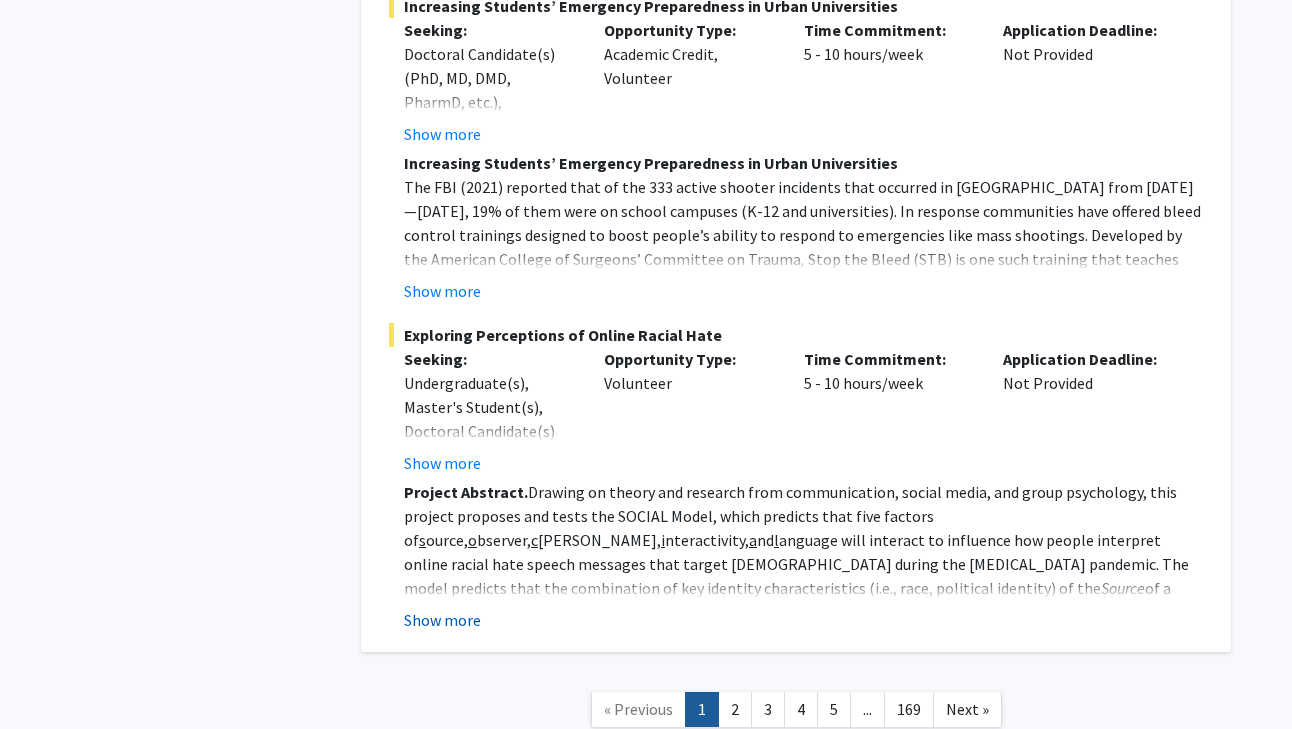 click on "Show more" 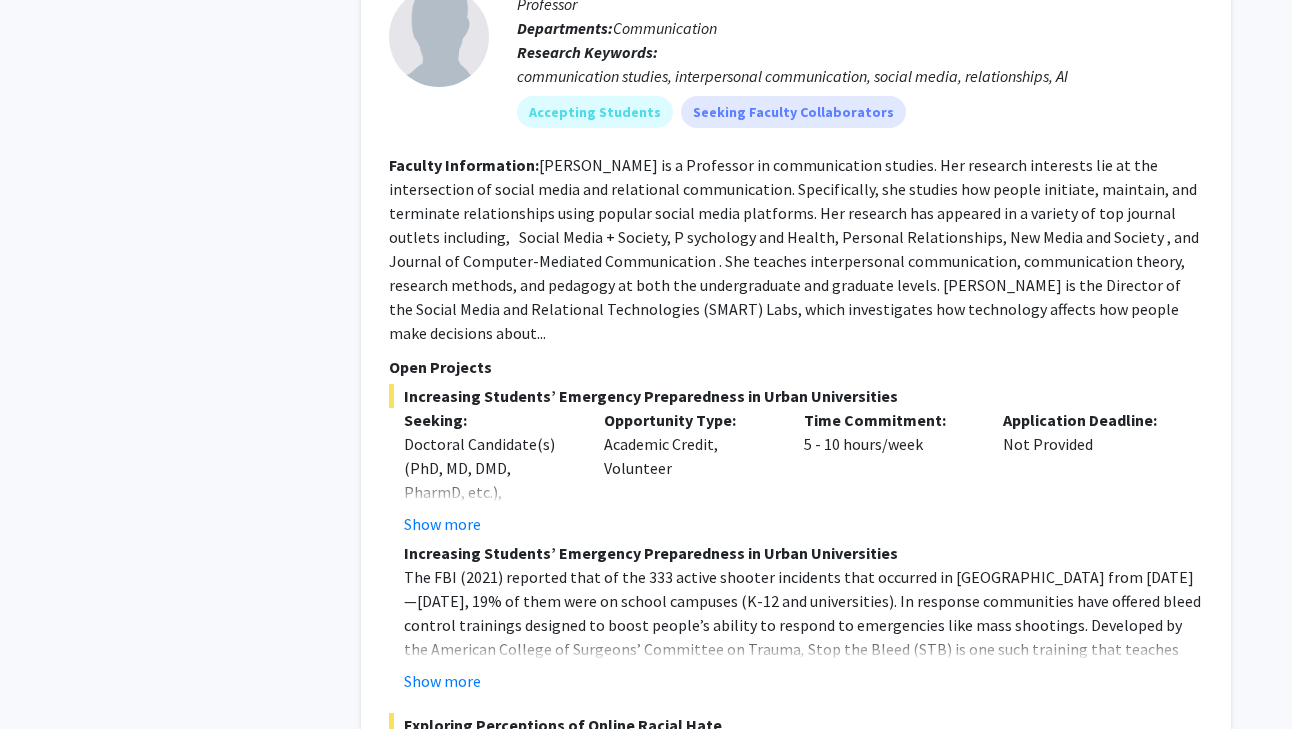 scroll, scrollTop: 9272, scrollLeft: 0, axis: vertical 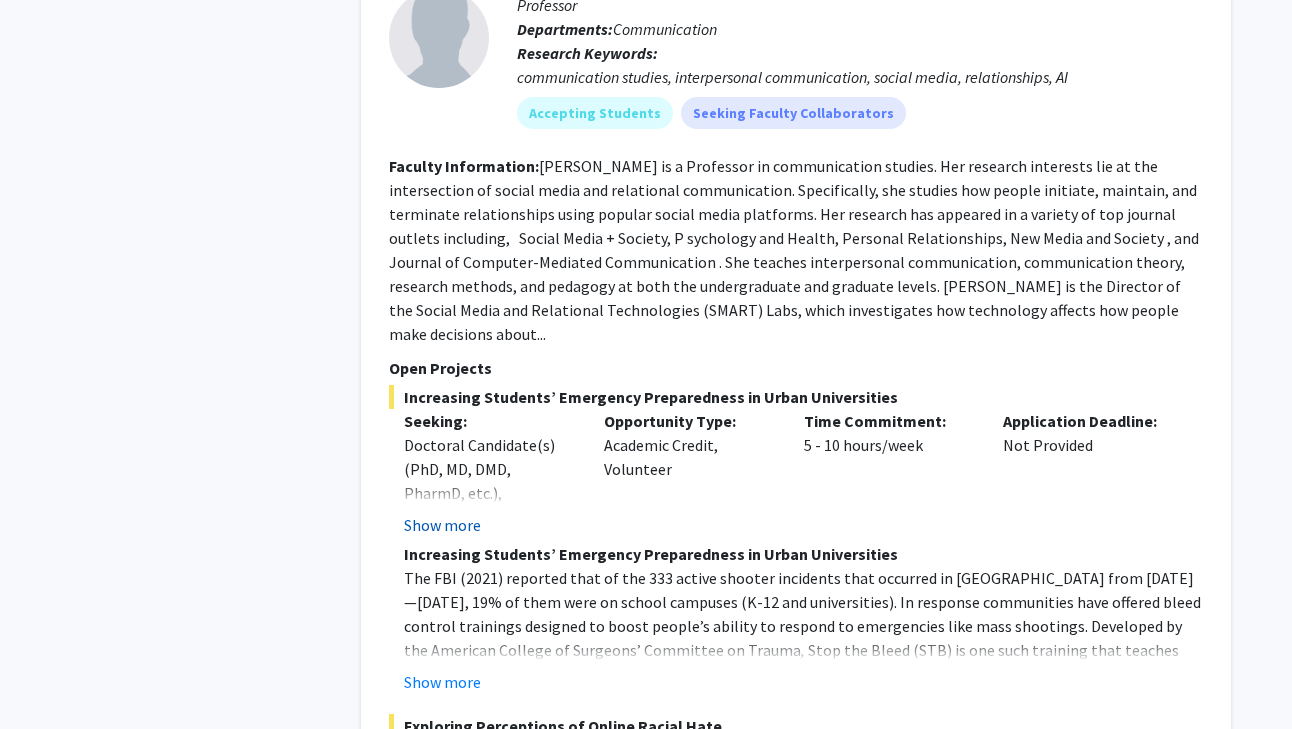 click on "Show more" 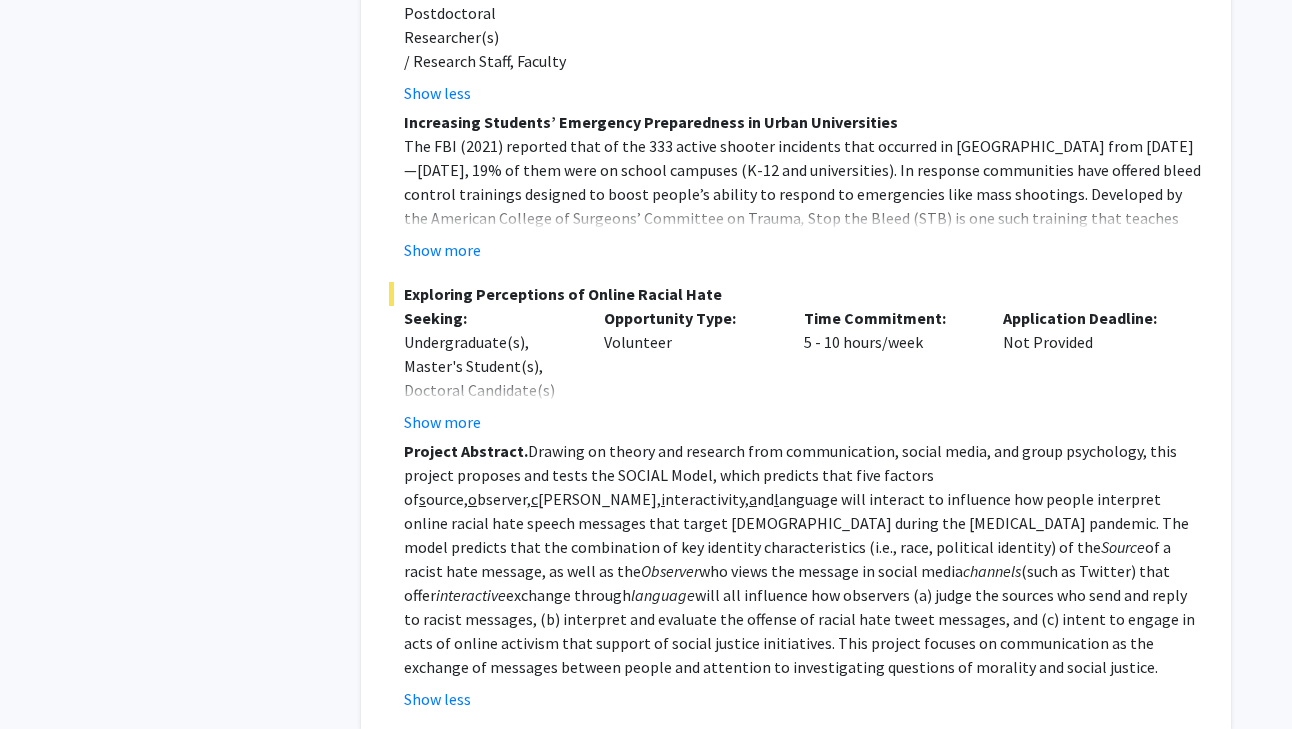 scroll, scrollTop: 9777, scrollLeft: 0, axis: vertical 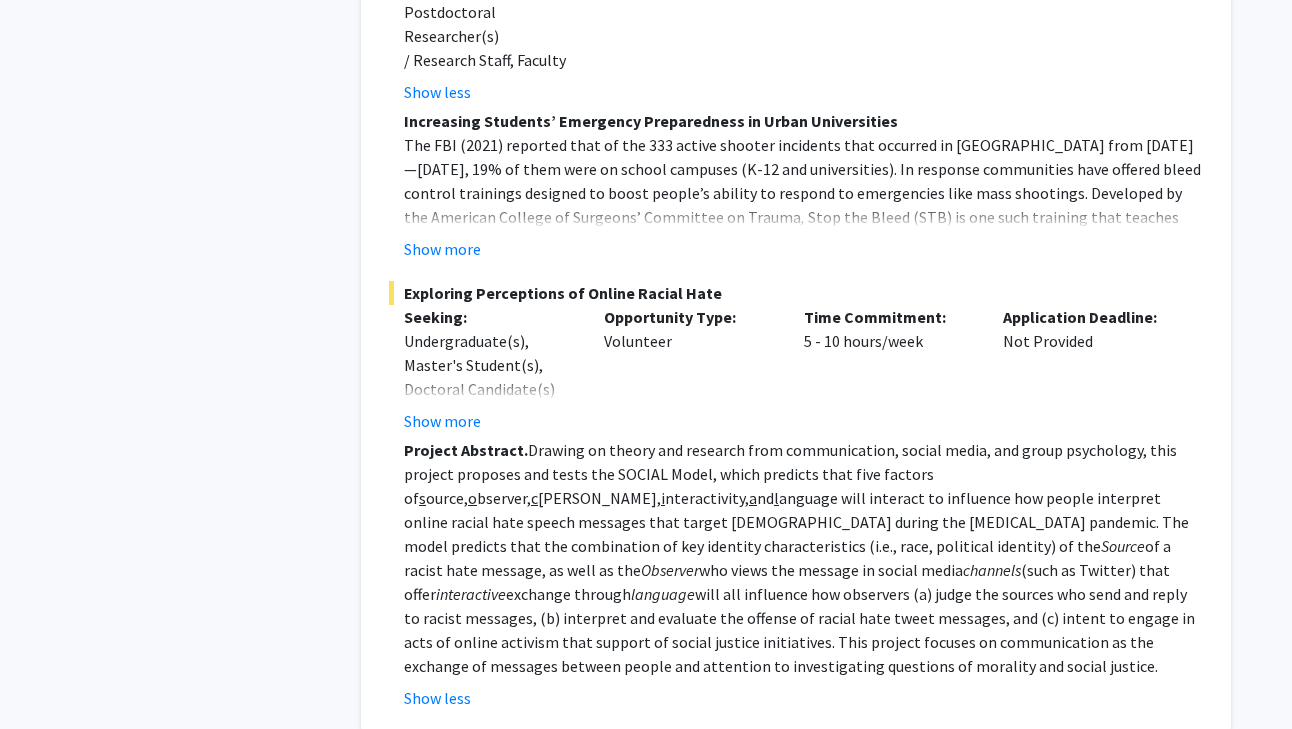 click on "2" 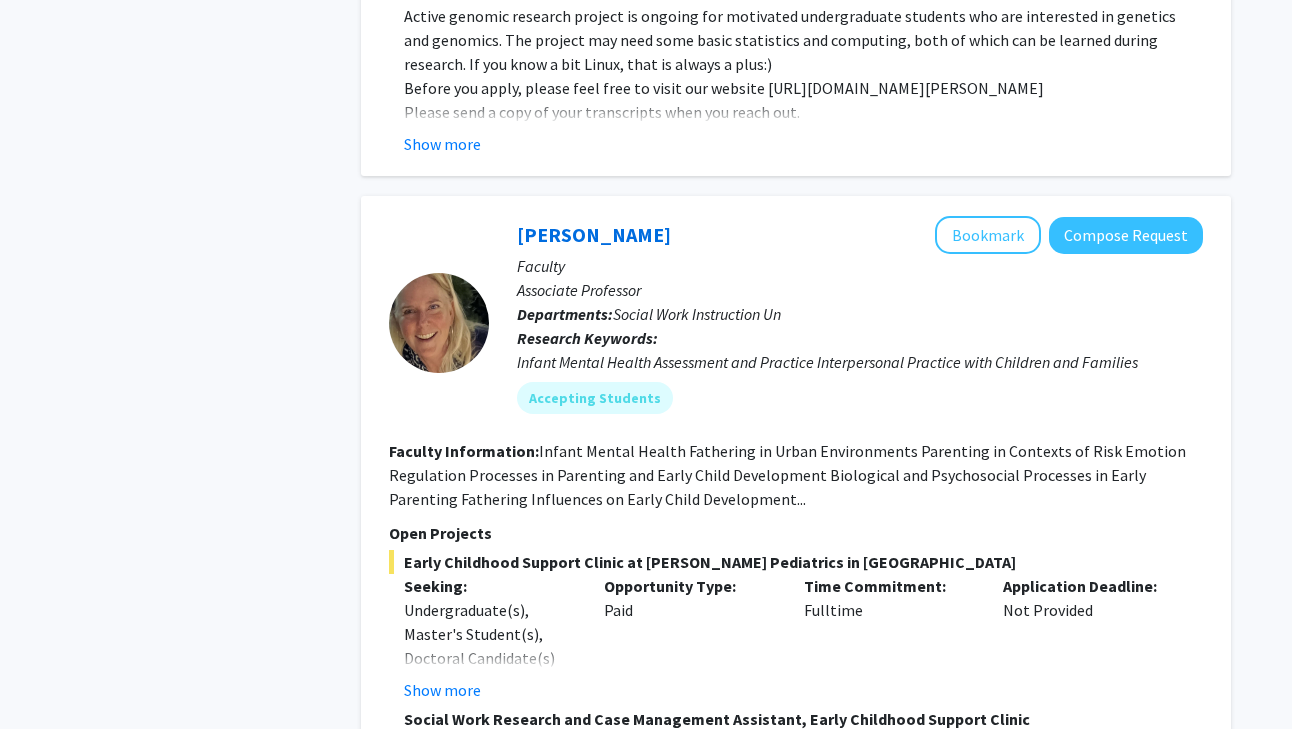 scroll, scrollTop: 2291, scrollLeft: 0, axis: vertical 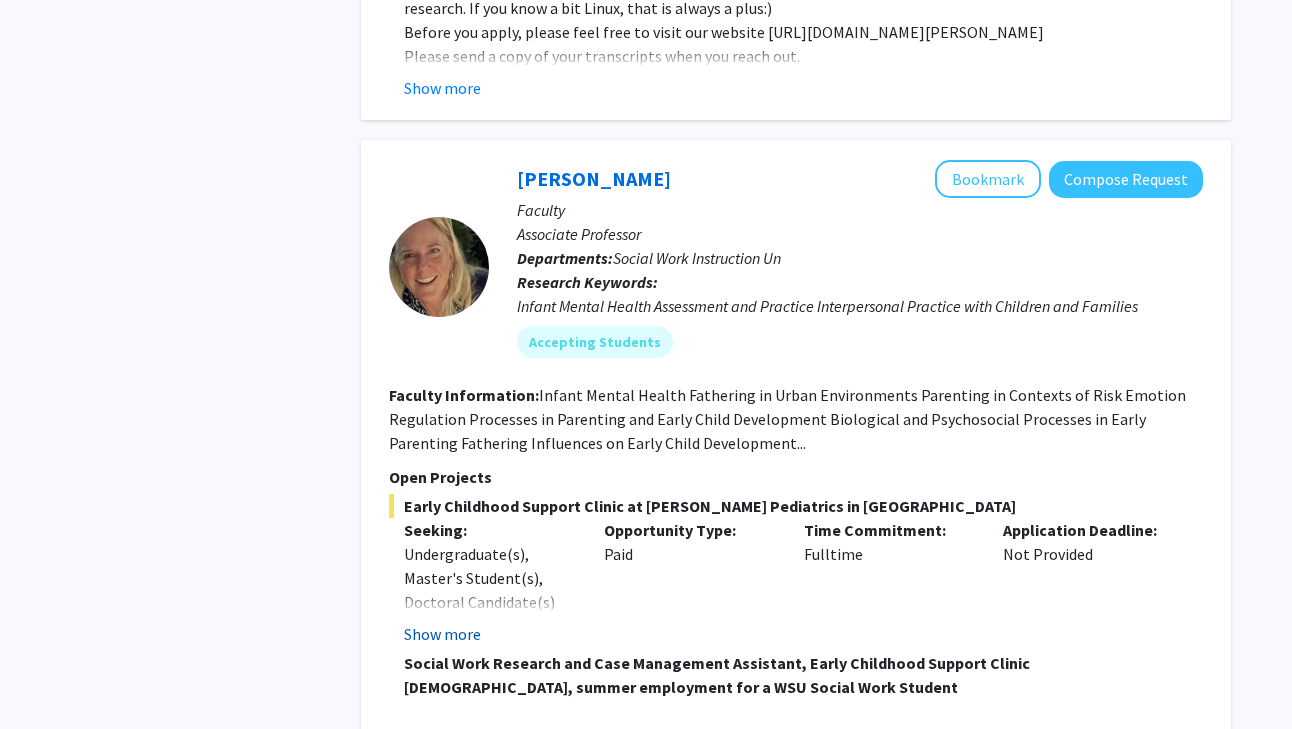 click on "Show more" 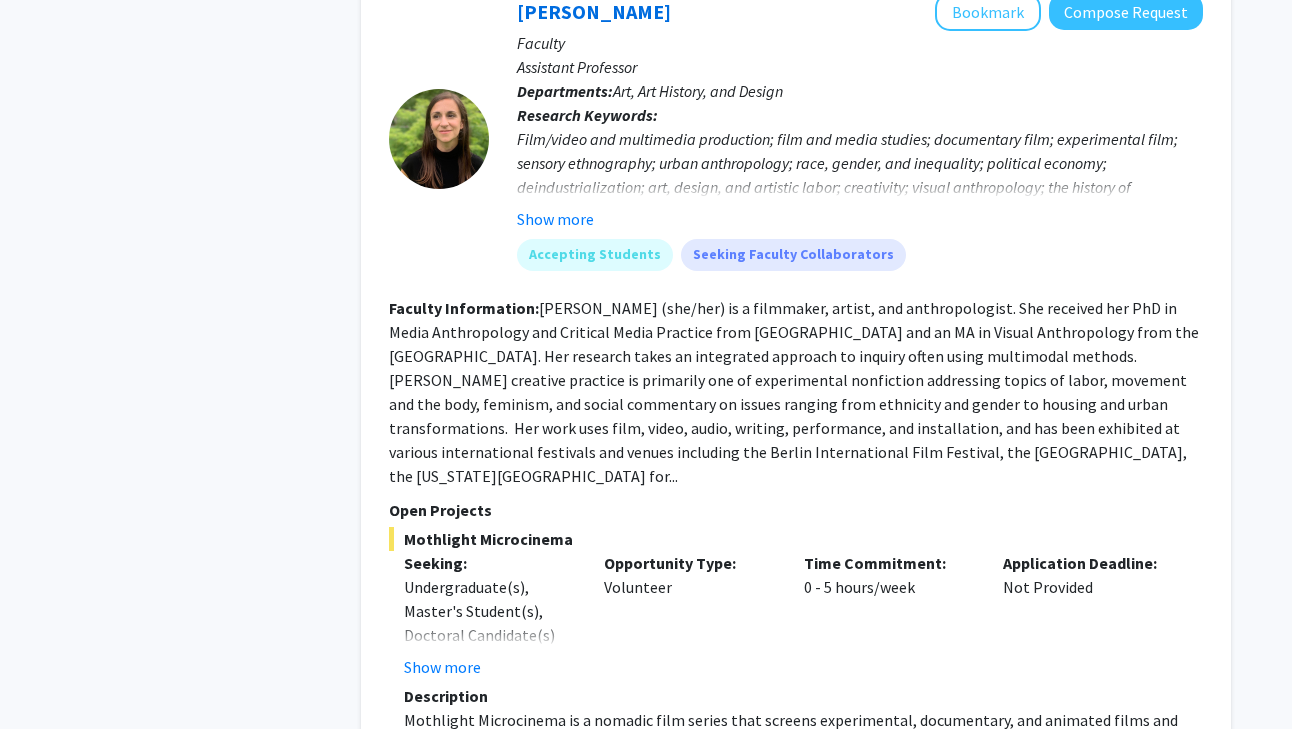 scroll, scrollTop: 5904, scrollLeft: 0, axis: vertical 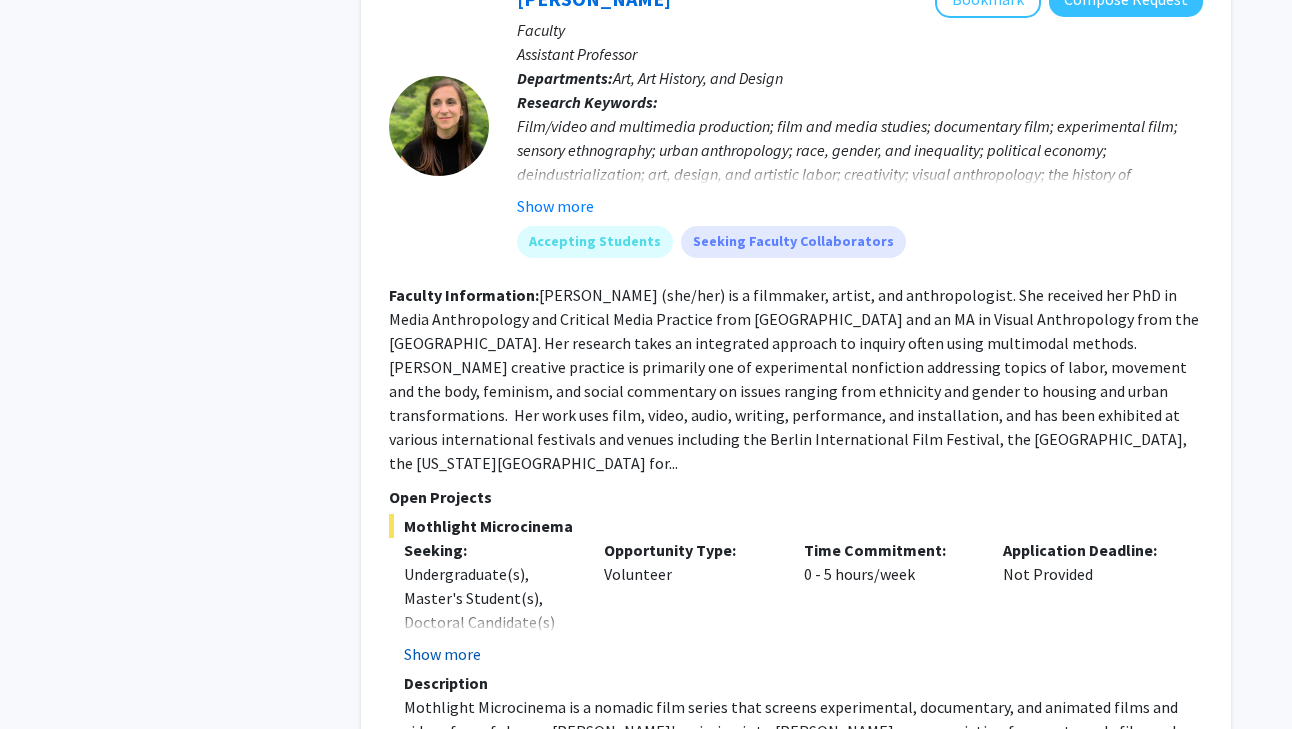 click on "Show more" 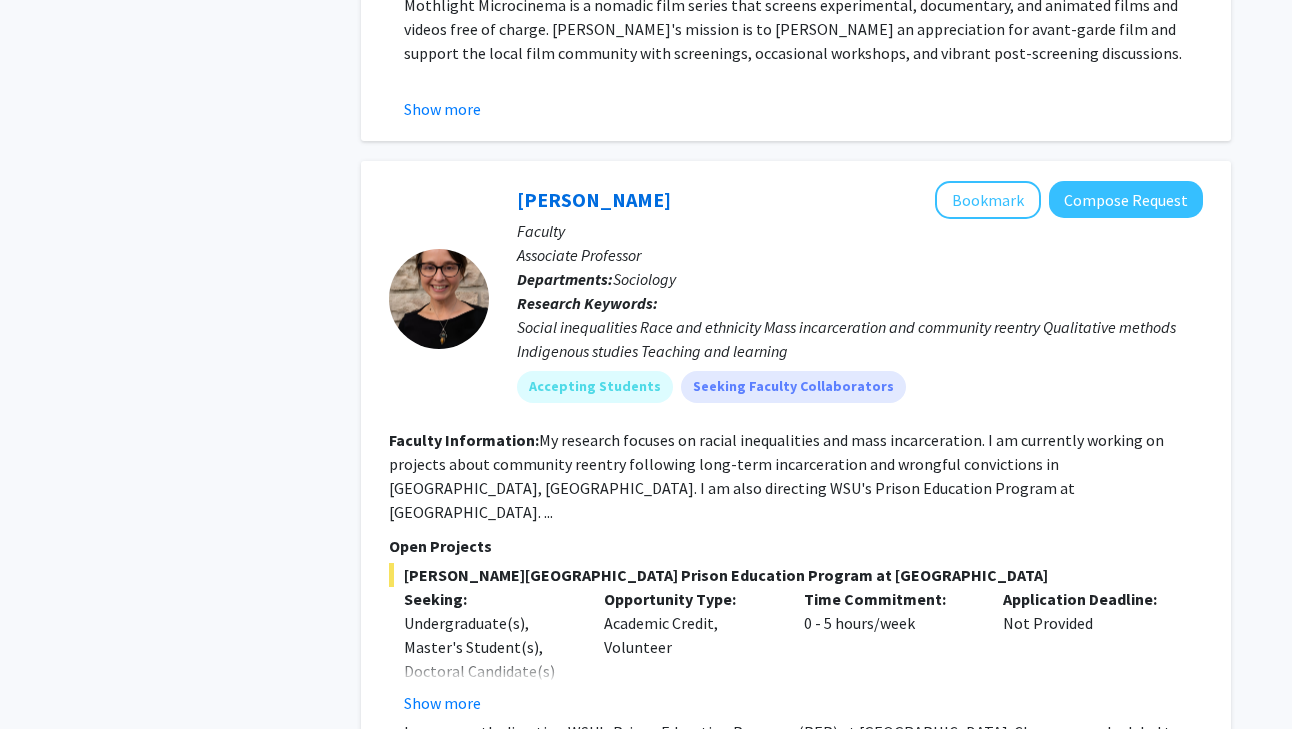 scroll, scrollTop: 6656, scrollLeft: 0, axis: vertical 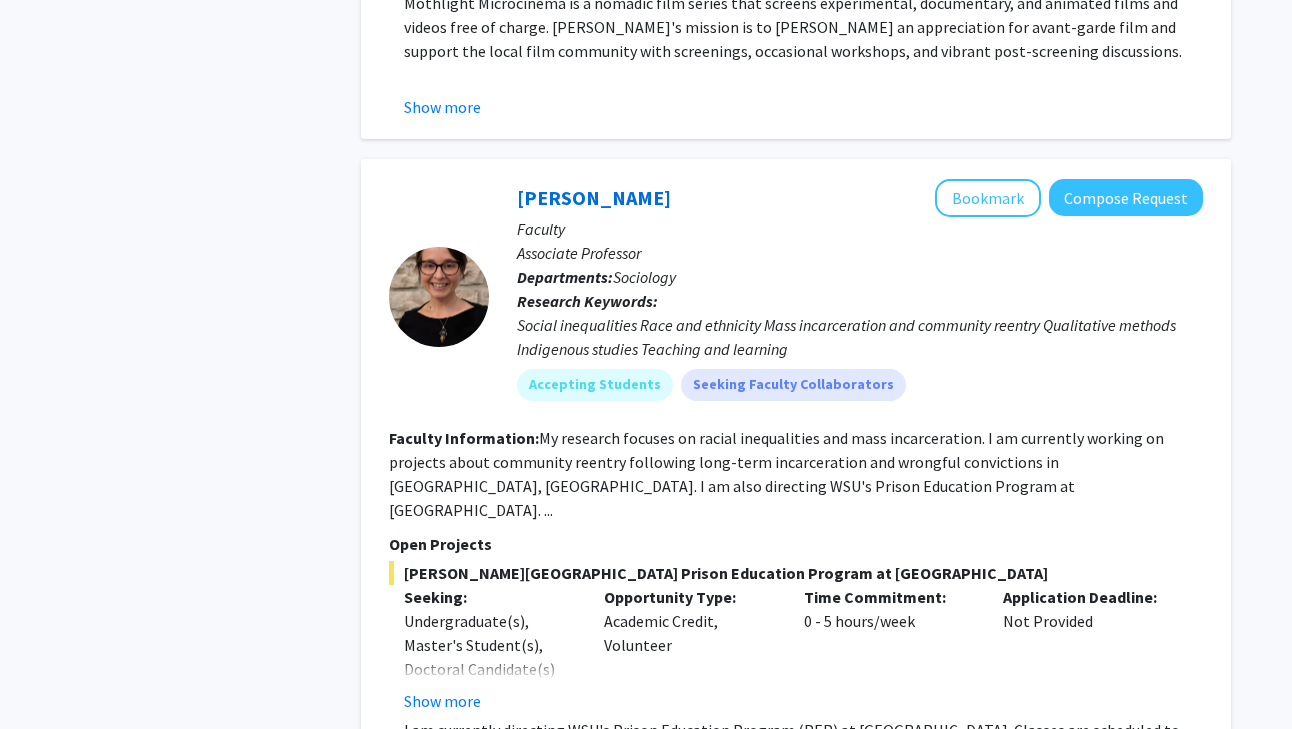 click on "3" 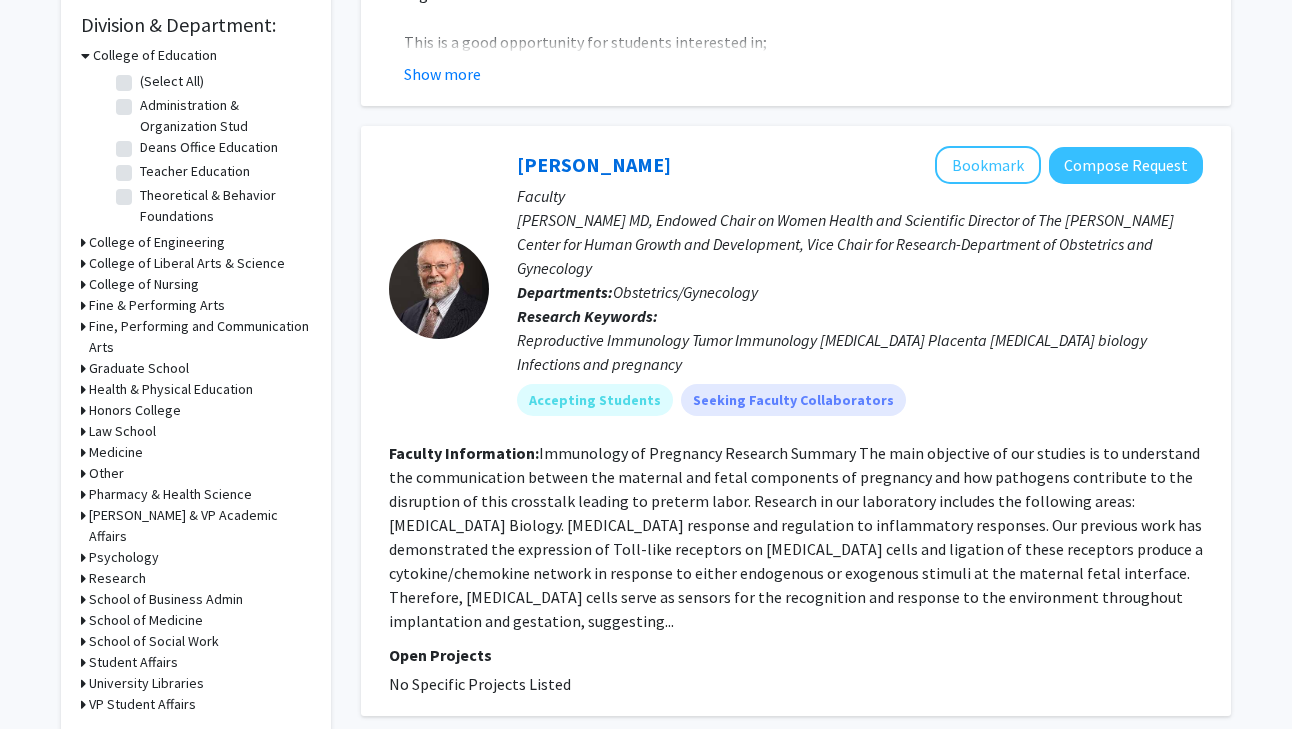scroll, scrollTop: 606, scrollLeft: 0, axis: vertical 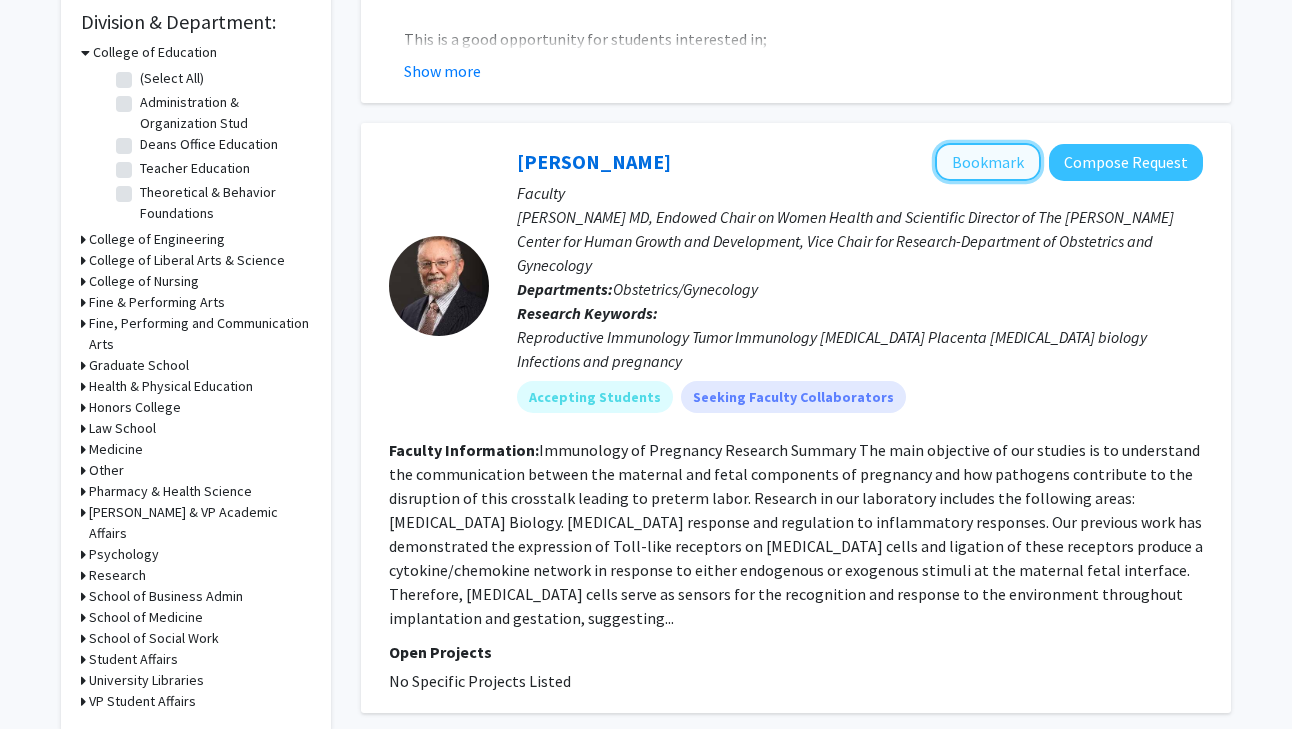 click on "Bookmark" 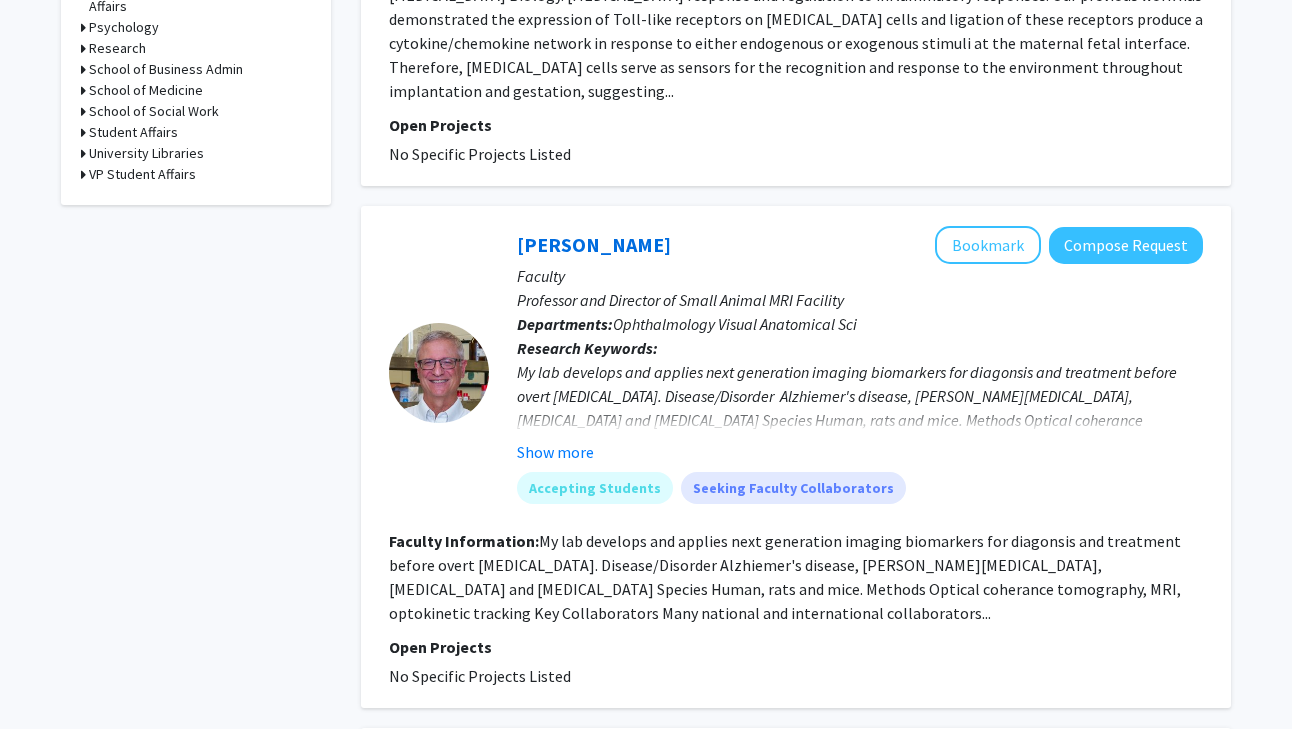 scroll, scrollTop: 1138, scrollLeft: 0, axis: vertical 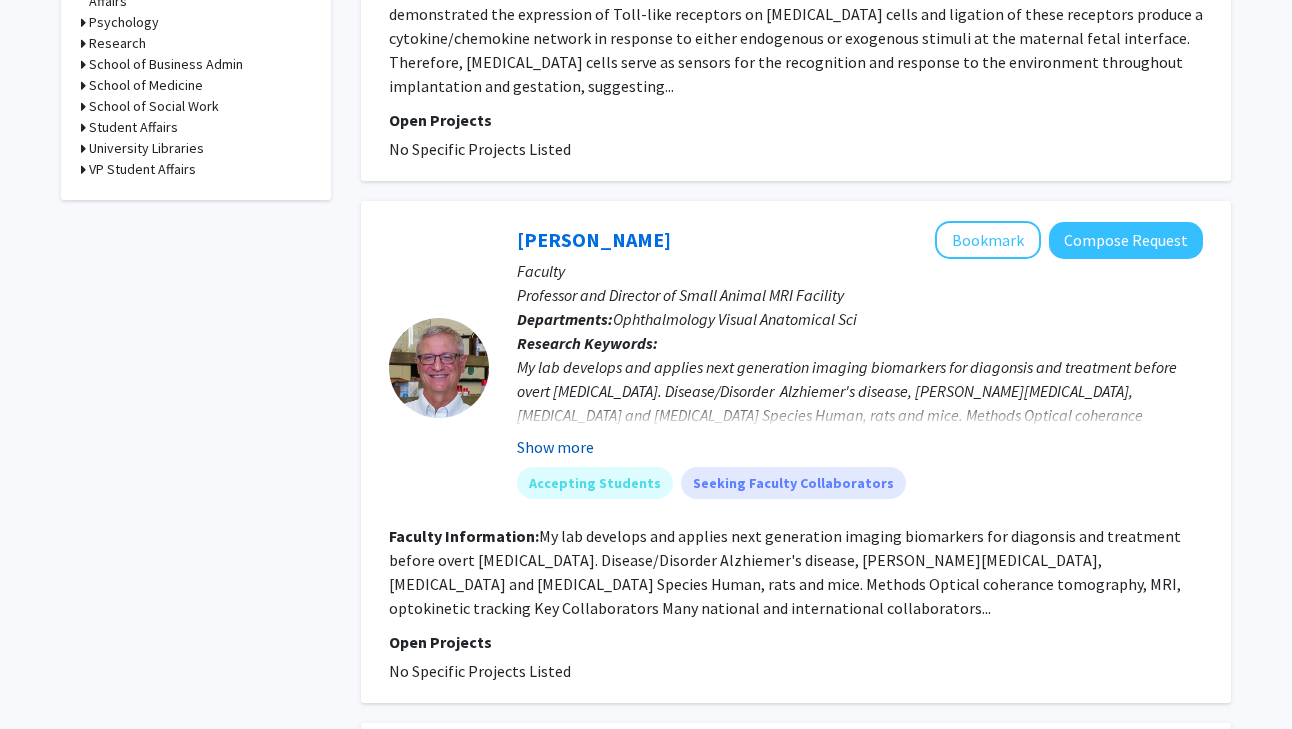 click on "Show more" 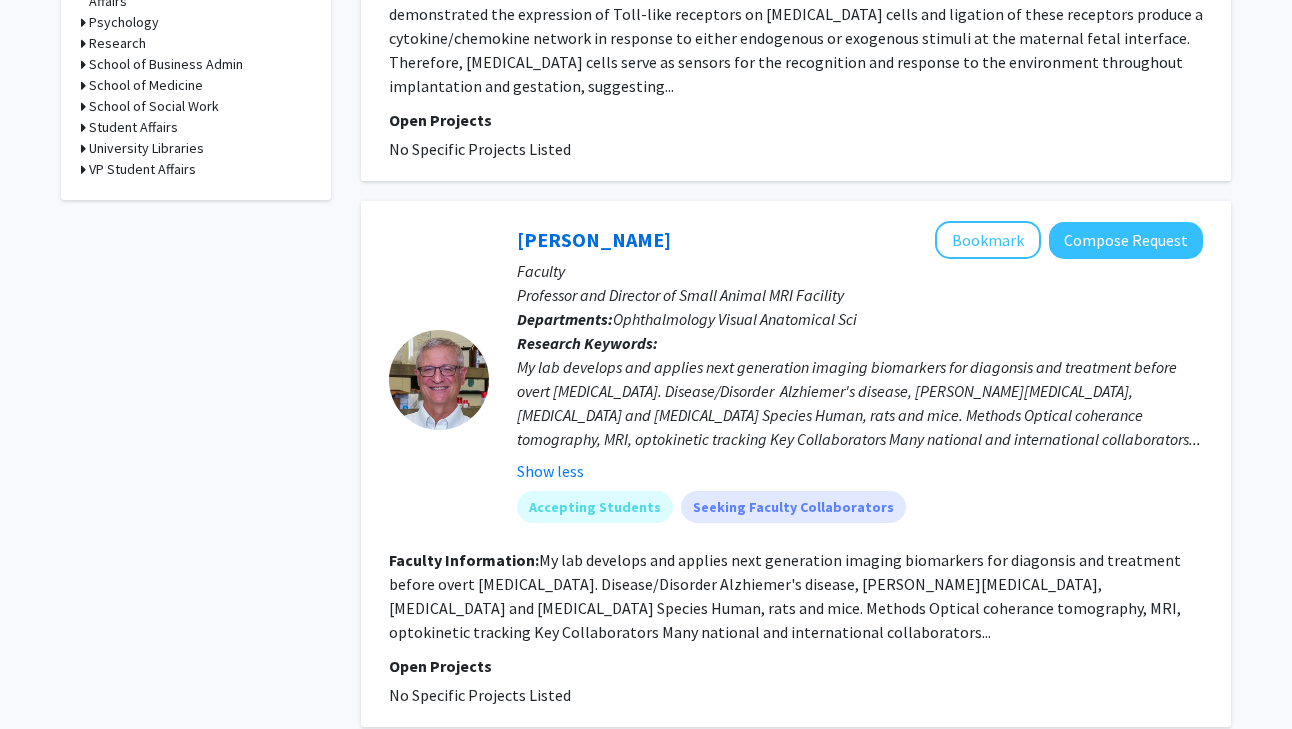 click on "Faculty" 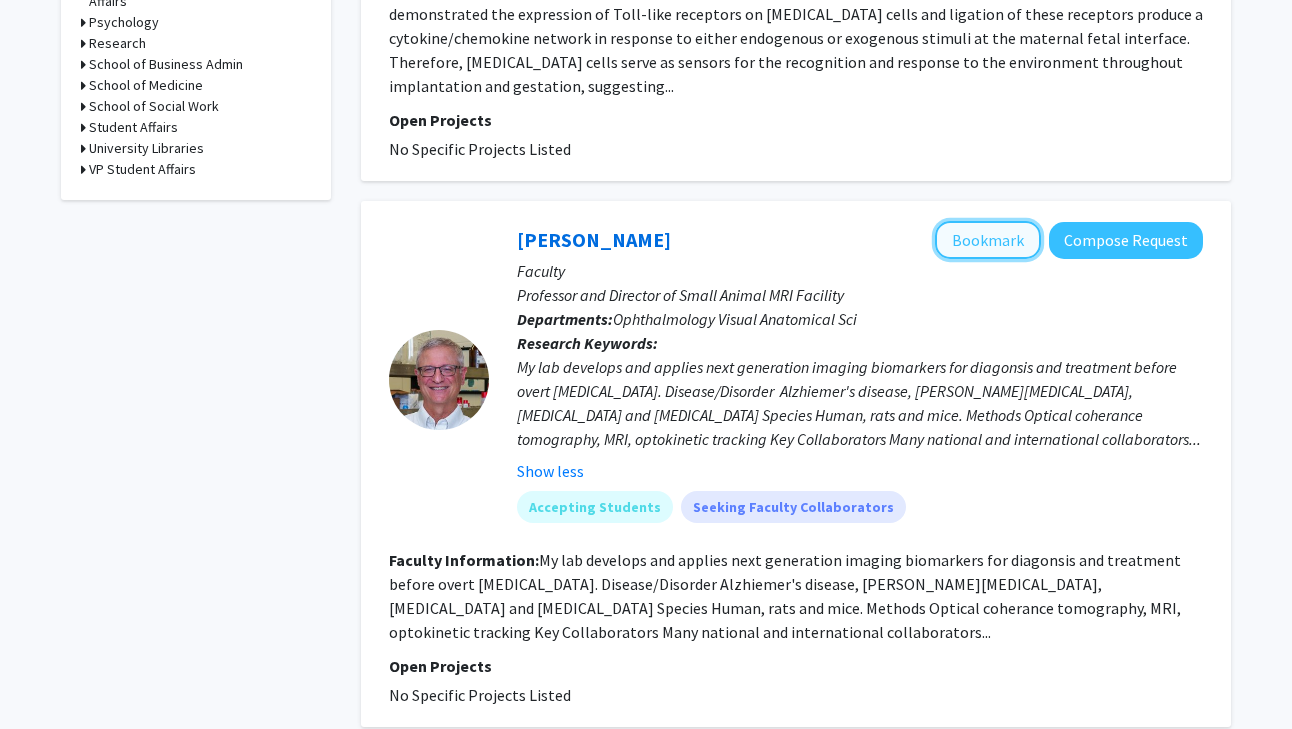 click on "Bookmark" 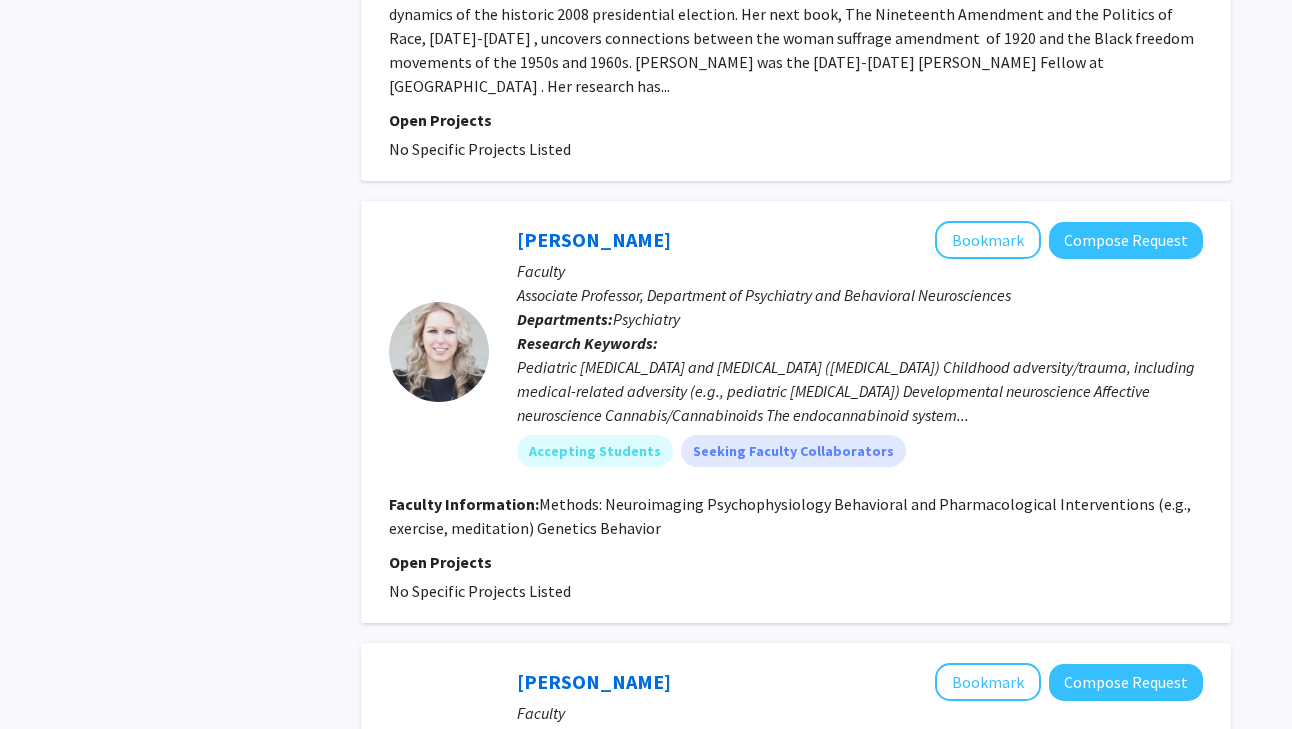 scroll, scrollTop: 3093, scrollLeft: 0, axis: vertical 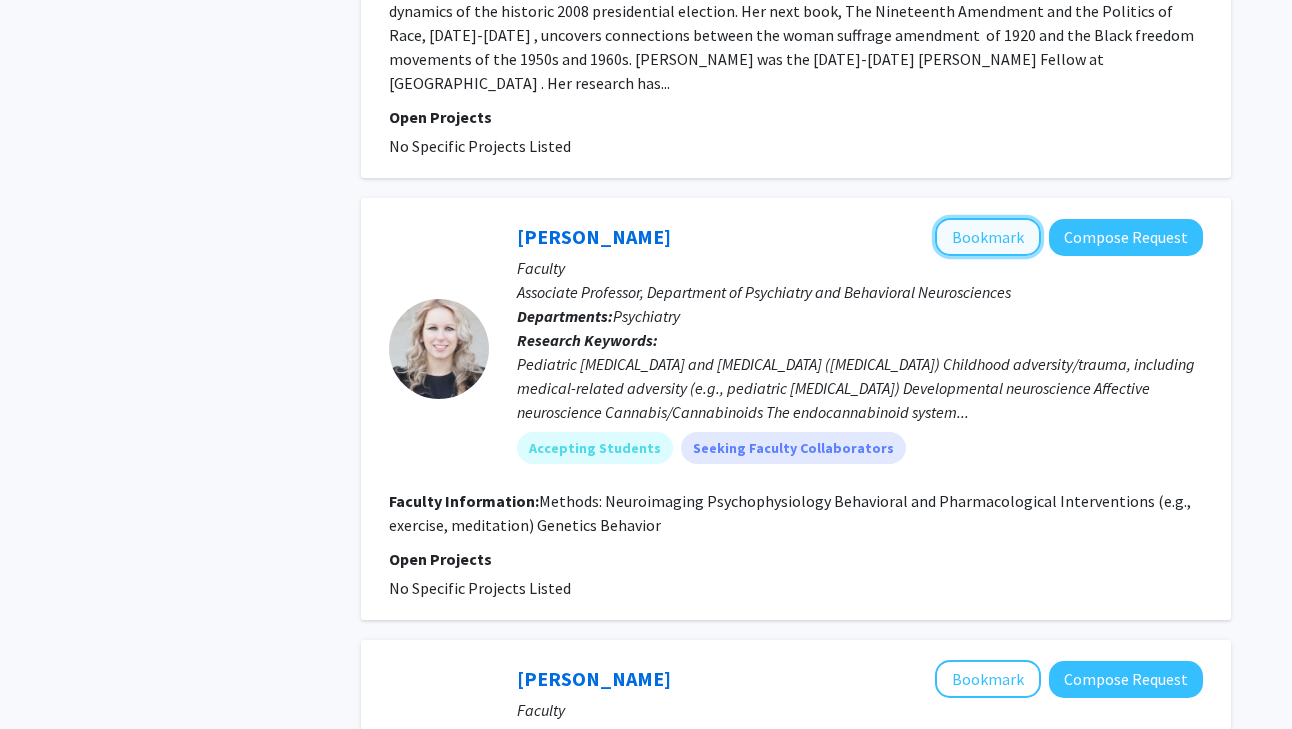 click on "Bookmark" 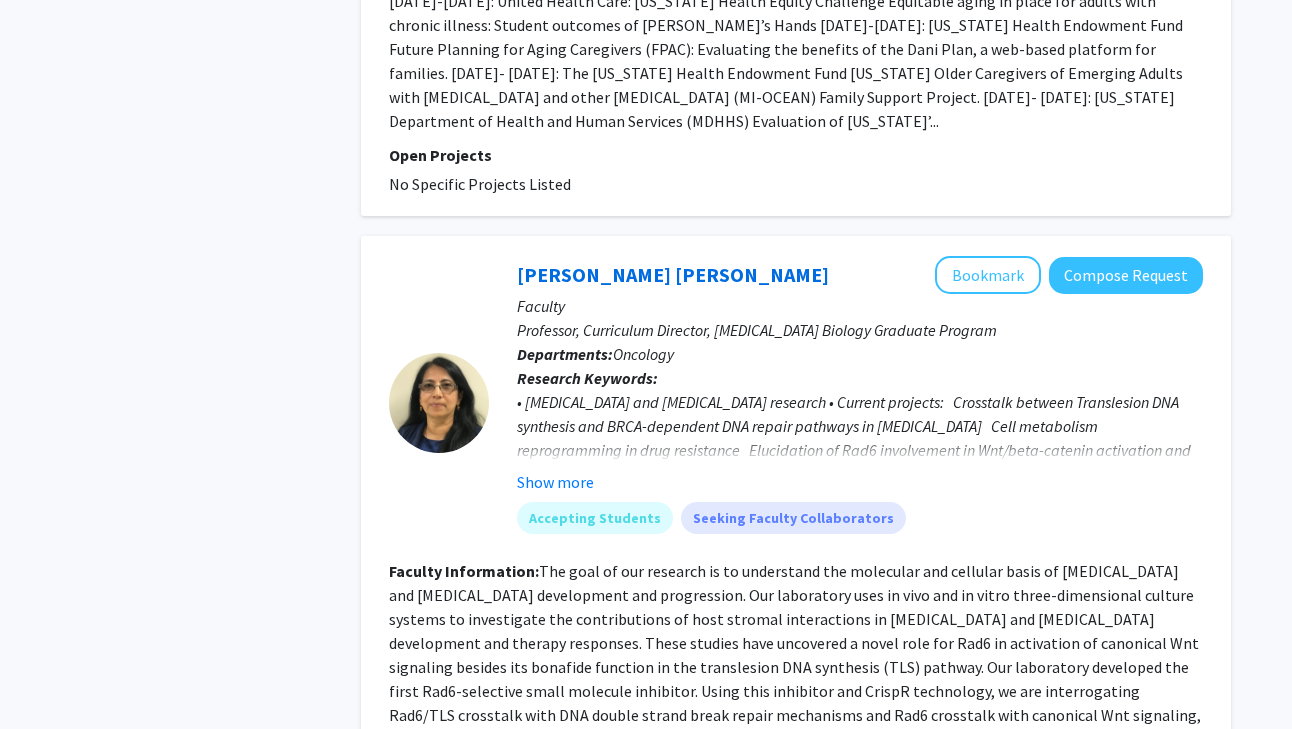 scroll, scrollTop: 4580, scrollLeft: 0, axis: vertical 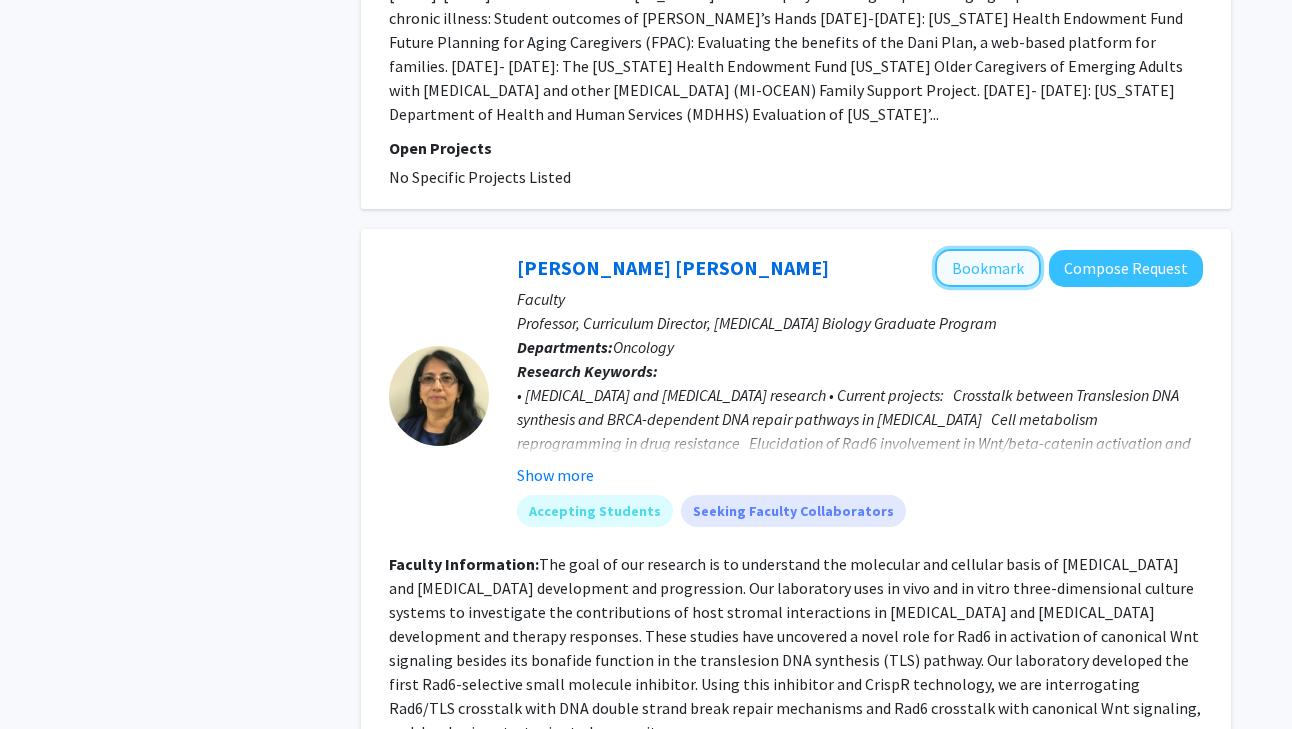 click on "Bookmark" 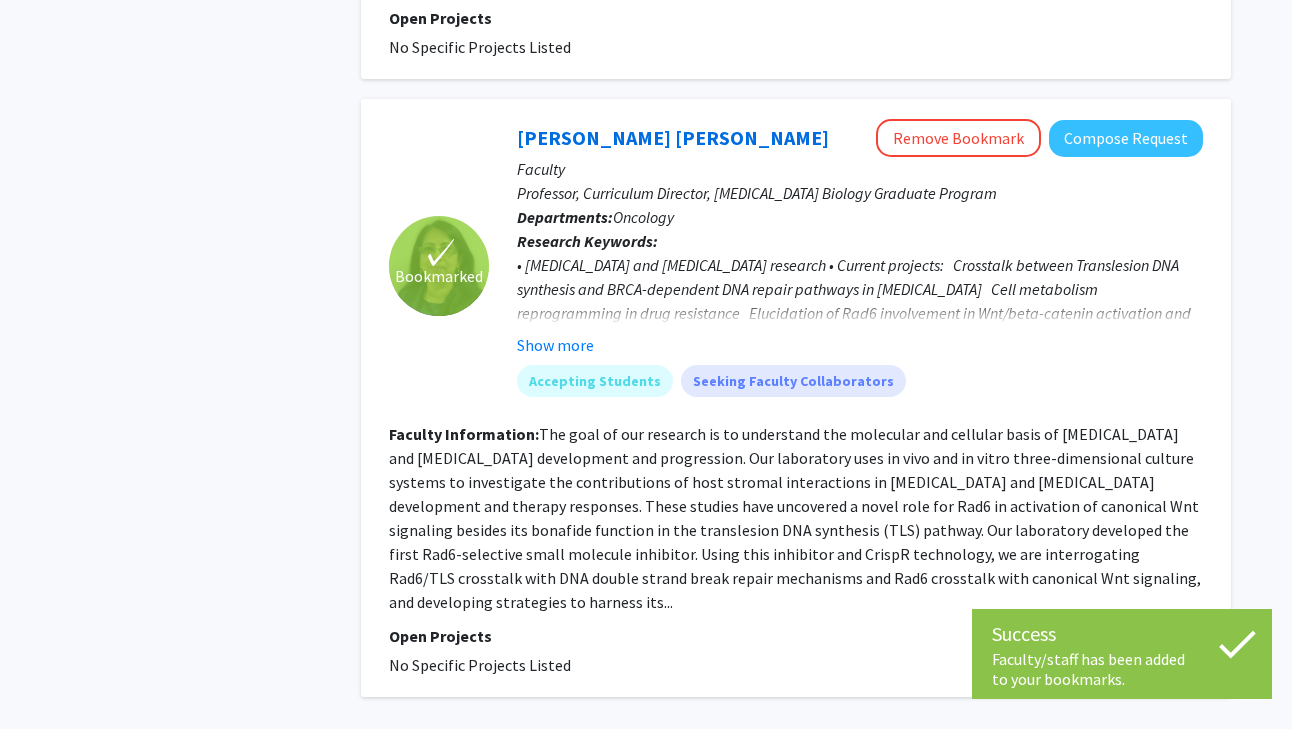 scroll, scrollTop: 4731, scrollLeft: 0, axis: vertical 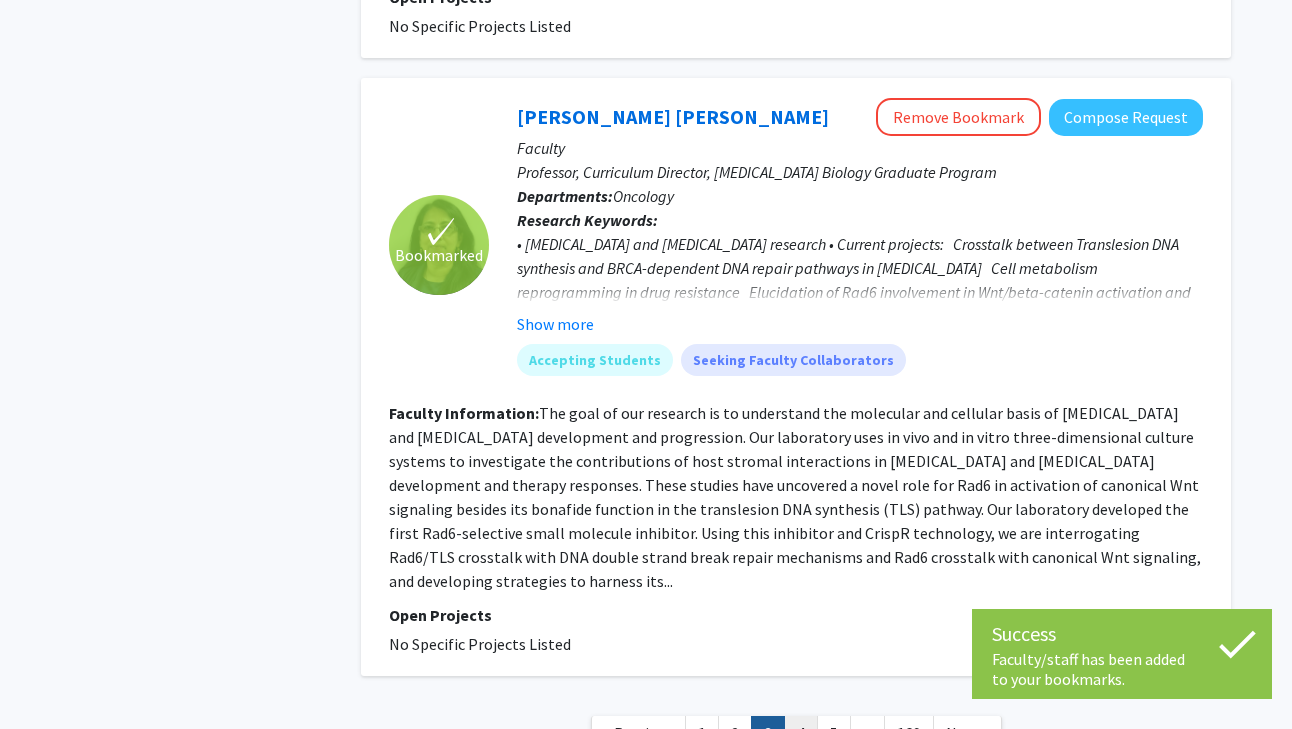 click on "4" 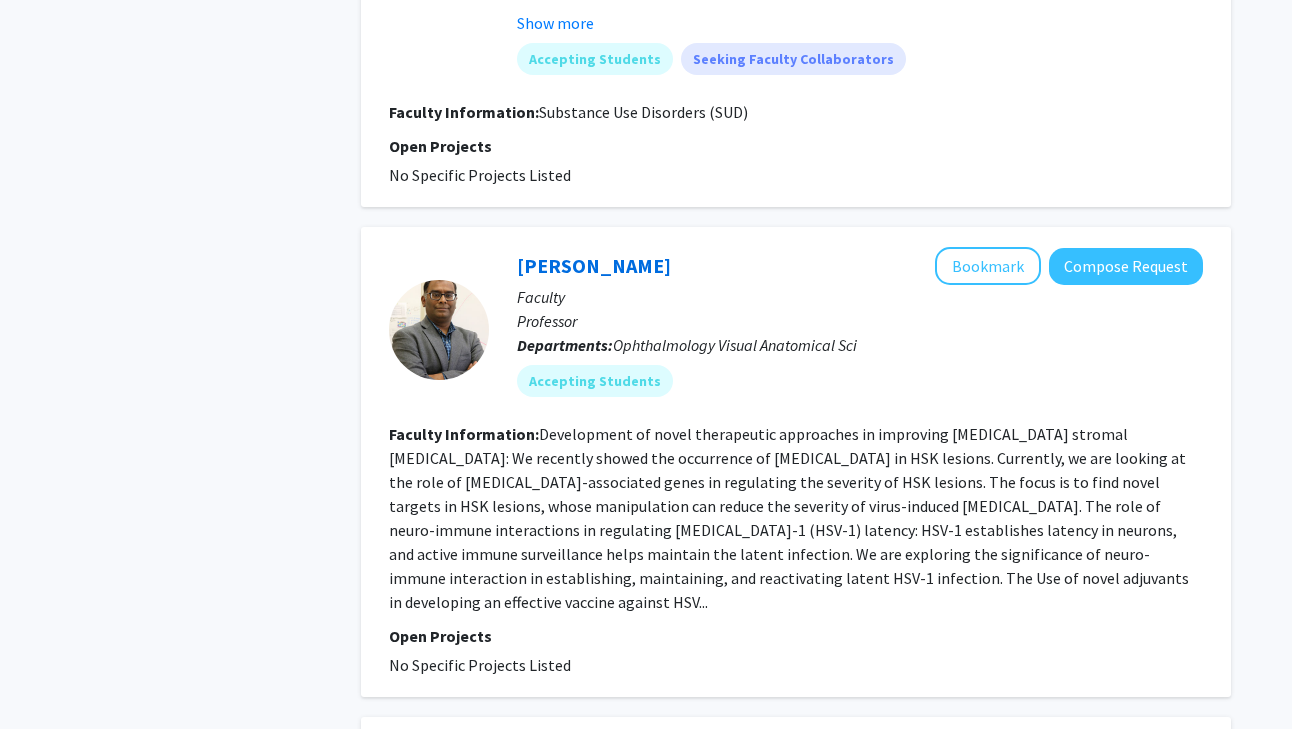 scroll, scrollTop: 2016, scrollLeft: 0, axis: vertical 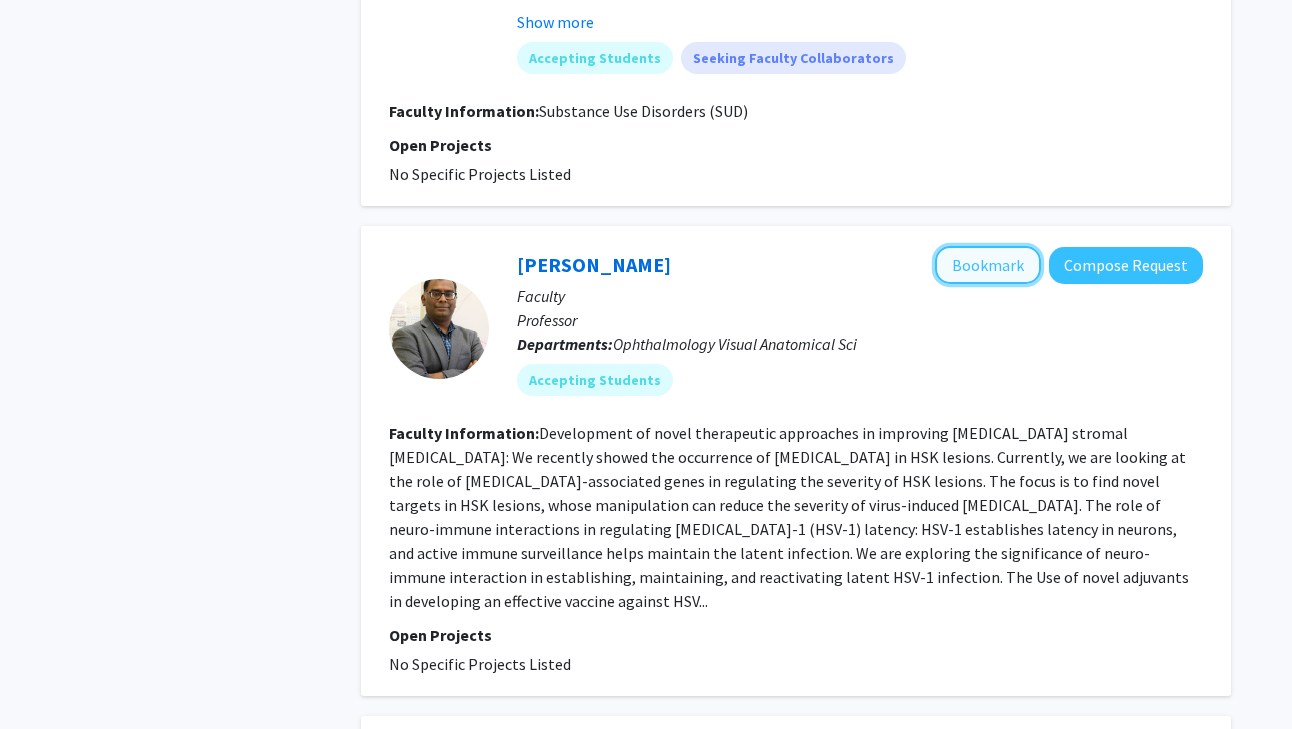 click on "Bookmark" 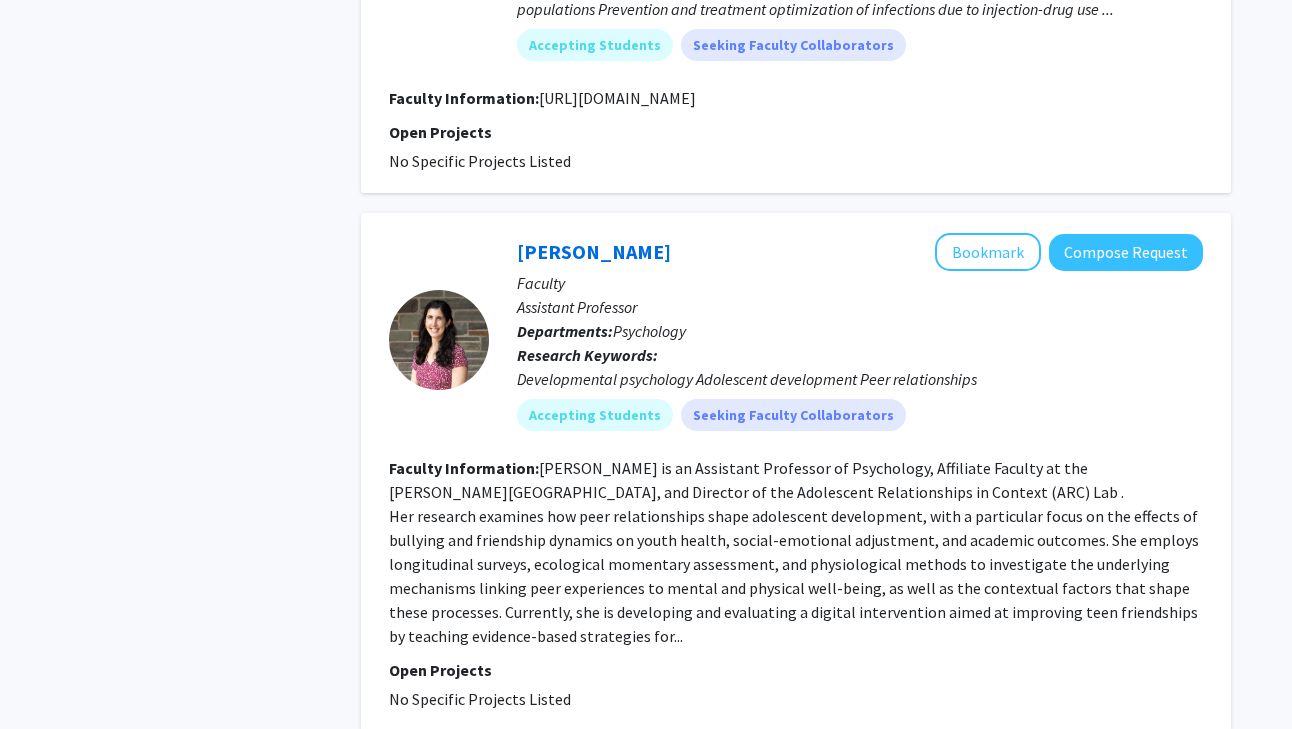 scroll, scrollTop: 2936, scrollLeft: 0, axis: vertical 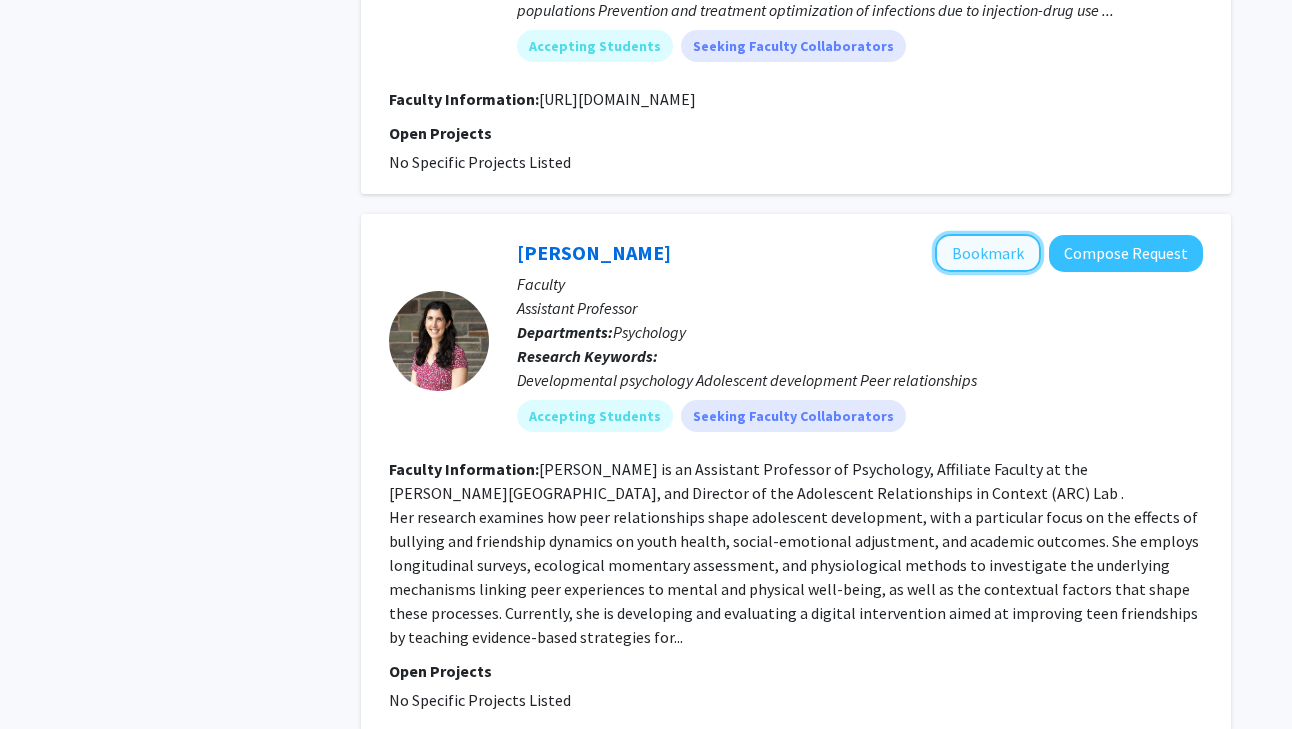 click on "Bookmark" 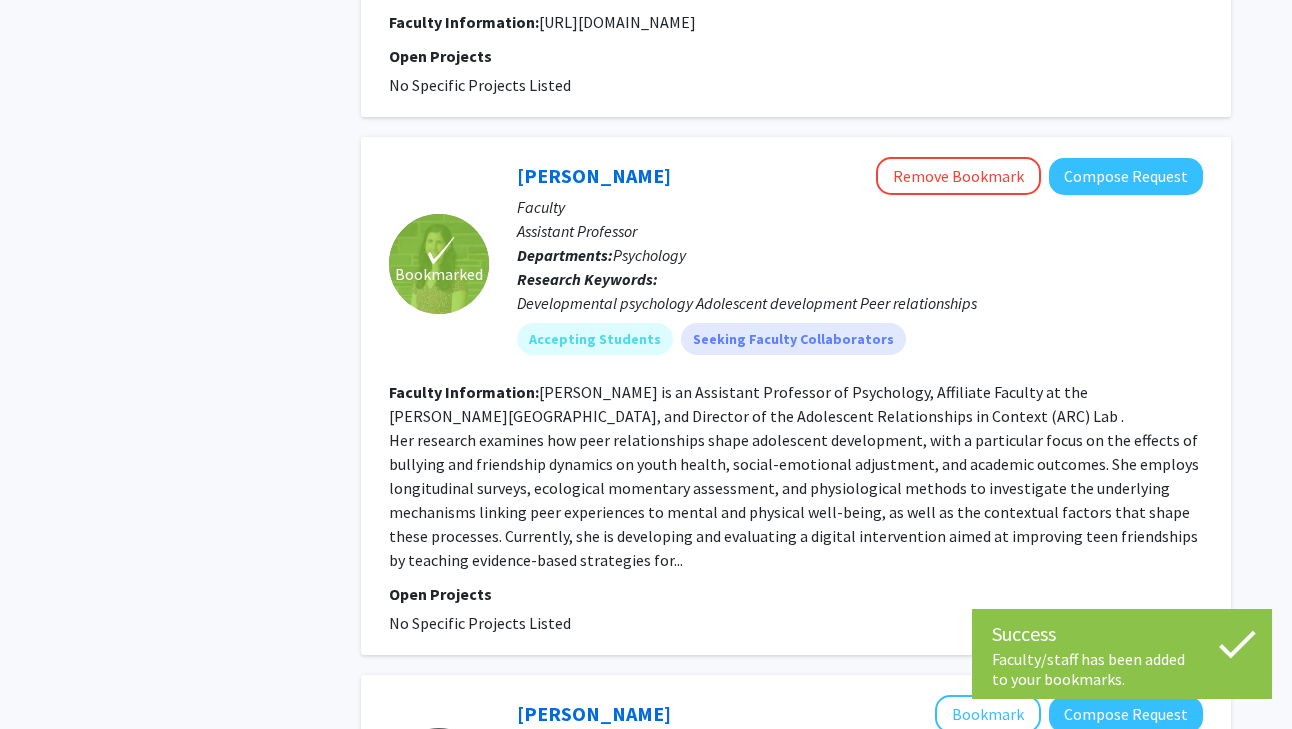 scroll, scrollTop: 3016, scrollLeft: 0, axis: vertical 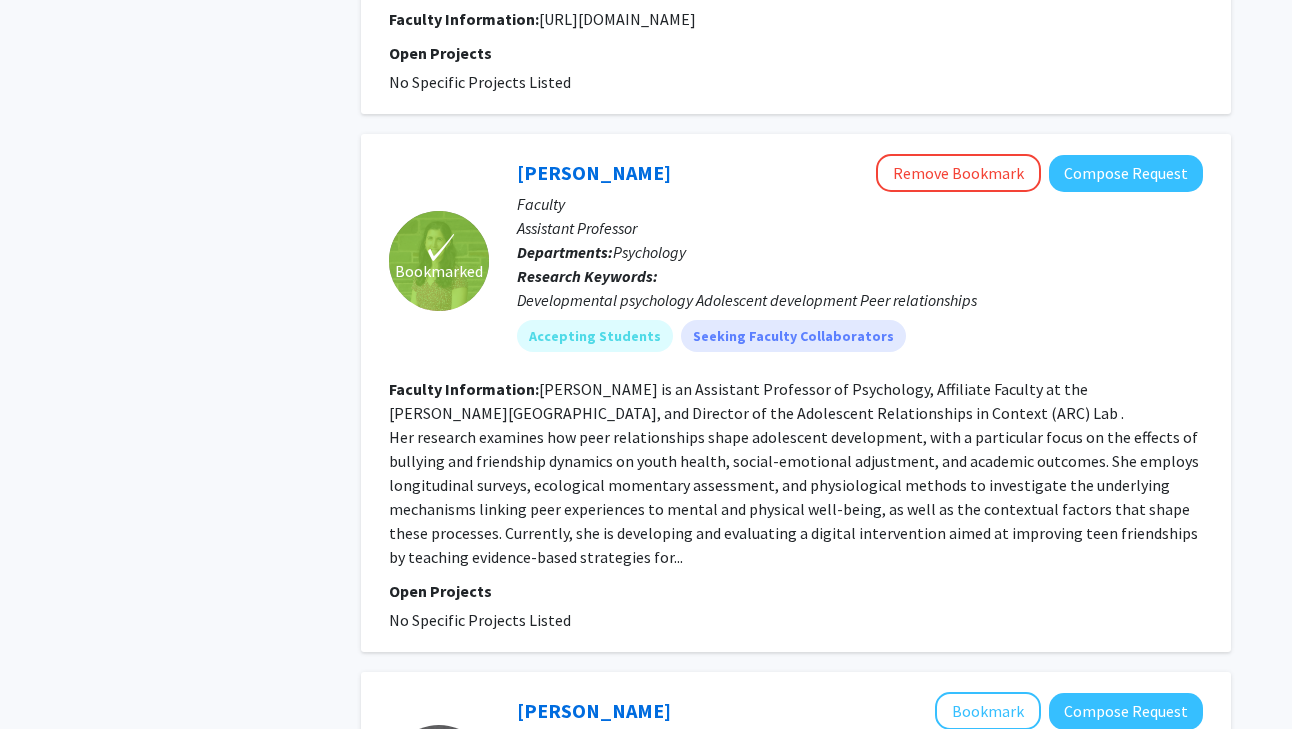 click on "[PERSON_NAME] is an Assistant Professor of Psychology, Affiliate Faculty at the [PERSON_NAME][GEOGRAPHIC_DATA], and Director of the  Adolescent Relationships in Context (ARC) Lab . Her research examines how peer relationships shape adolescent development, with a particular focus on the effects of bullying and friendship dynamics on youth health, social-emotional adjustment, and academic outcomes. She employs longitudinal surveys, ecological momentary assessment, and physiological methods to investigate the underlying mechanisms linking peer experiences to mental and physical well-being, as well as the contextual factors that shape these processes. Currently, she is developing and evaluating a digital intervention aimed at improving teen friendships by teaching evidence-based strategies for..." 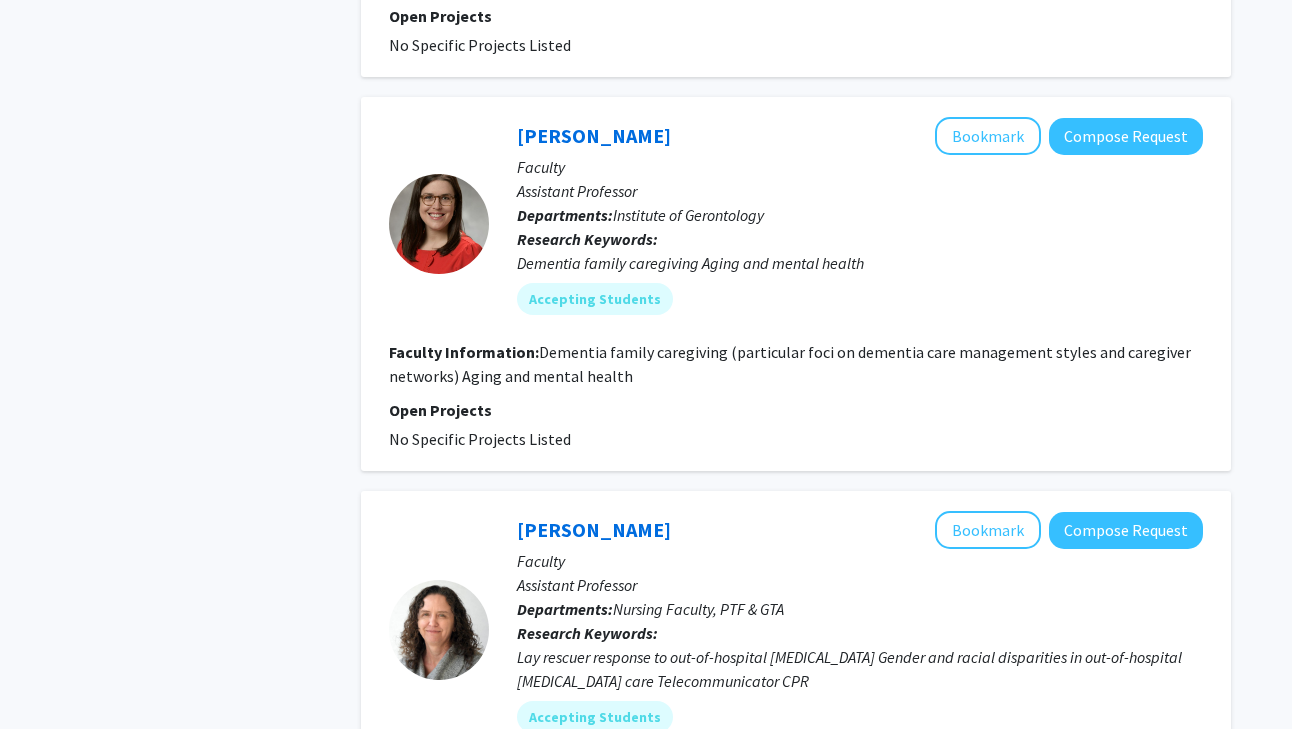 scroll, scrollTop: 4414, scrollLeft: 0, axis: vertical 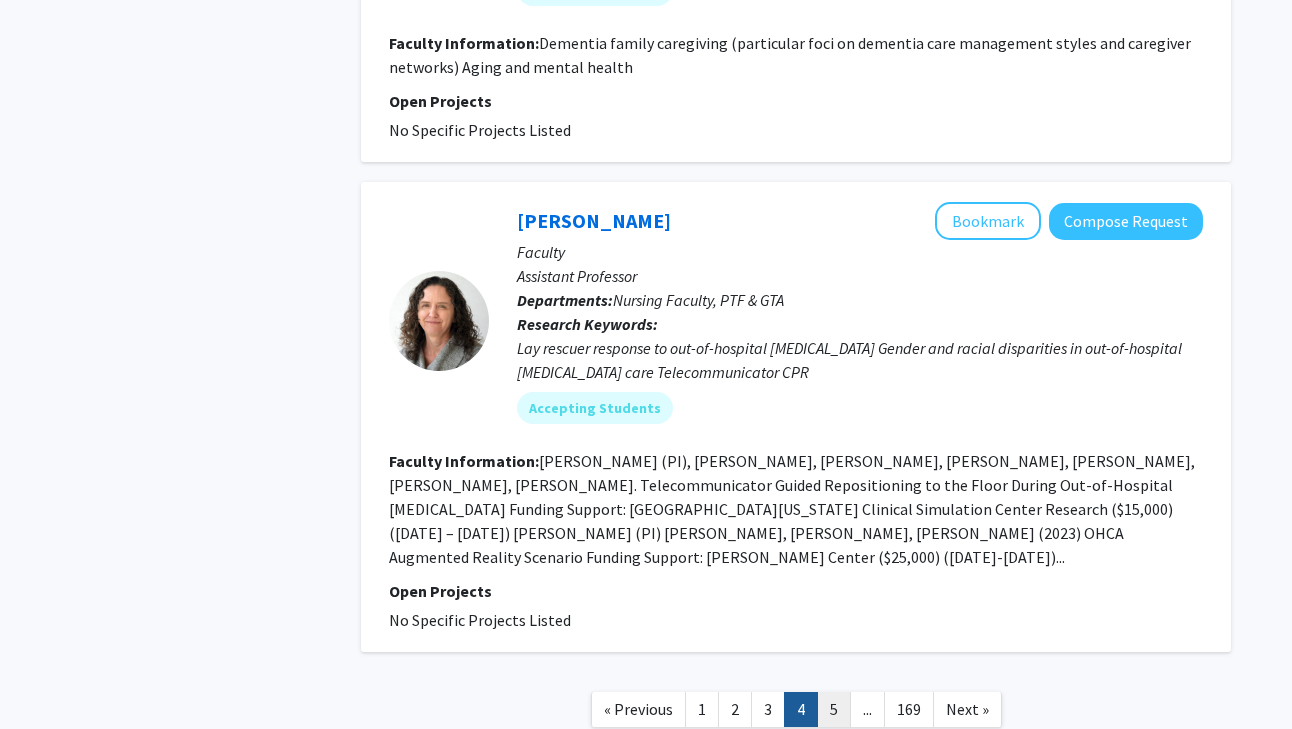 click on "5" 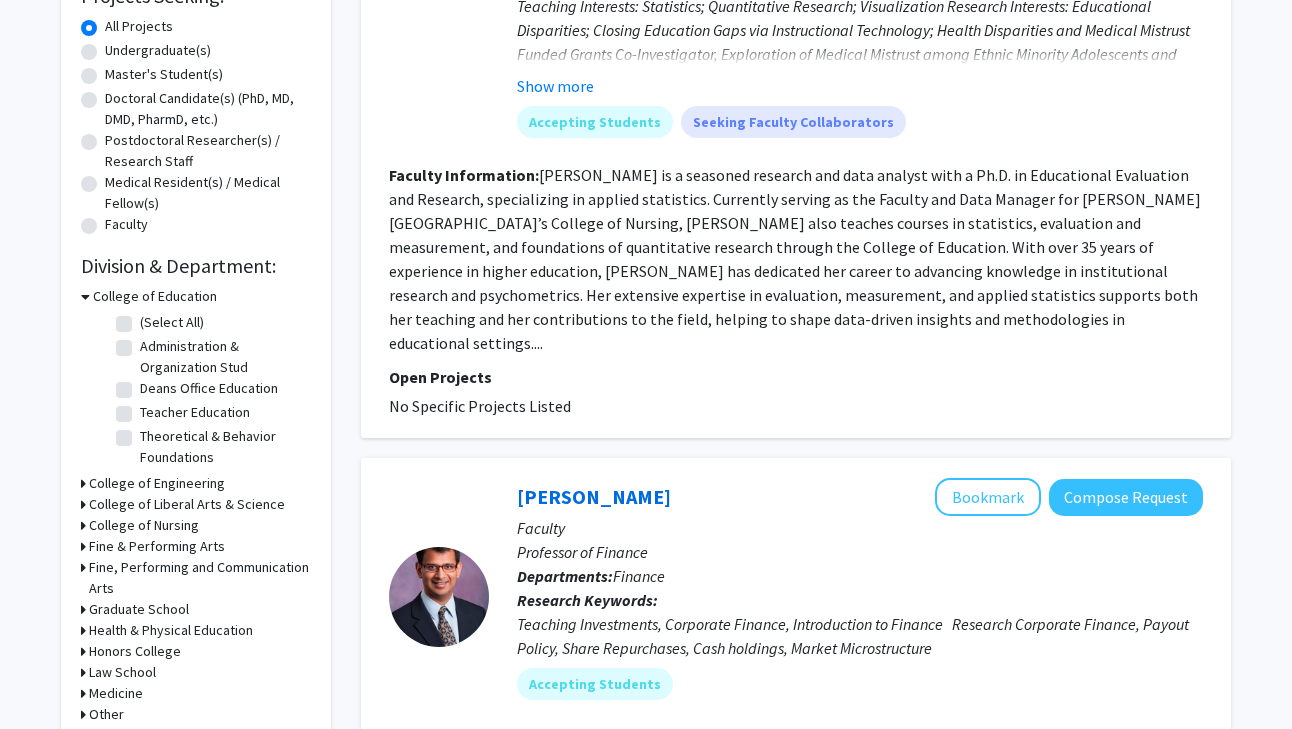 scroll, scrollTop: 0, scrollLeft: 0, axis: both 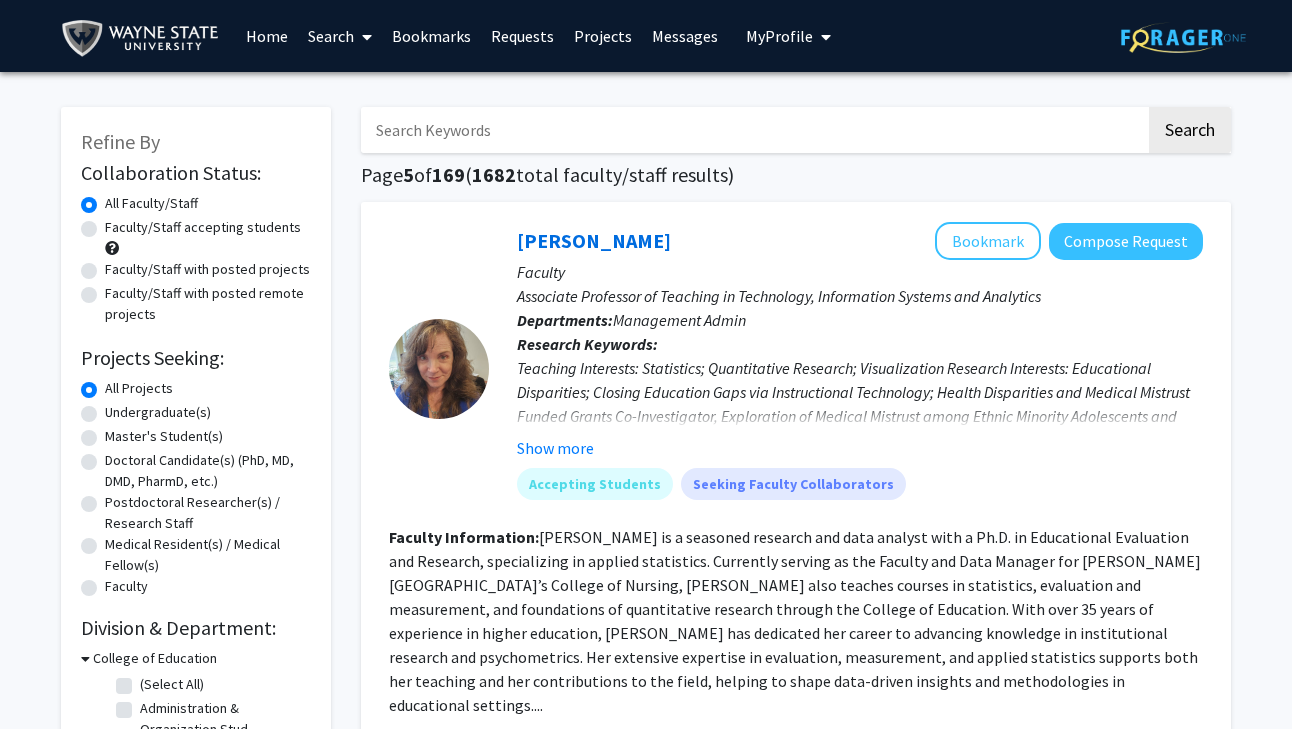 click at bounding box center (753, 130) 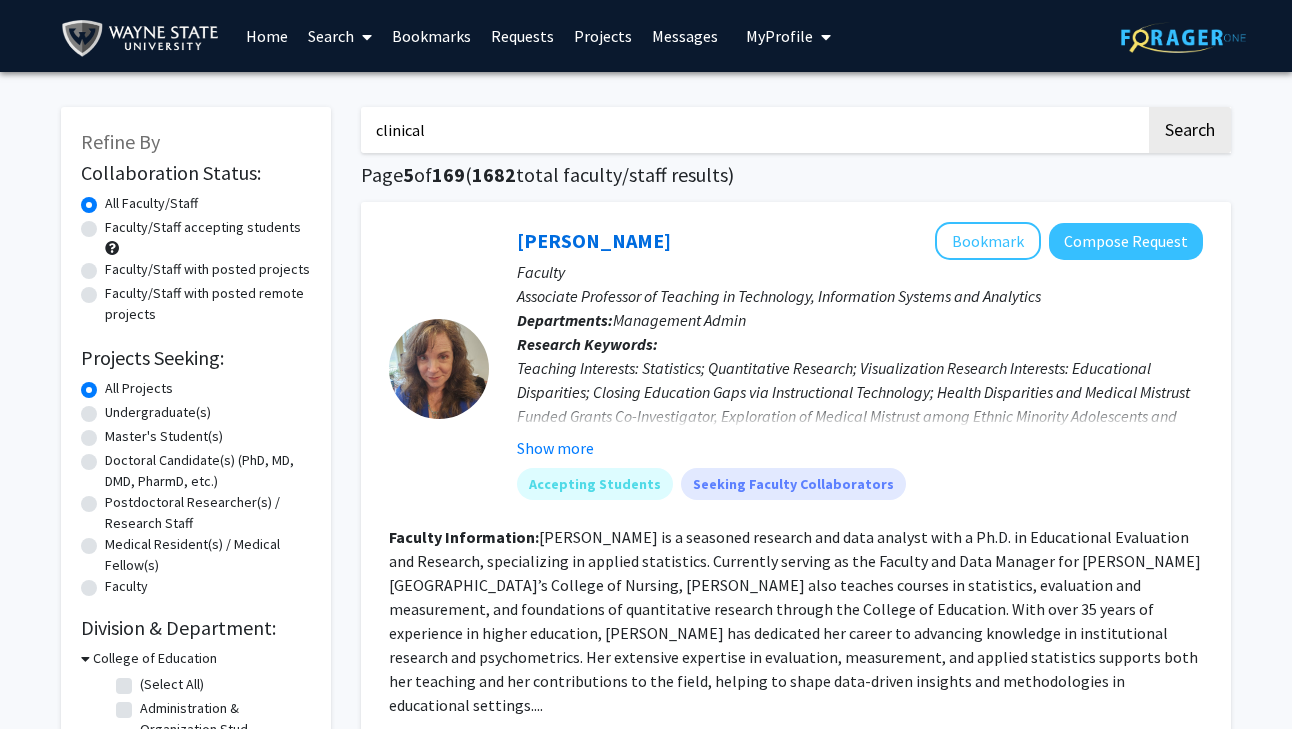 type on "clinical" 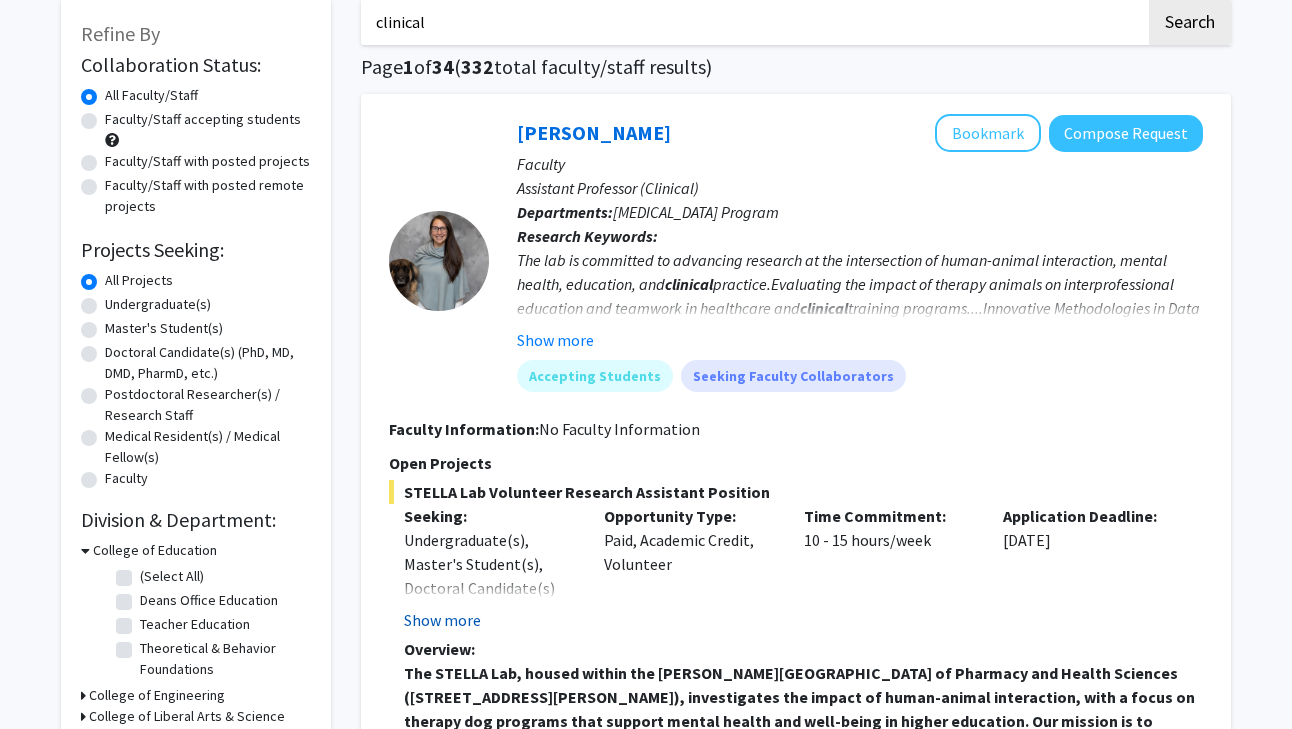 scroll, scrollTop: 253, scrollLeft: 0, axis: vertical 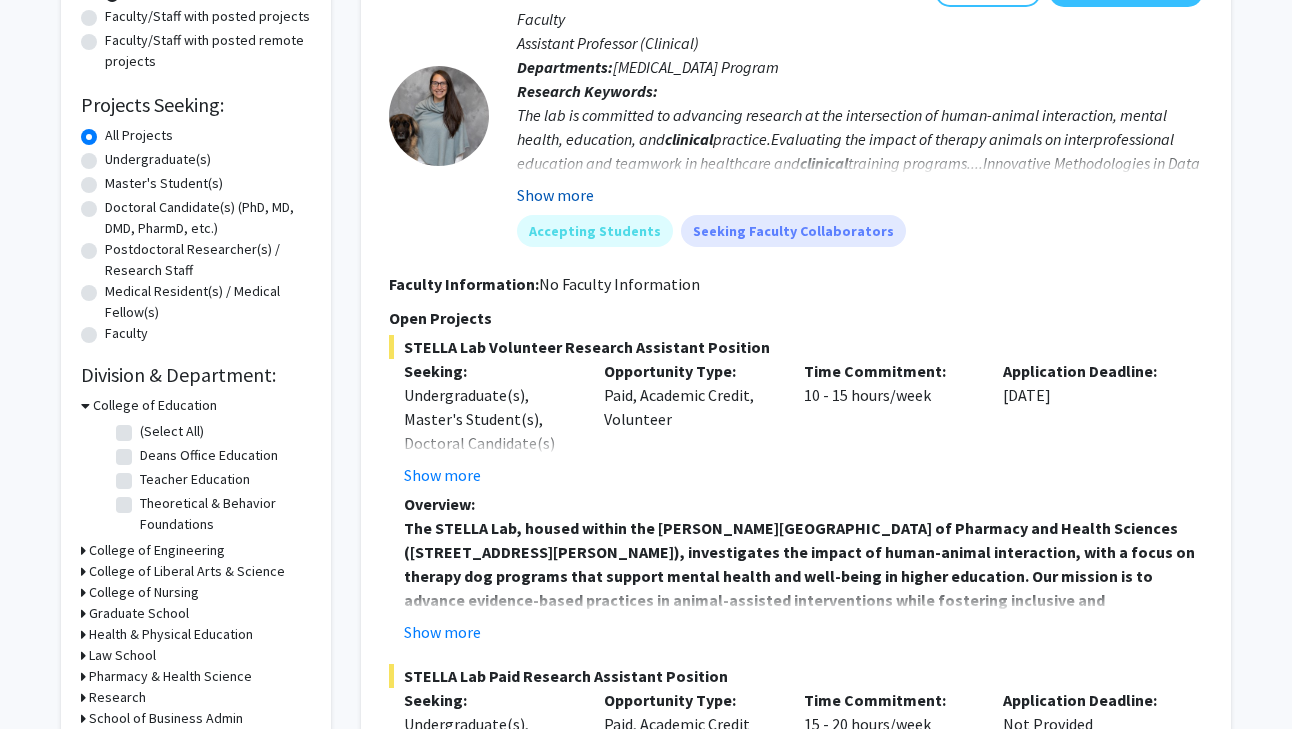 click on "Show more" 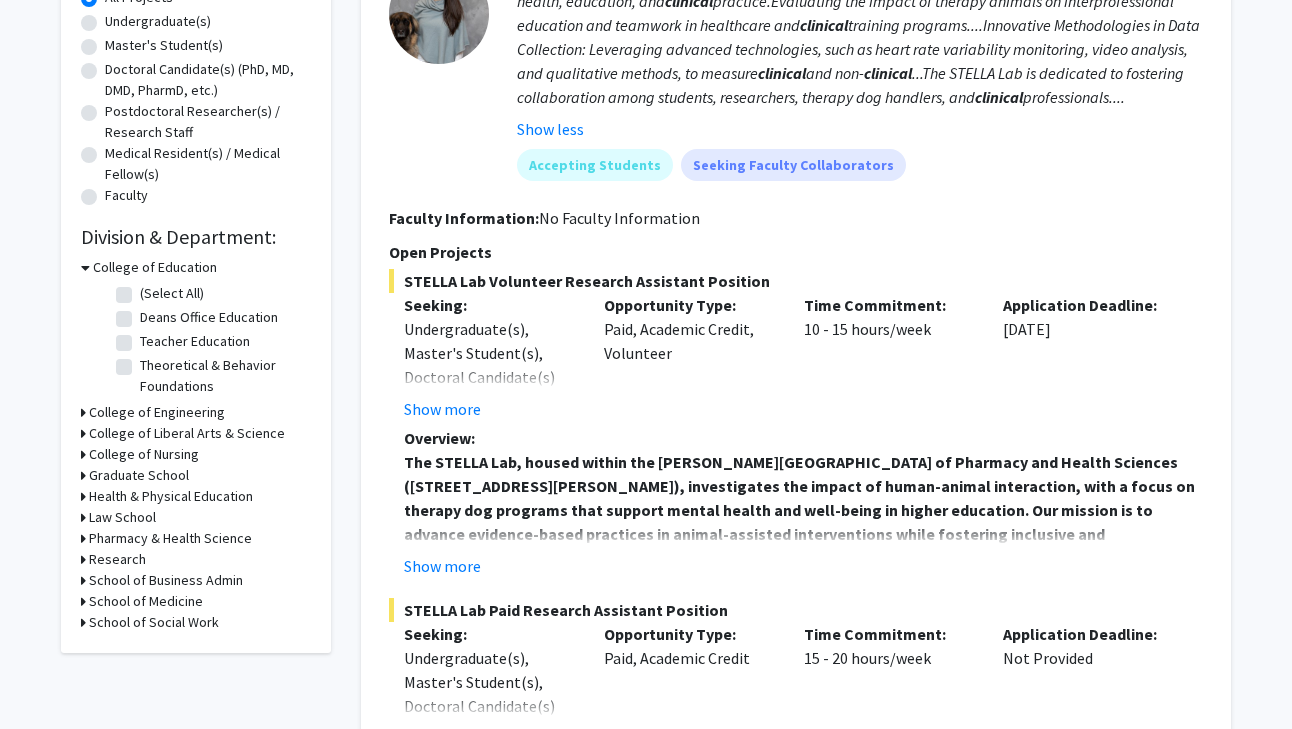 scroll, scrollTop: 350, scrollLeft: 0, axis: vertical 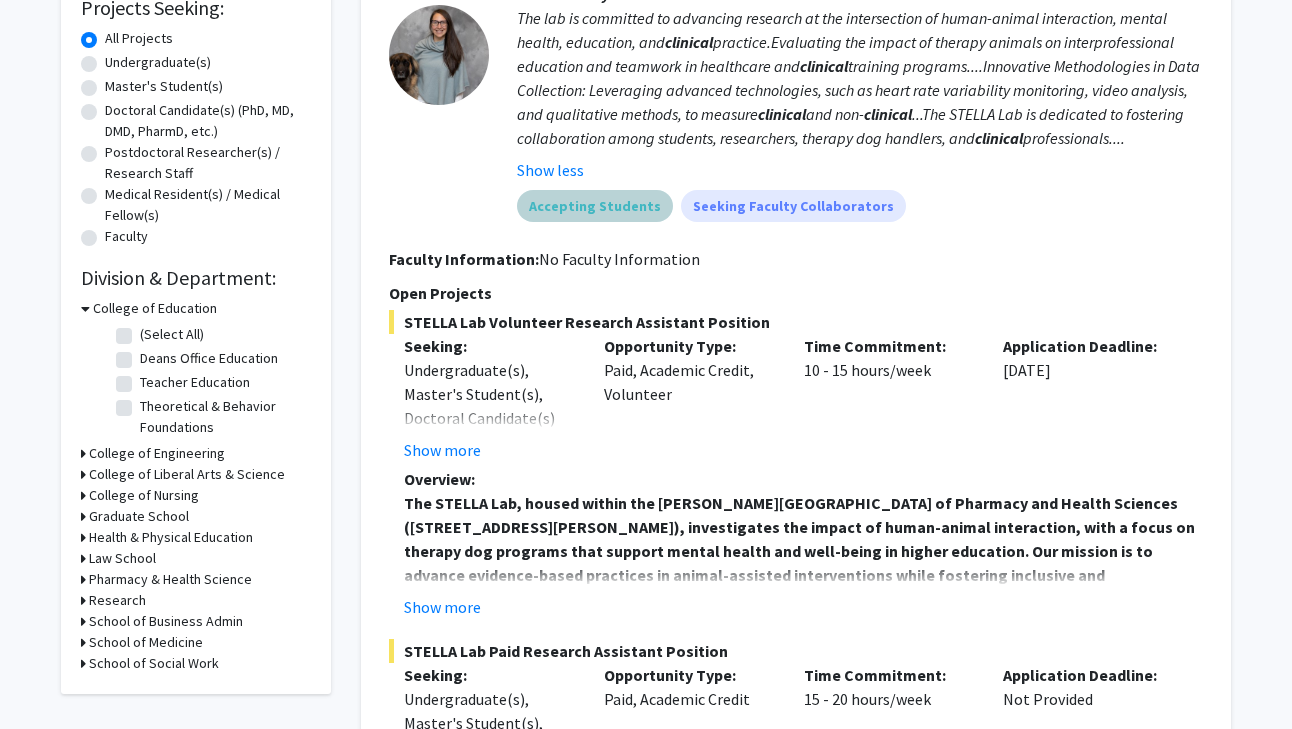 drag, startPoint x: 540, startPoint y: 188, endPoint x: 521, endPoint y: 210, distance: 29.068884 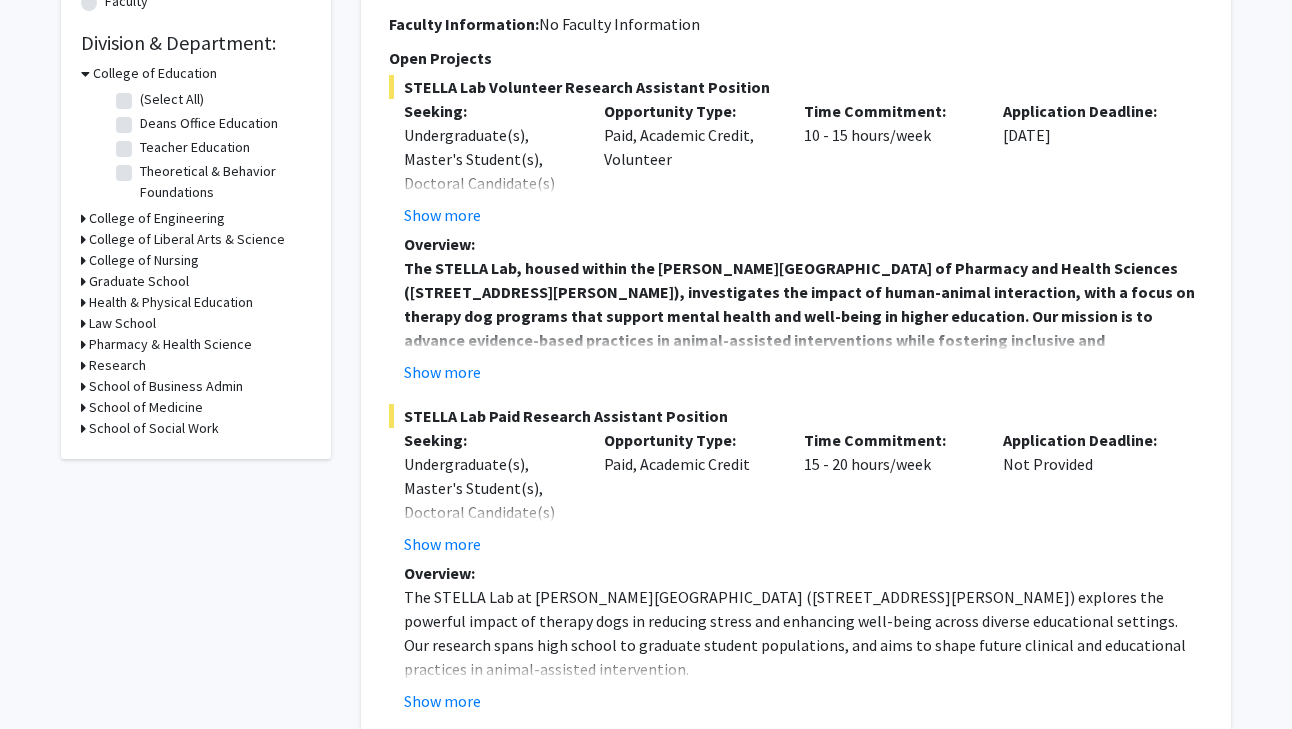 scroll, scrollTop: 571, scrollLeft: 0, axis: vertical 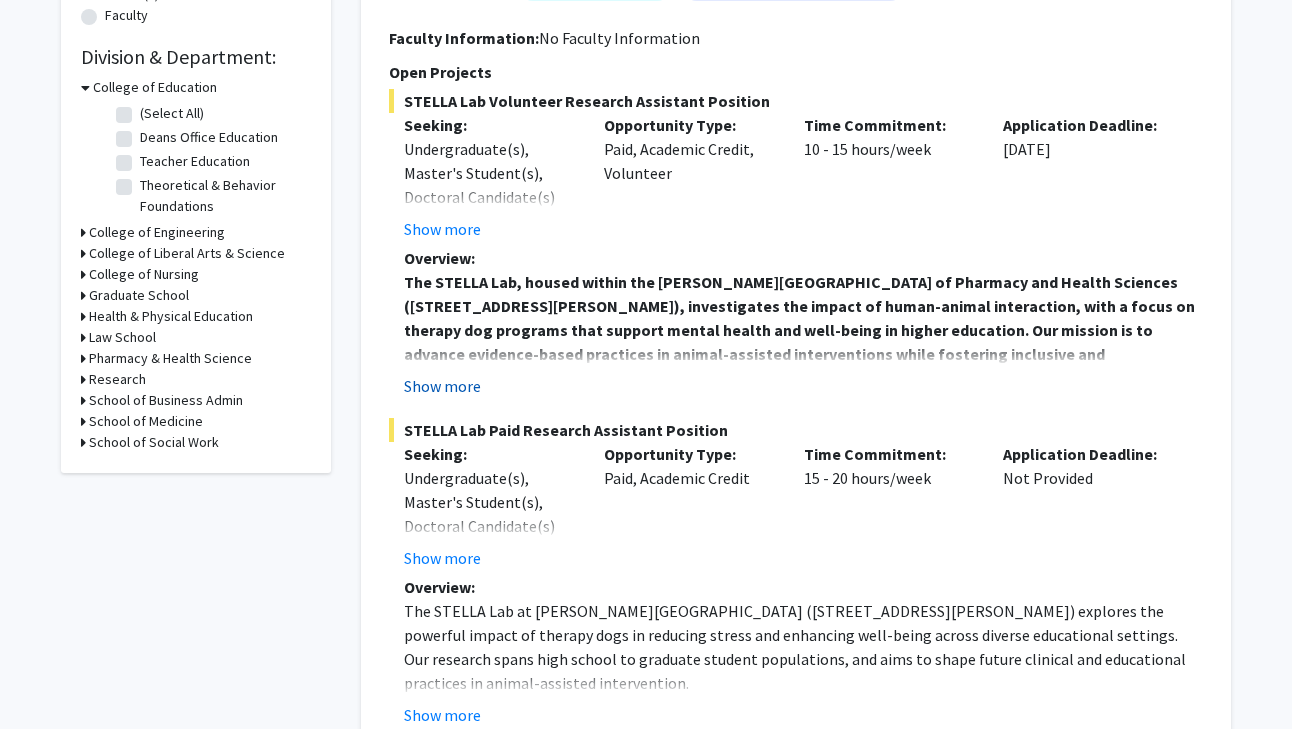 click on "Show more" 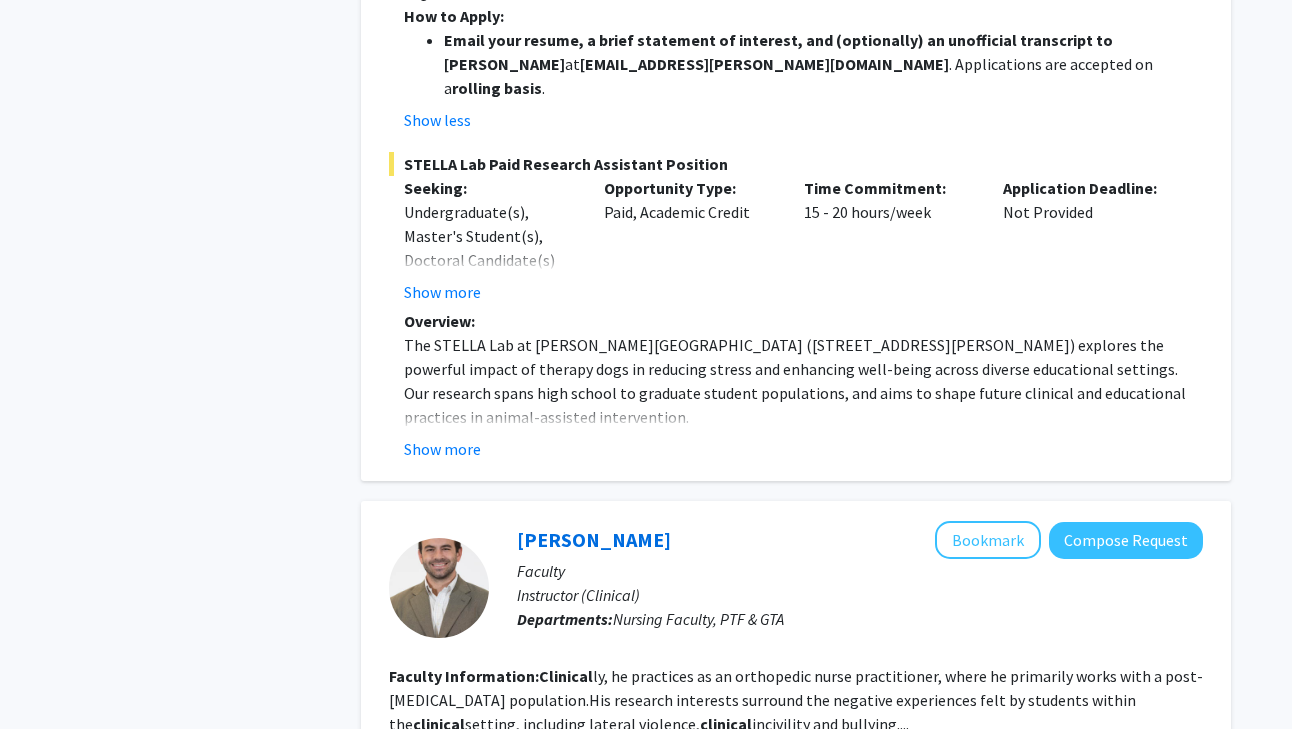 scroll, scrollTop: 1535, scrollLeft: 0, axis: vertical 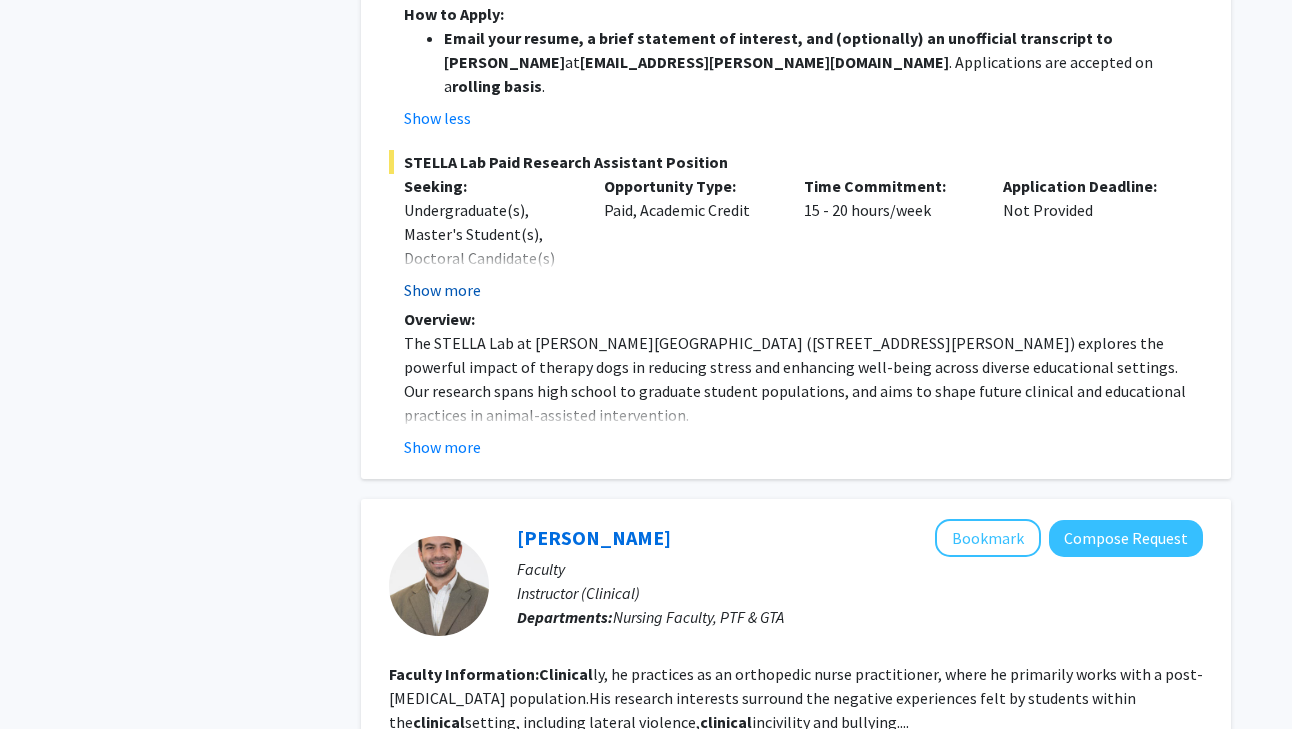 click on "Show more" 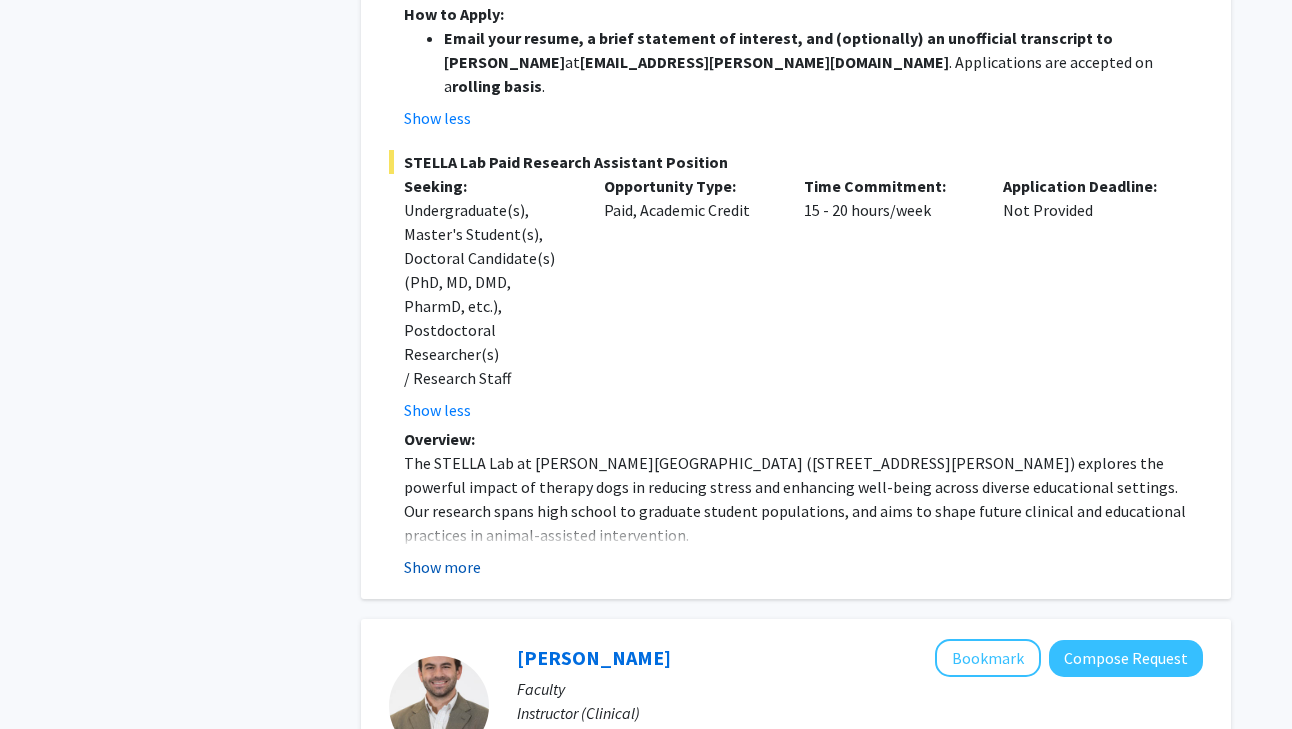 click on "Show more" 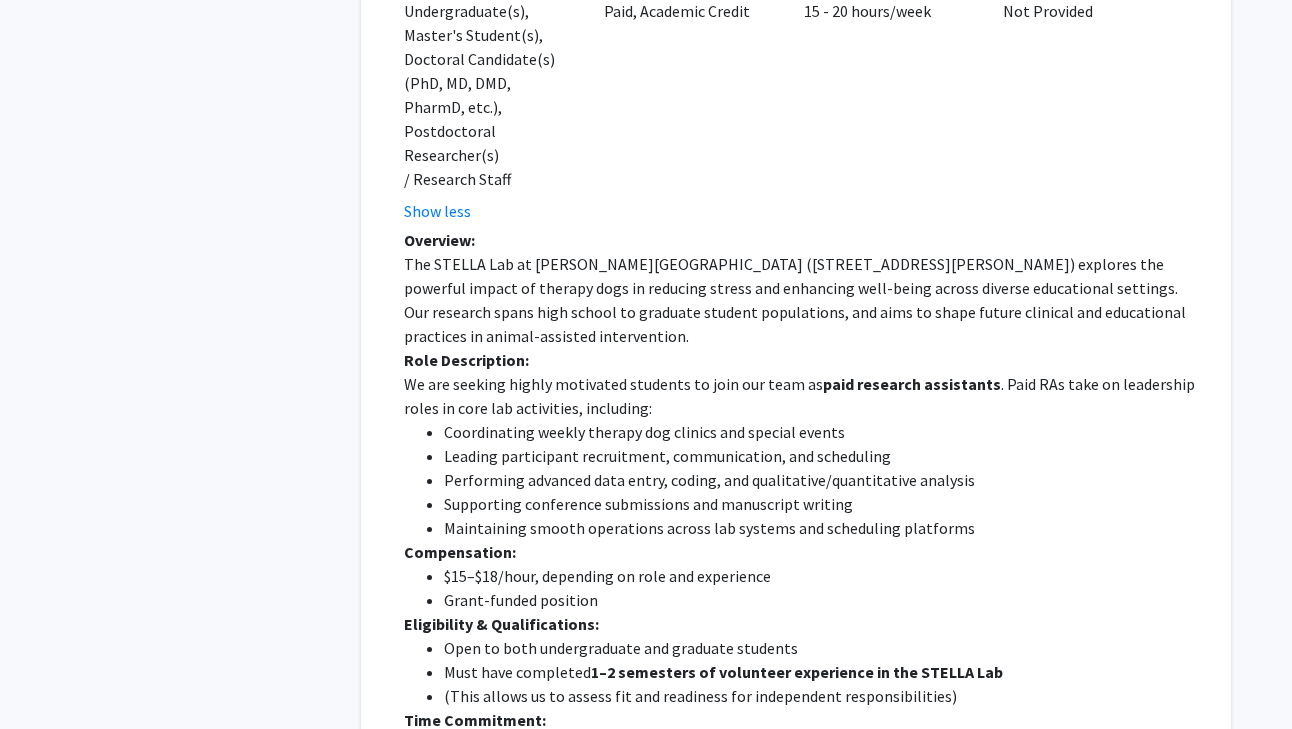 scroll, scrollTop: 1737, scrollLeft: 0, axis: vertical 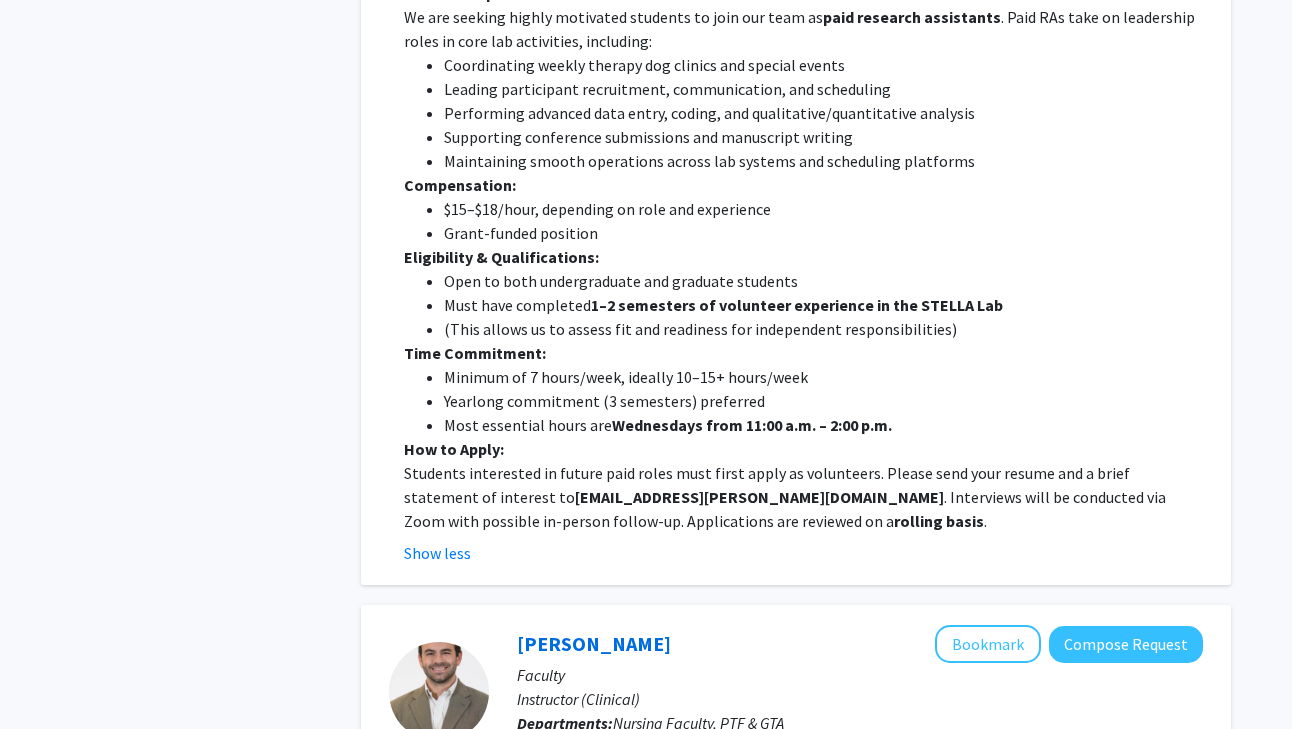 drag, startPoint x: 698, startPoint y: 541, endPoint x: 706, endPoint y: 564, distance: 24.351591 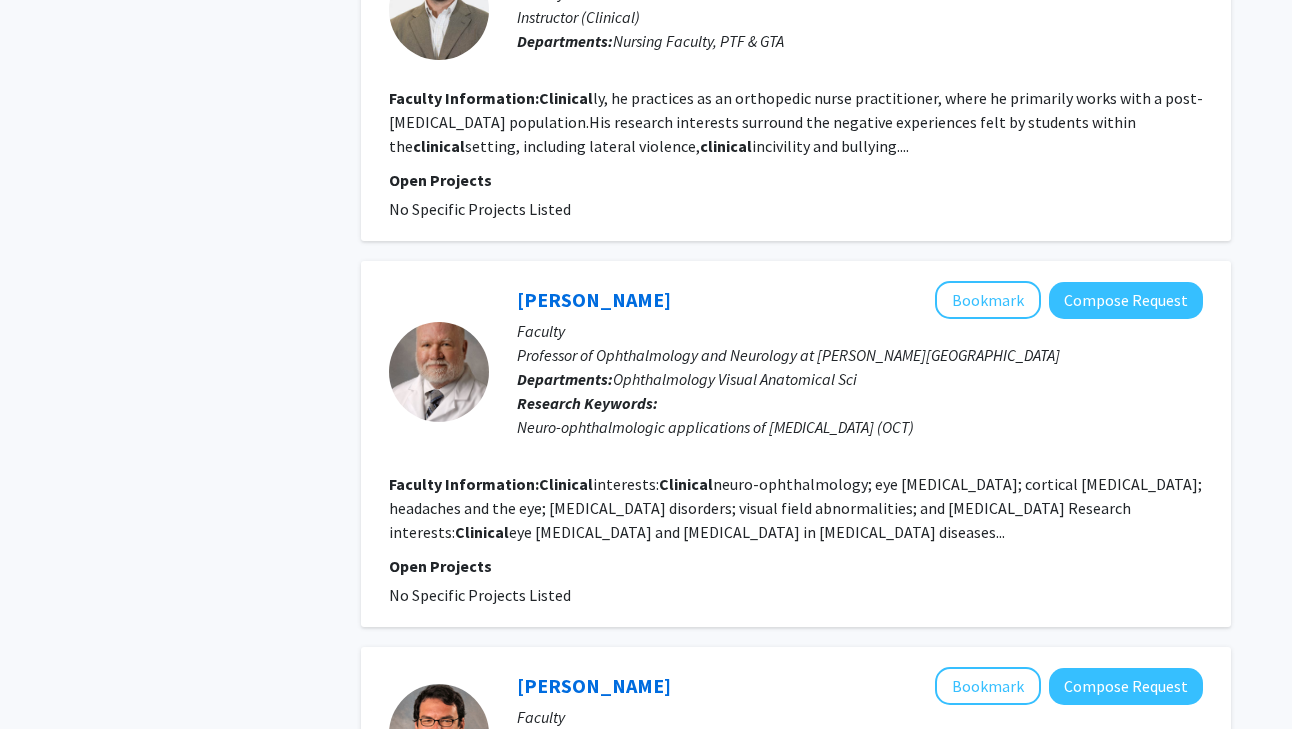 scroll, scrollTop: 2781, scrollLeft: 0, axis: vertical 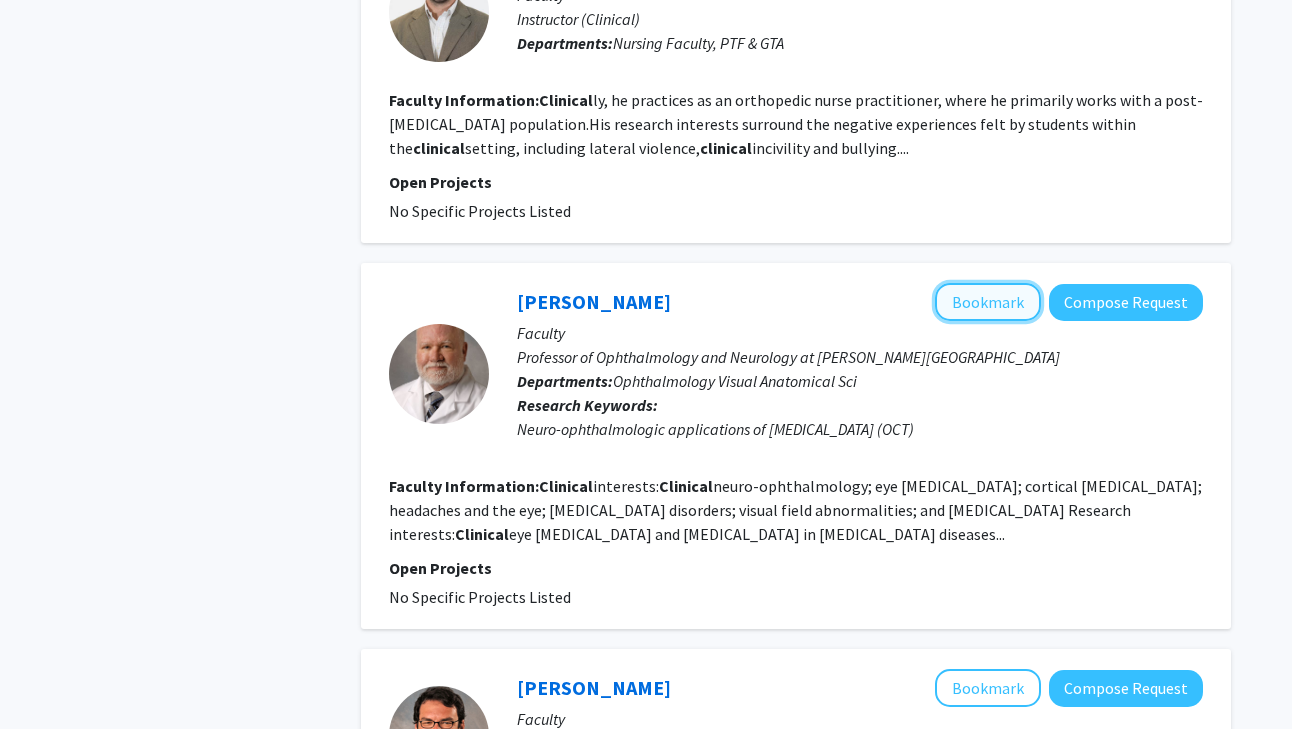 click on "Bookmark" 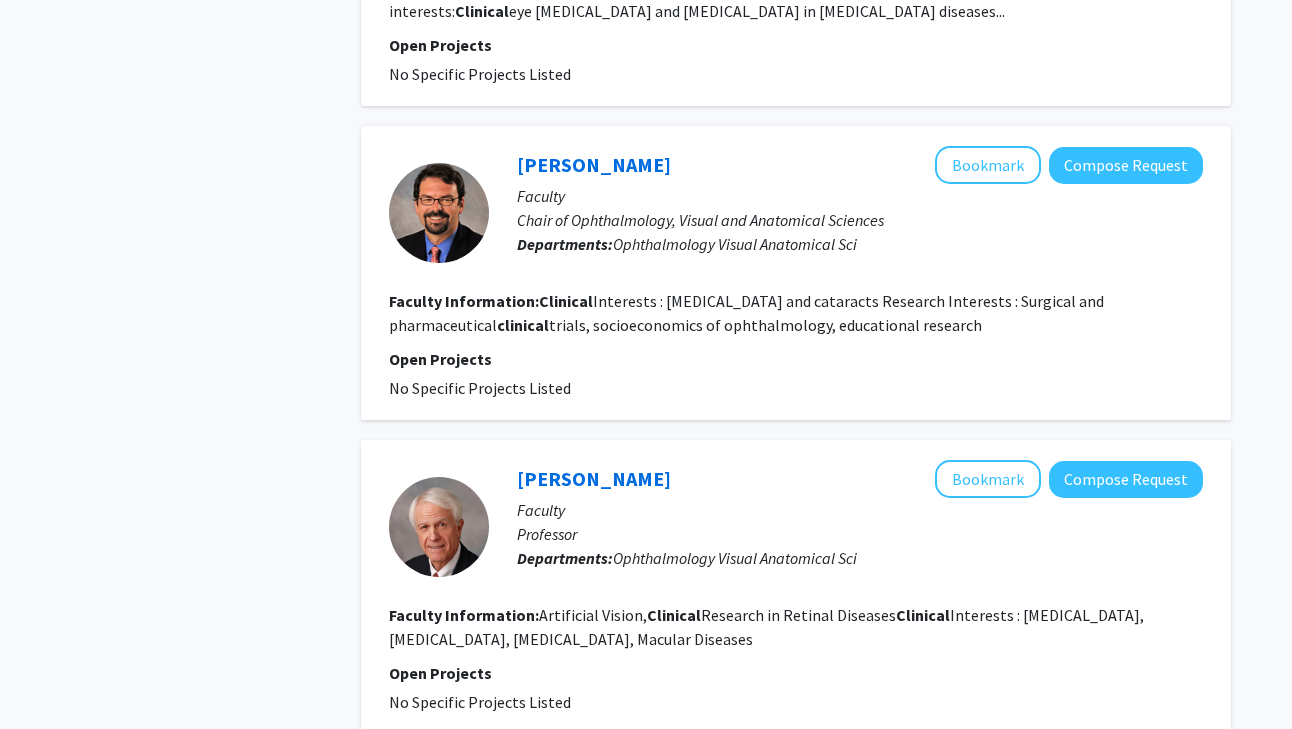 scroll, scrollTop: 3301, scrollLeft: 0, axis: vertical 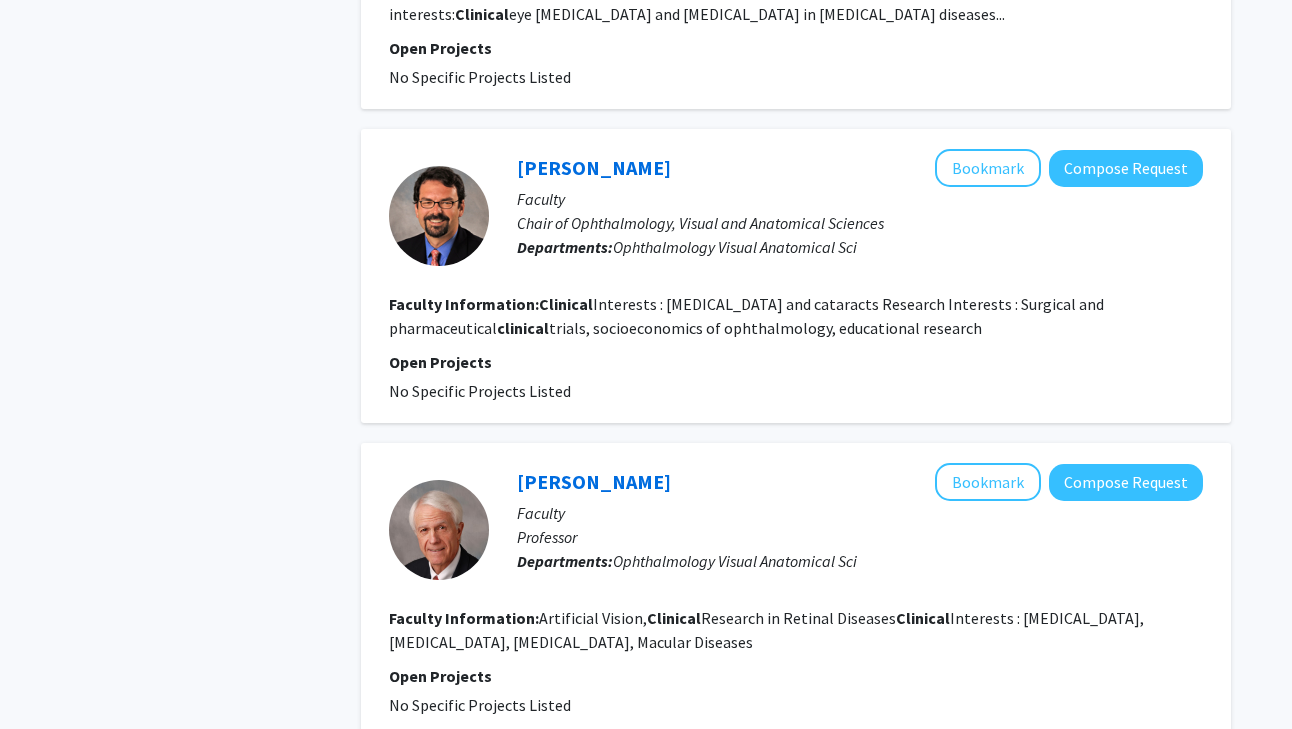 drag, startPoint x: 747, startPoint y: 469, endPoint x: 700, endPoint y: 329, distance: 147.67871 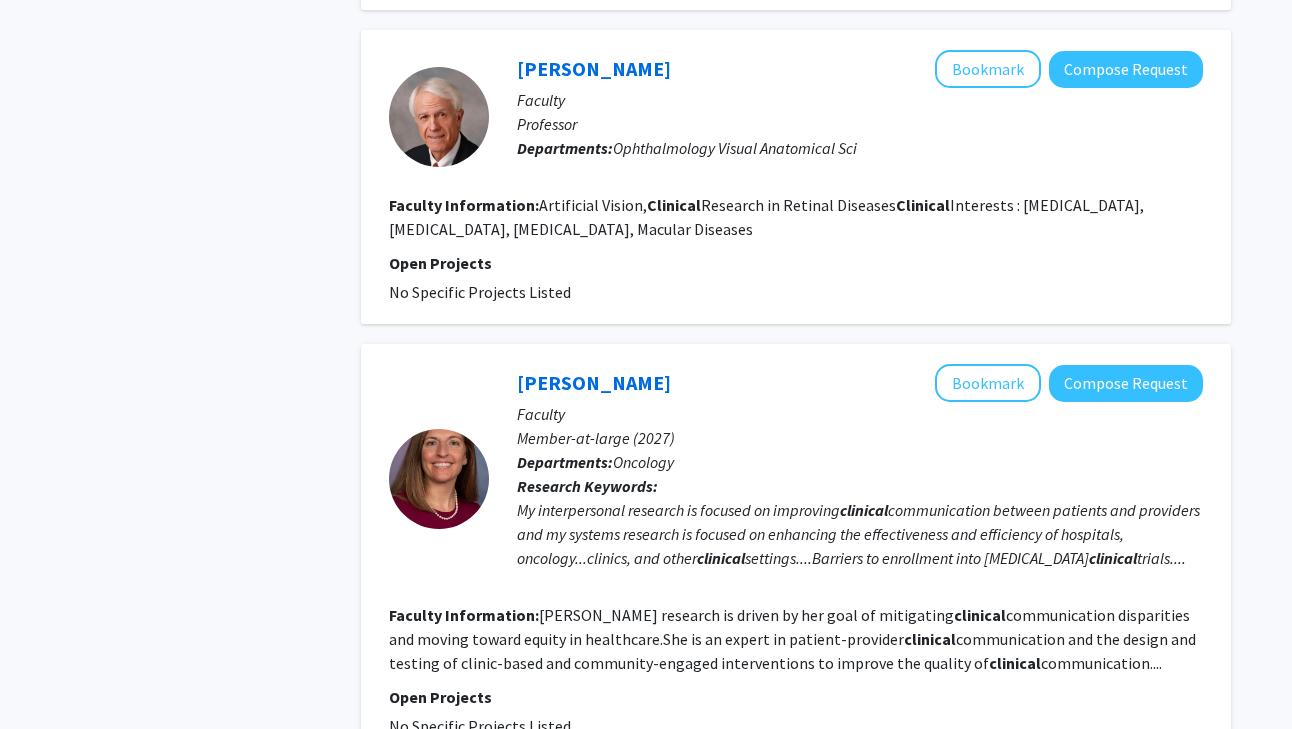 scroll, scrollTop: 3716, scrollLeft: 0, axis: vertical 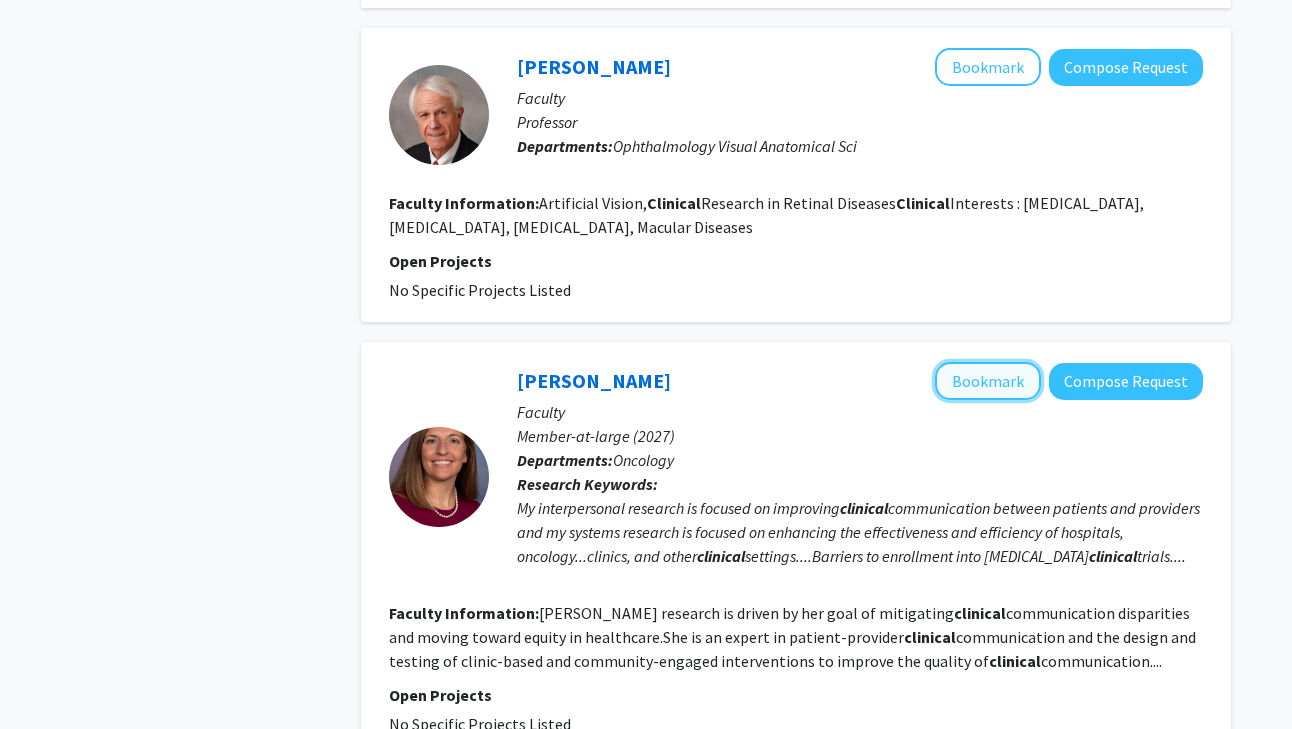 click on "Bookmark" 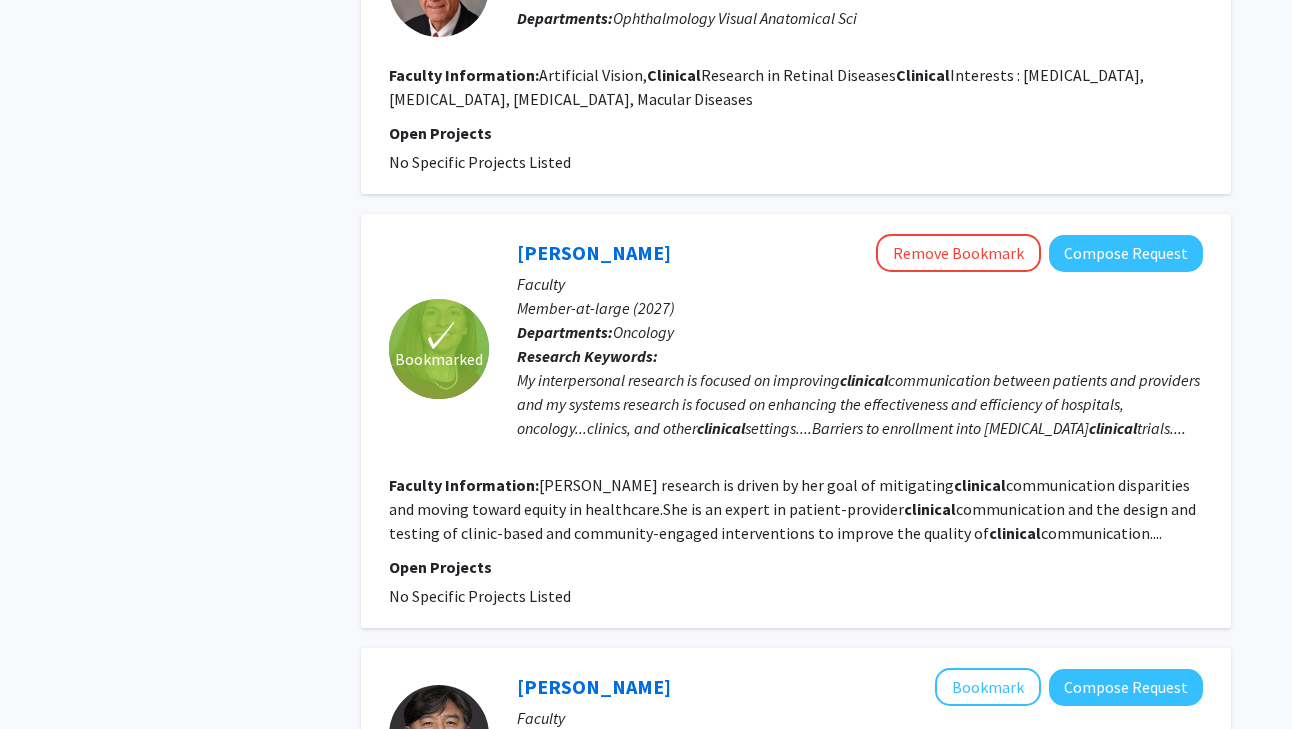 scroll, scrollTop: 3849, scrollLeft: 0, axis: vertical 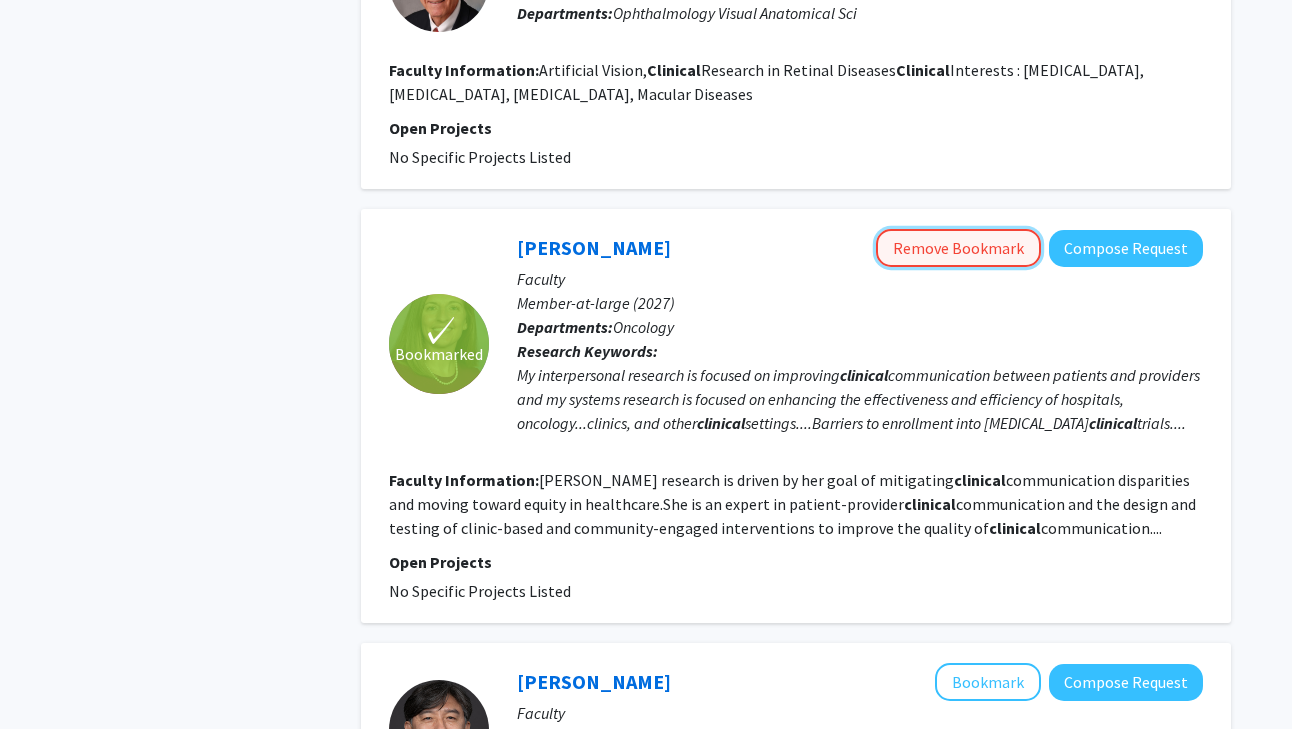click on "Remove Bookmark" 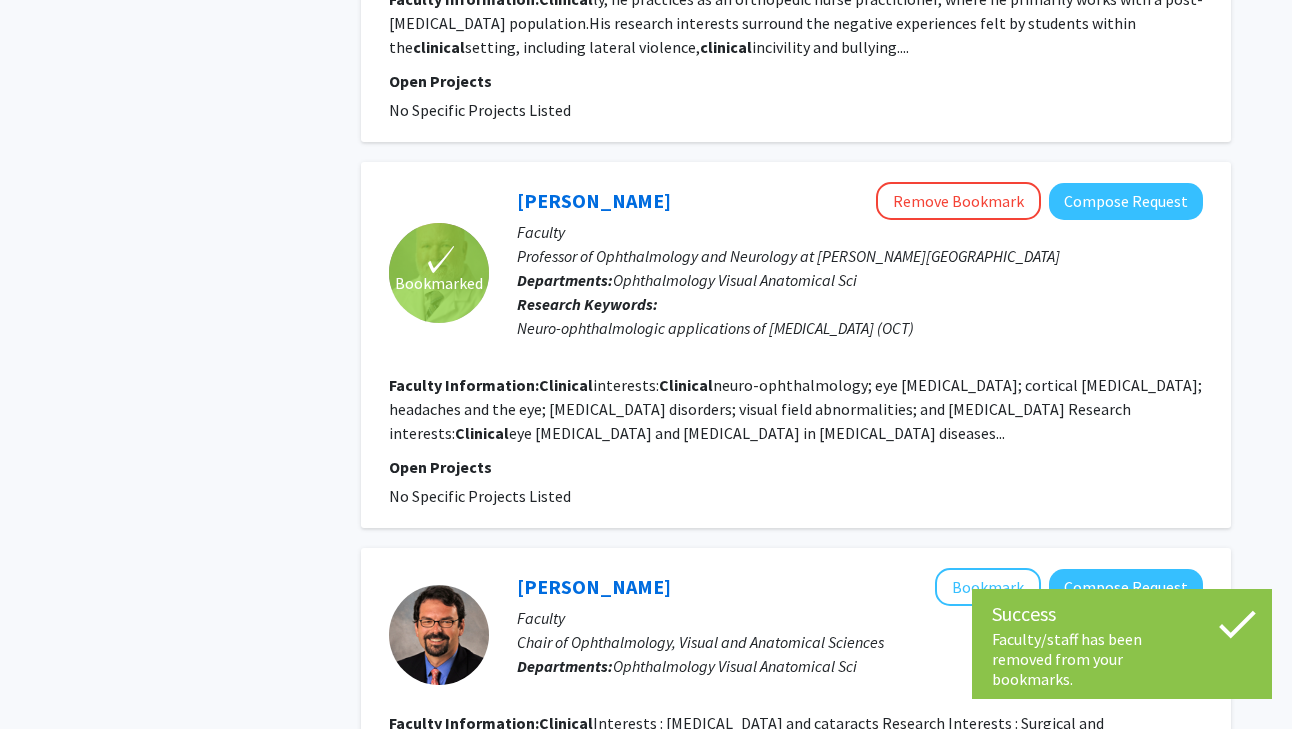 scroll, scrollTop: 2882, scrollLeft: 0, axis: vertical 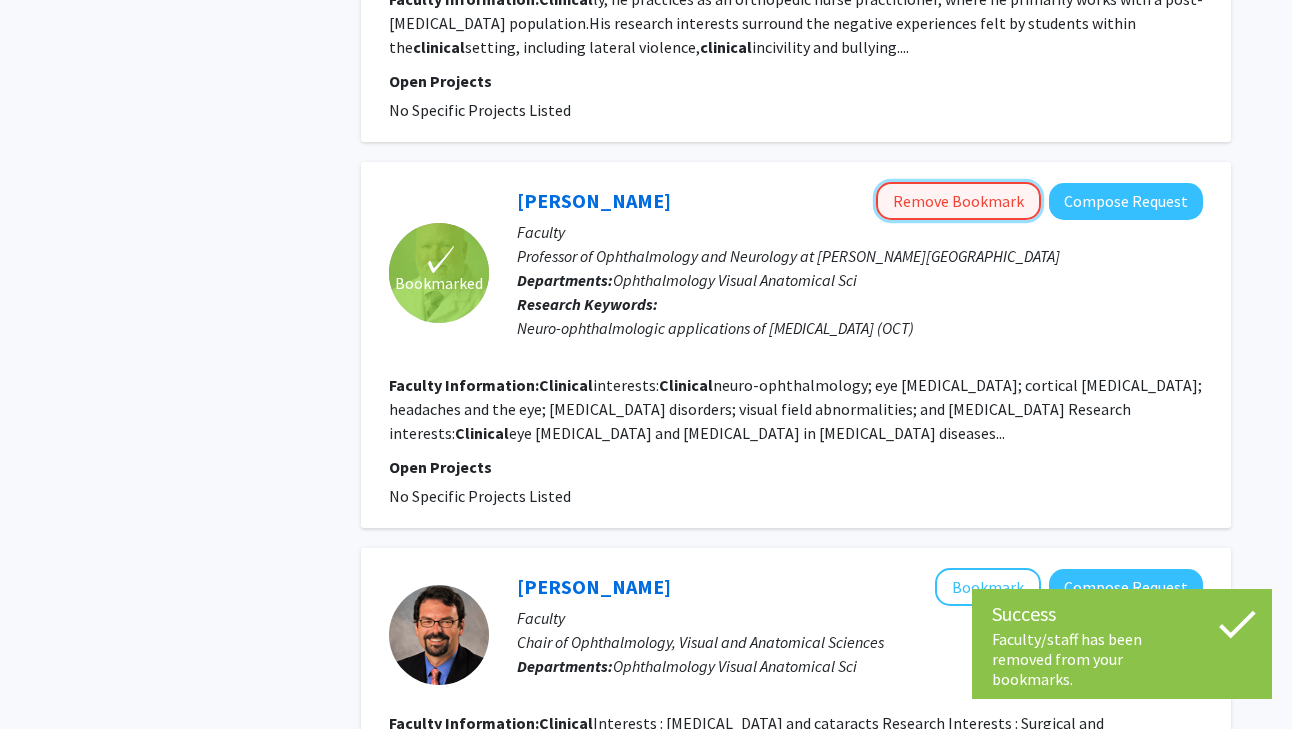 click on "Remove Bookmark" 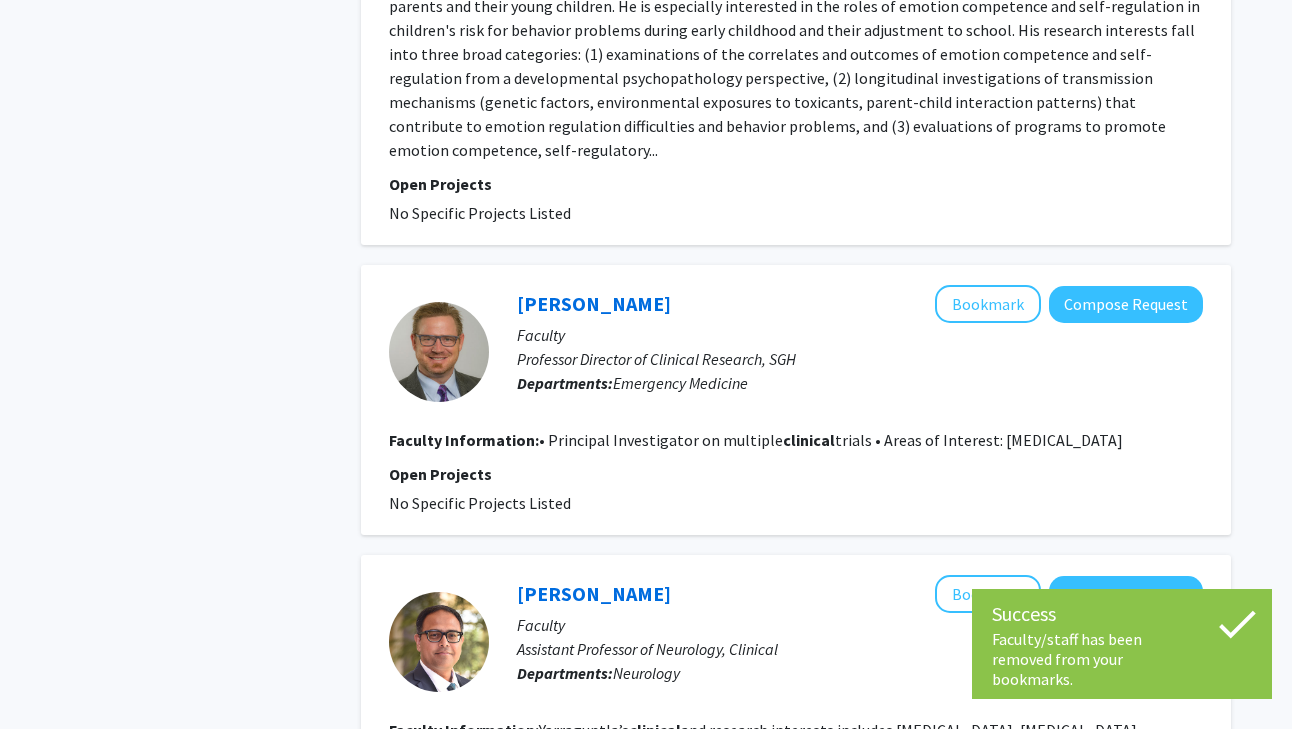 scroll, scrollTop: 5388, scrollLeft: 0, axis: vertical 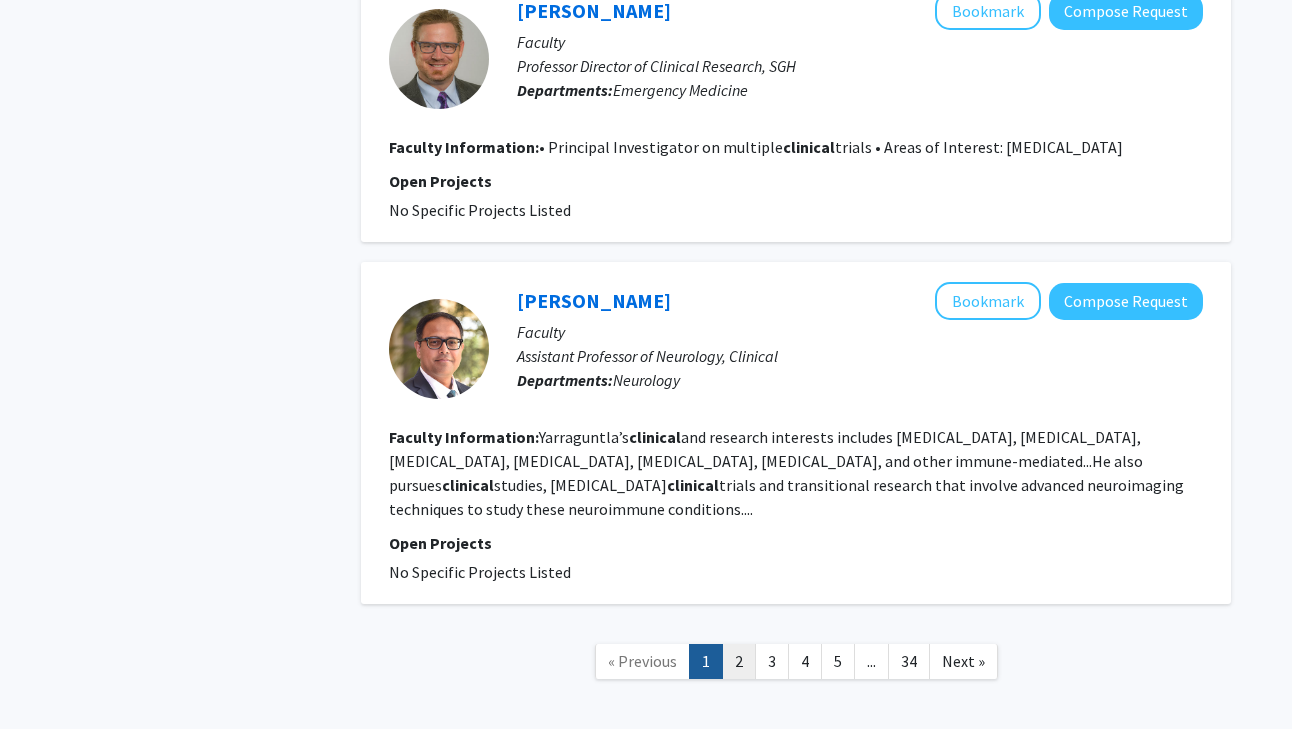 click on "2" 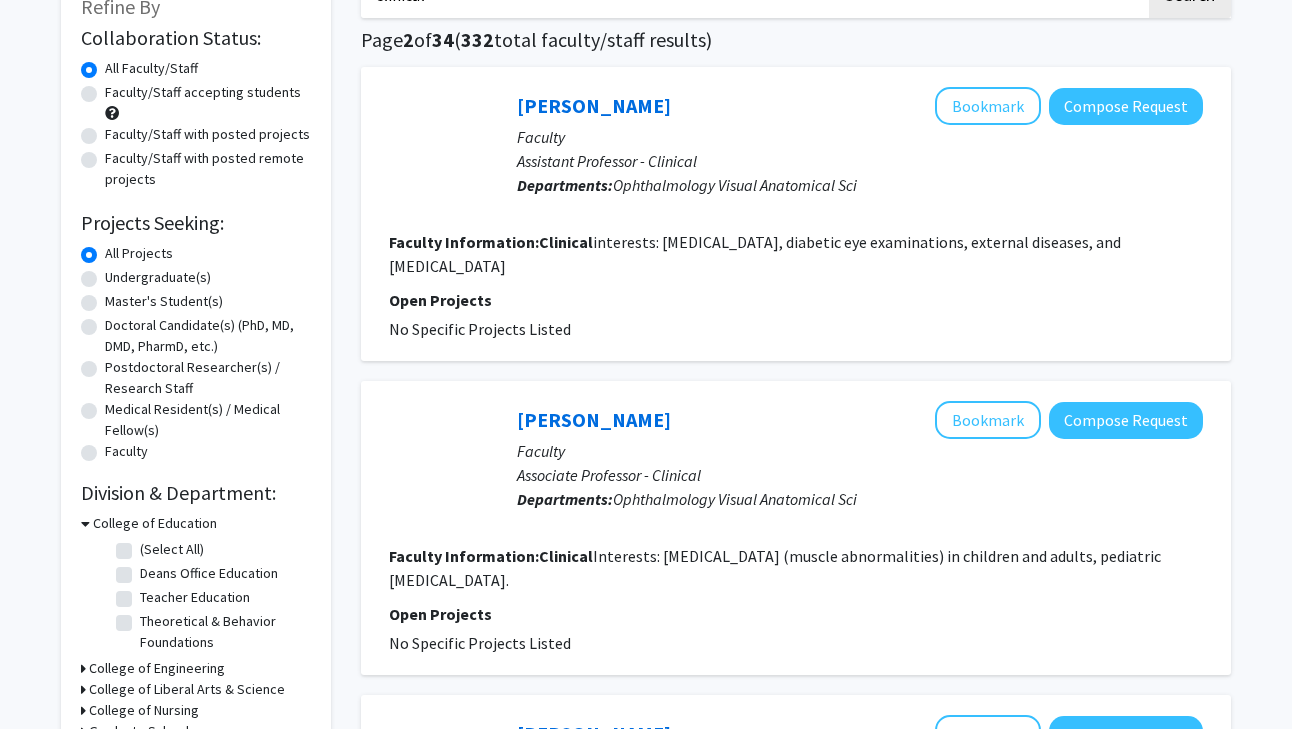 scroll, scrollTop: 0, scrollLeft: 0, axis: both 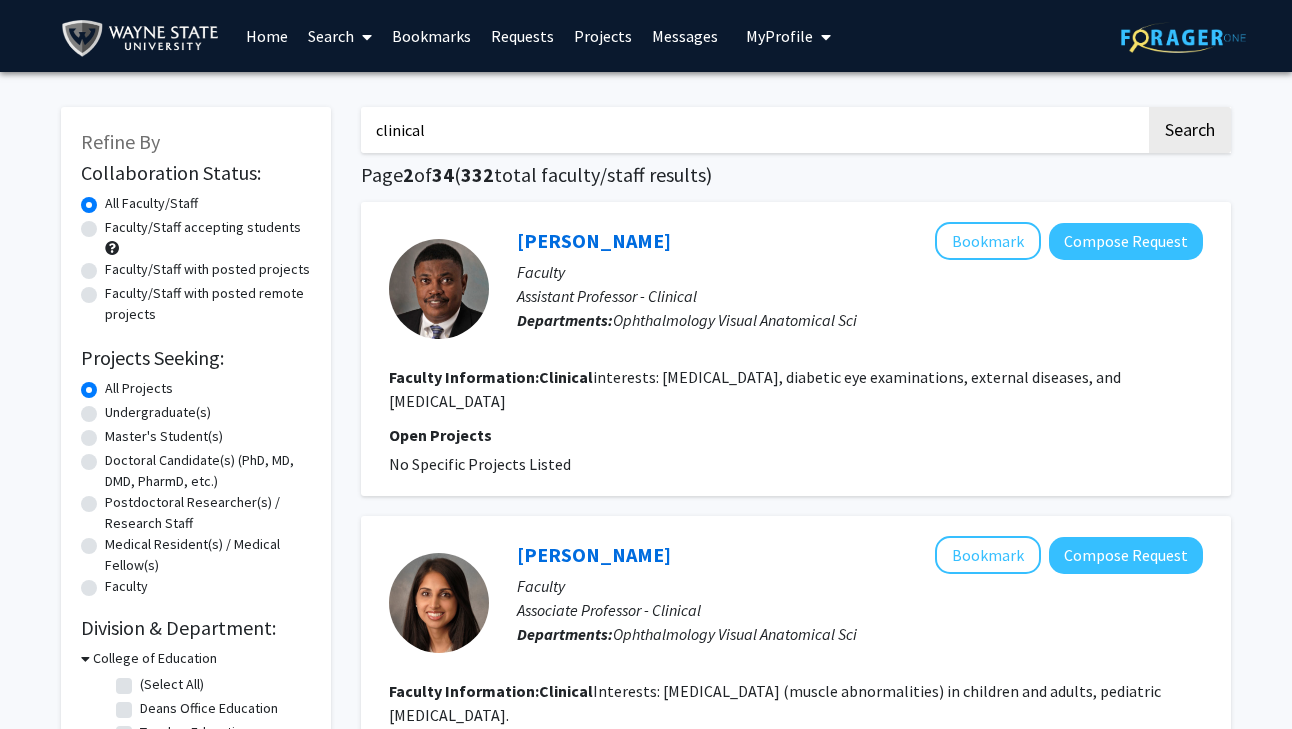 click on "clinical" at bounding box center (753, 130) 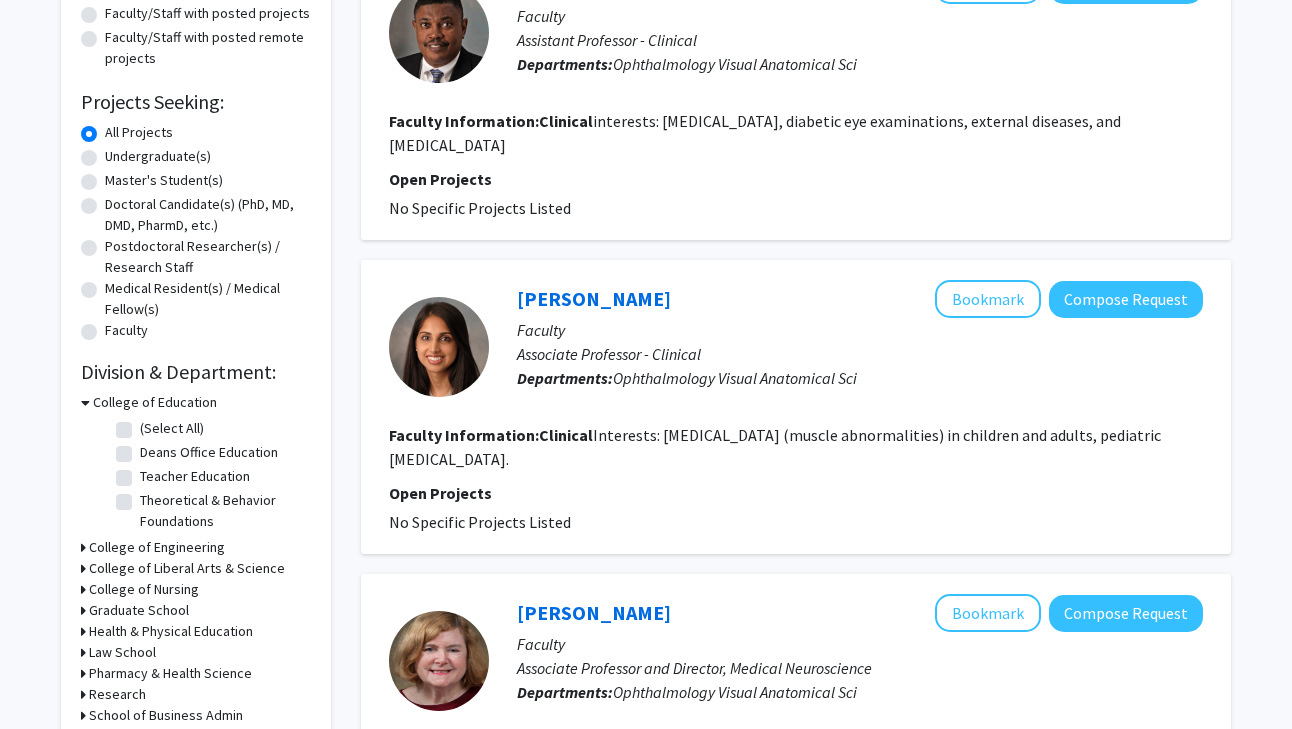 scroll, scrollTop: 257, scrollLeft: 0, axis: vertical 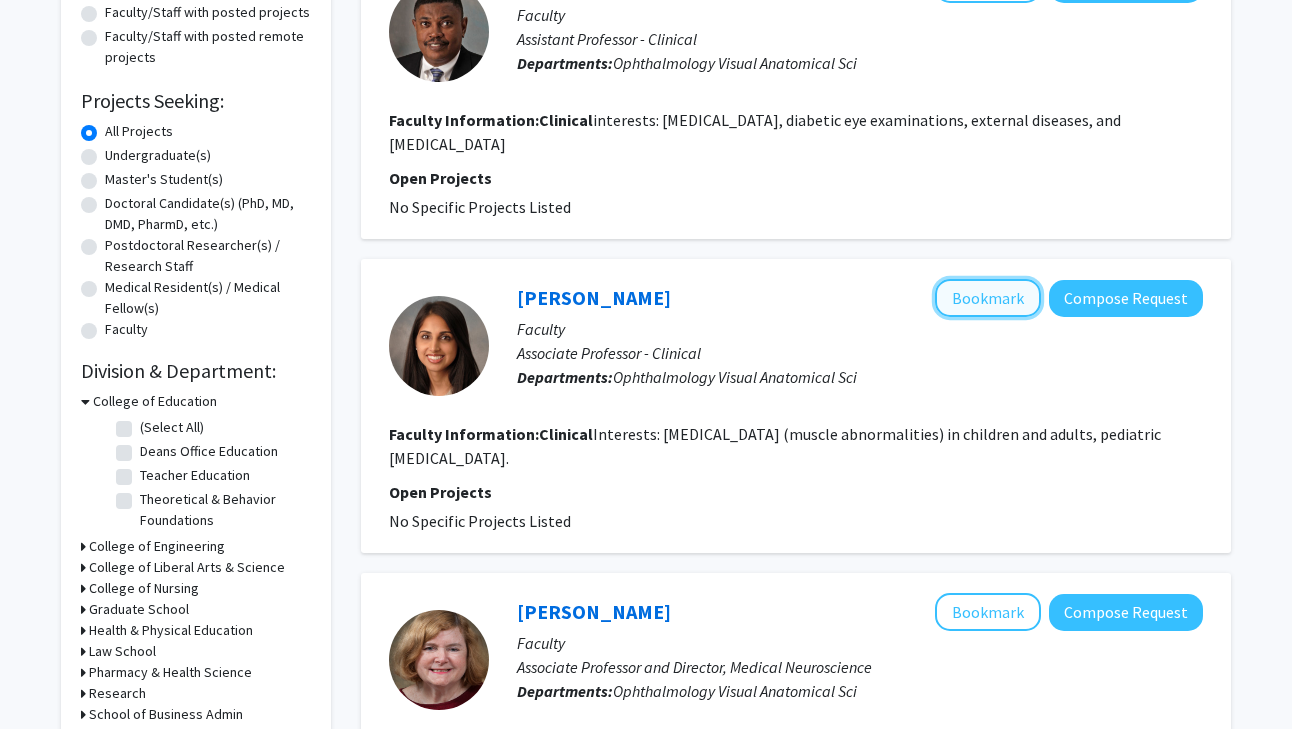 click on "Bookmark" 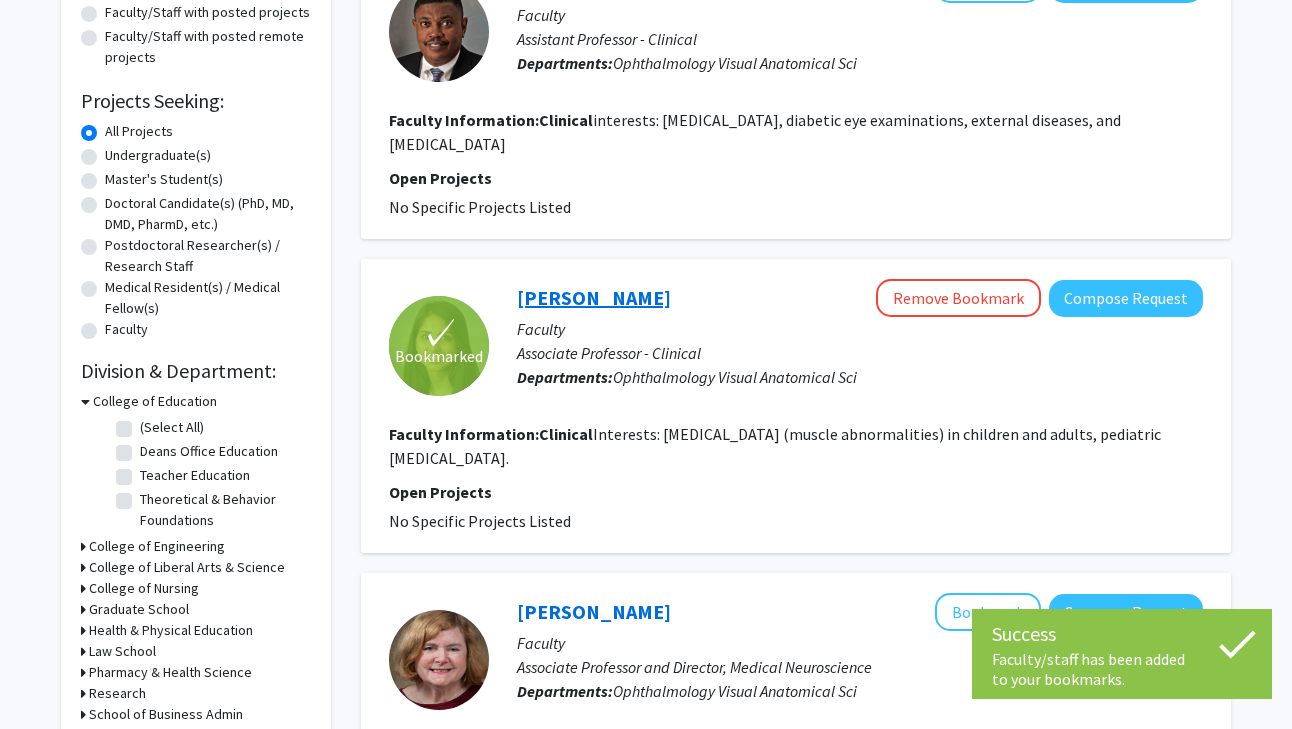 click on "[PERSON_NAME]" 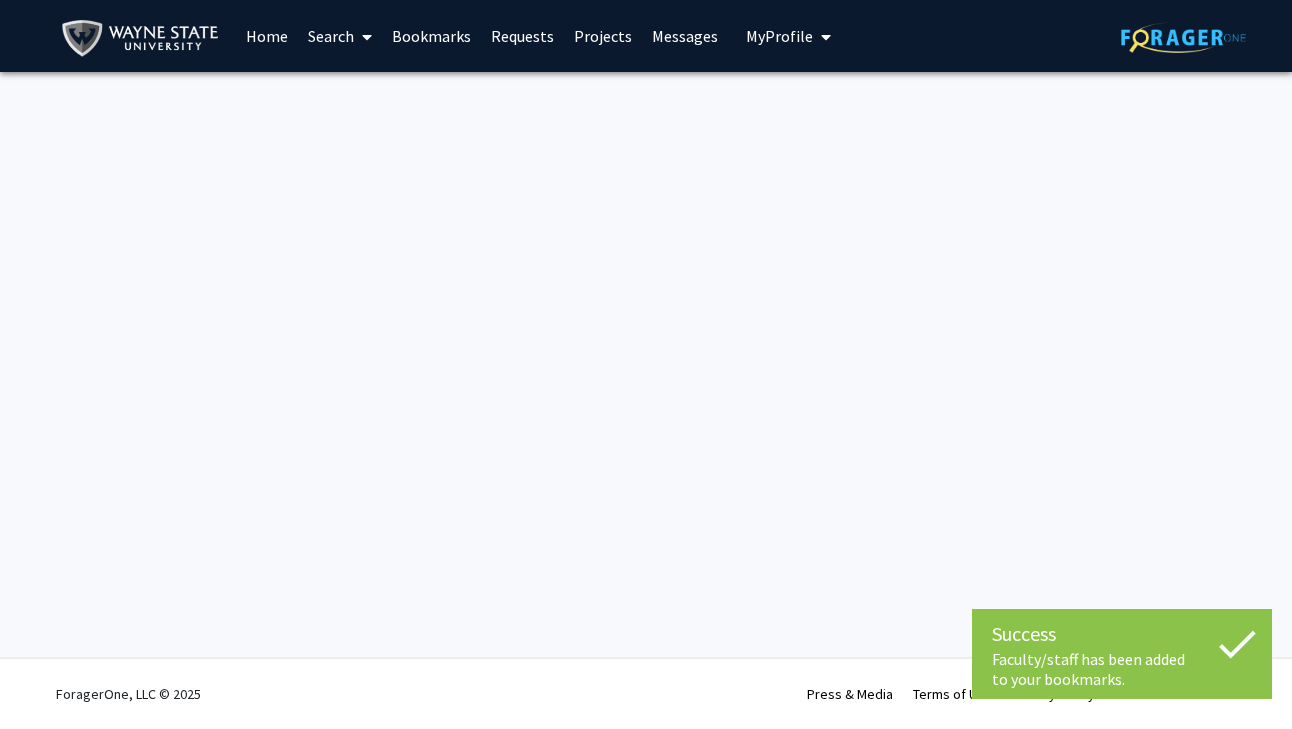 scroll, scrollTop: 0, scrollLeft: 0, axis: both 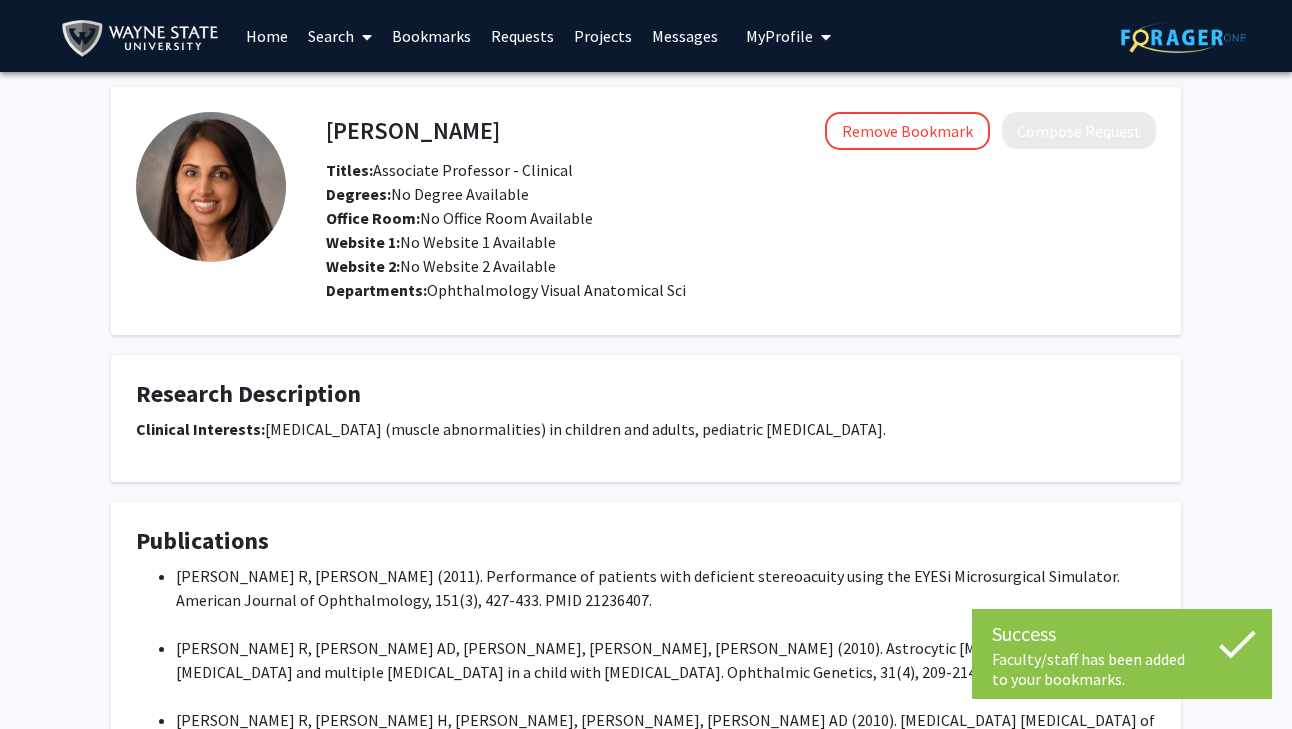 click 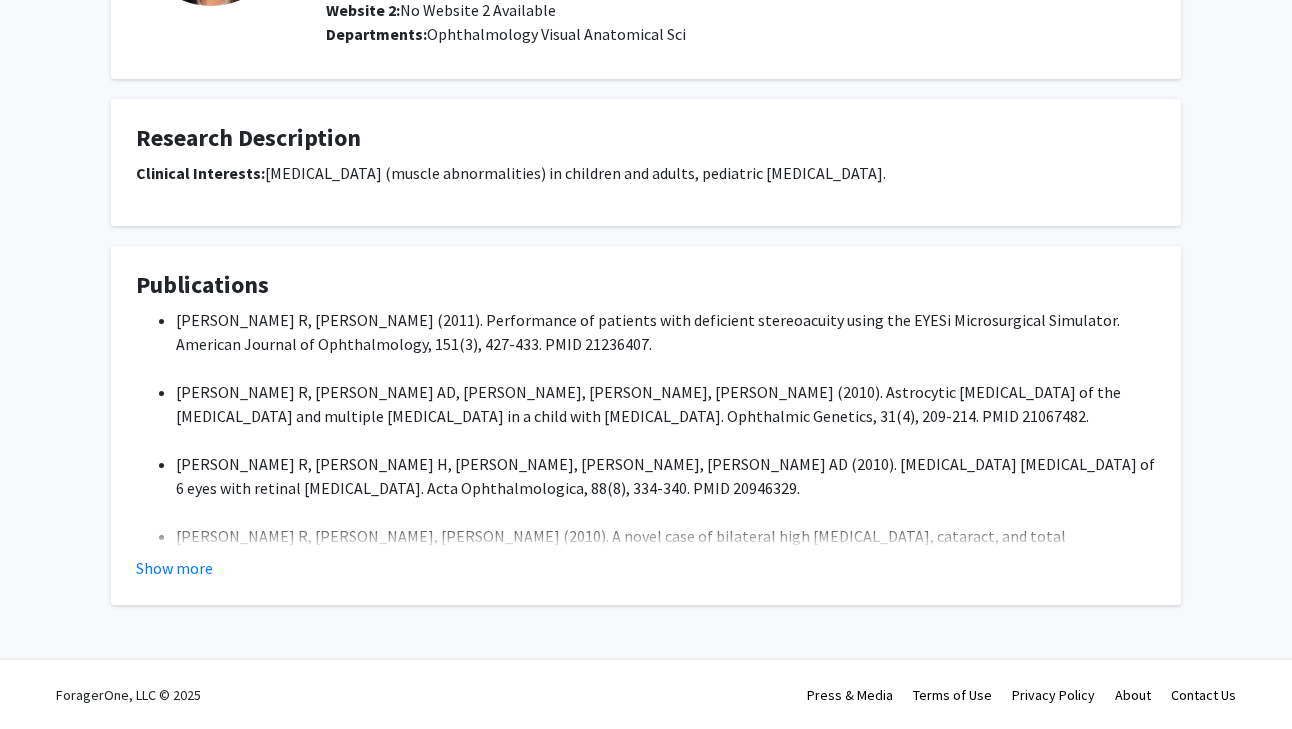 scroll, scrollTop: 0, scrollLeft: 0, axis: both 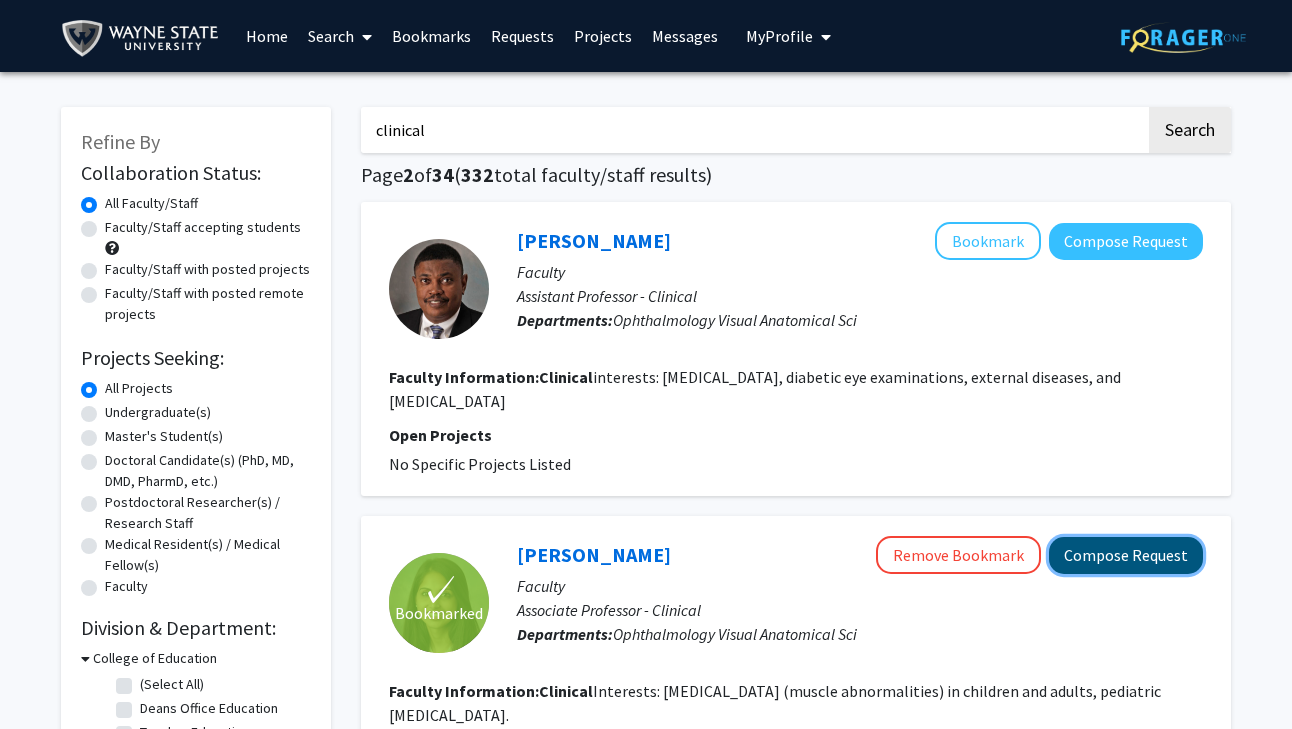 click on "Compose Request" 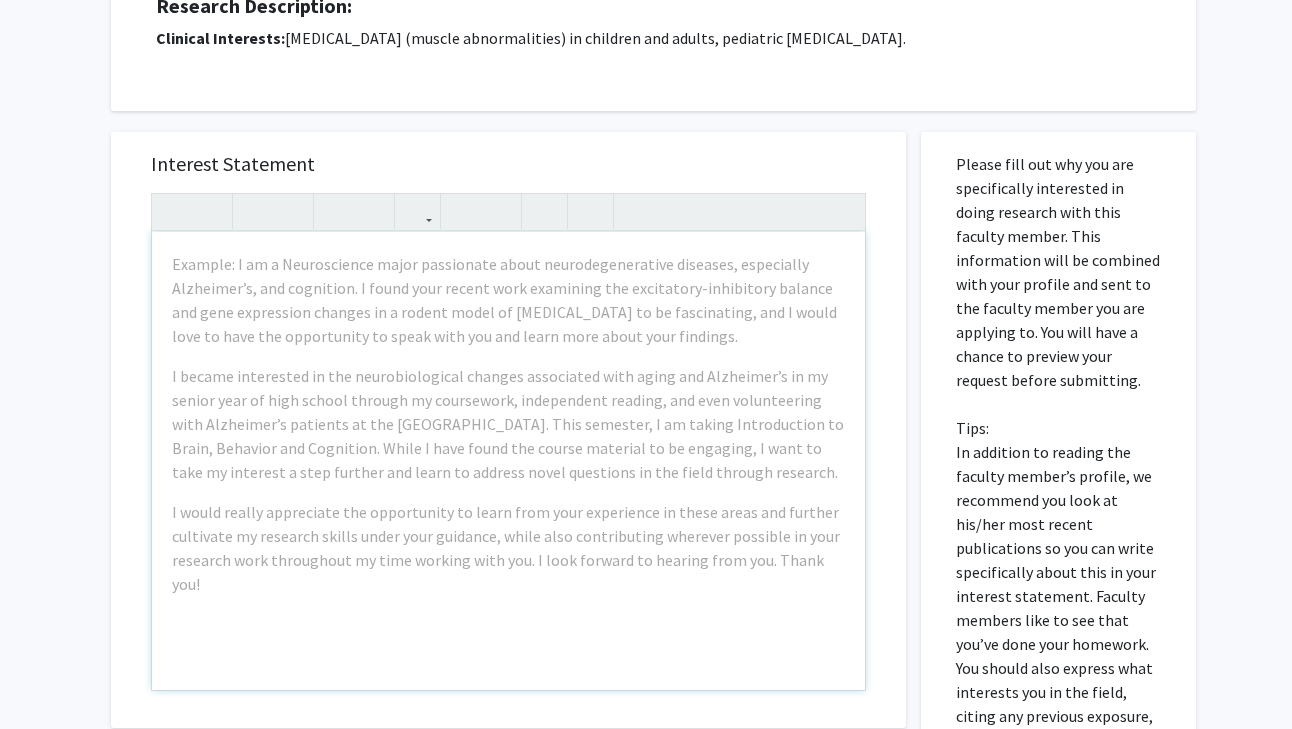 scroll, scrollTop: 0, scrollLeft: 0, axis: both 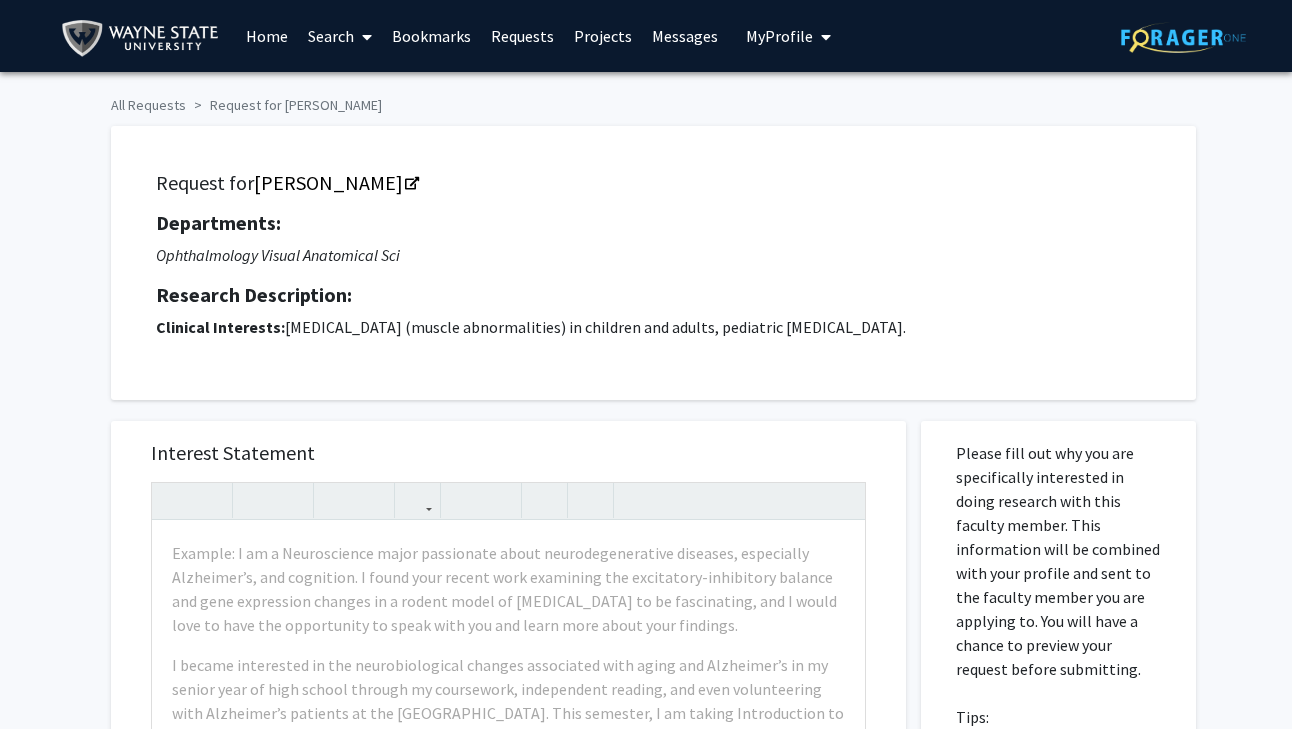 click on "Bookmarks" at bounding box center (431, 36) 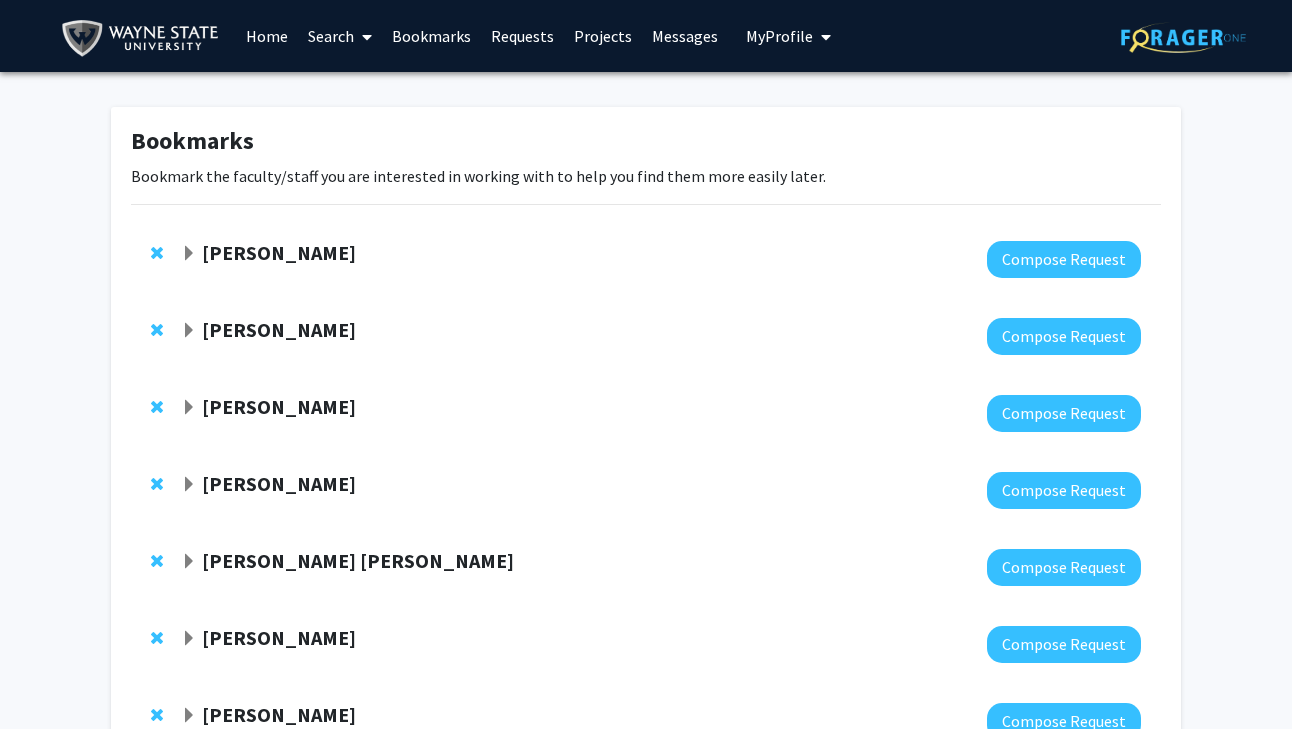 scroll, scrollTop: 0, scrollLeft: 0, axis: both 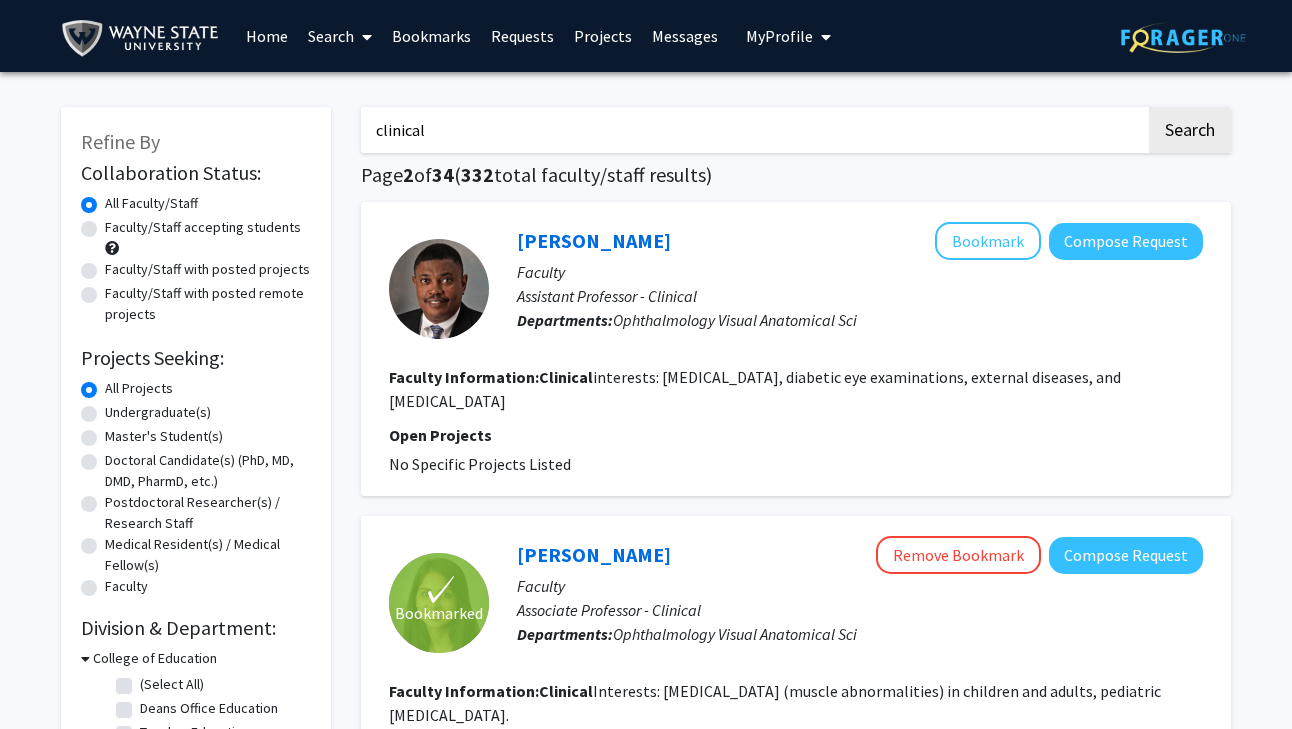 click on "Bookmarks" at bounding box center (431, 36) 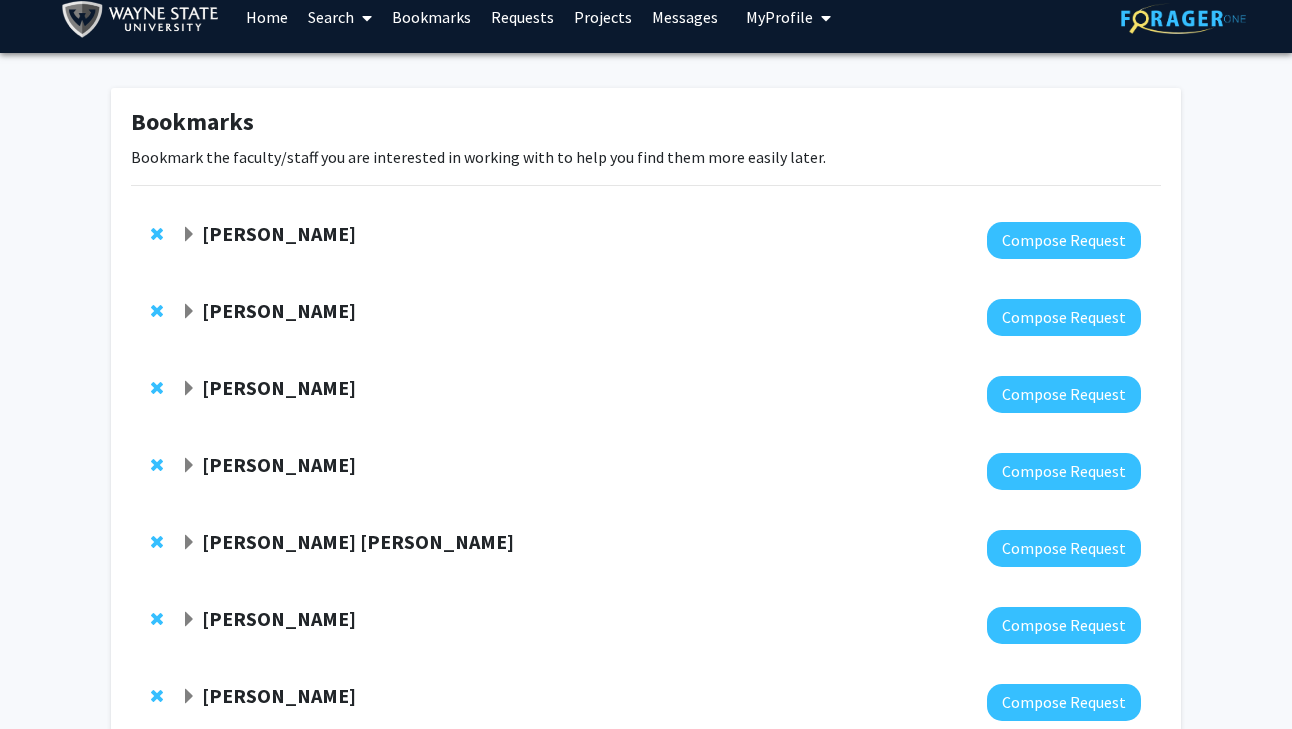 scroll, scrollTop: 0, scrollLeft: 0, axis: both 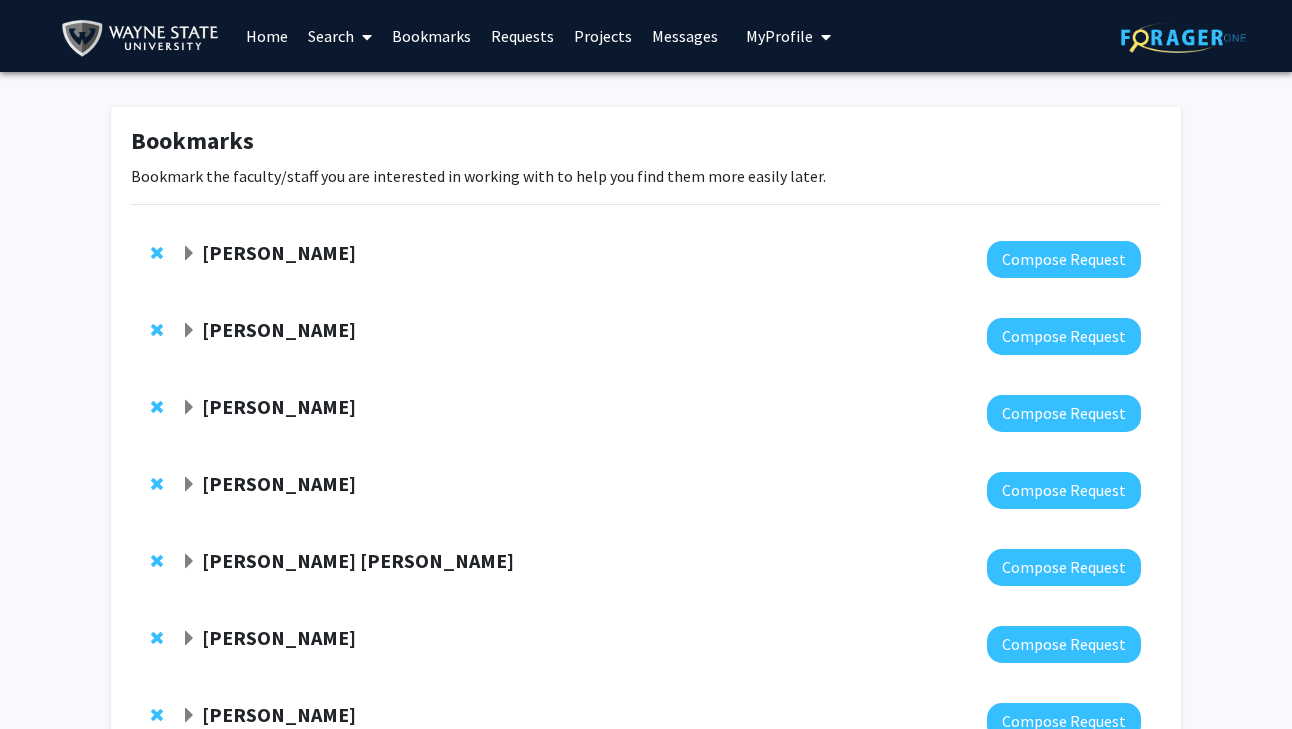 click 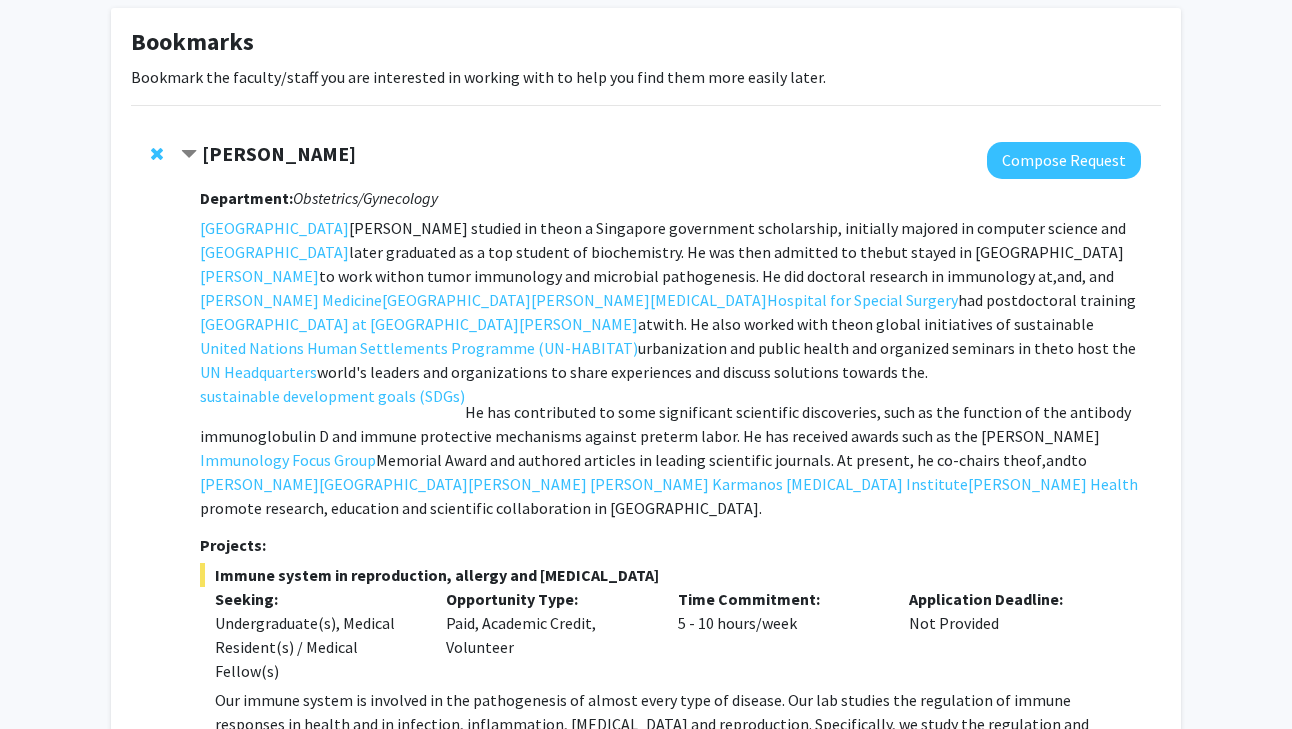 scroll, scrollTop: 101, scrollLeft: 0, axis: vertical 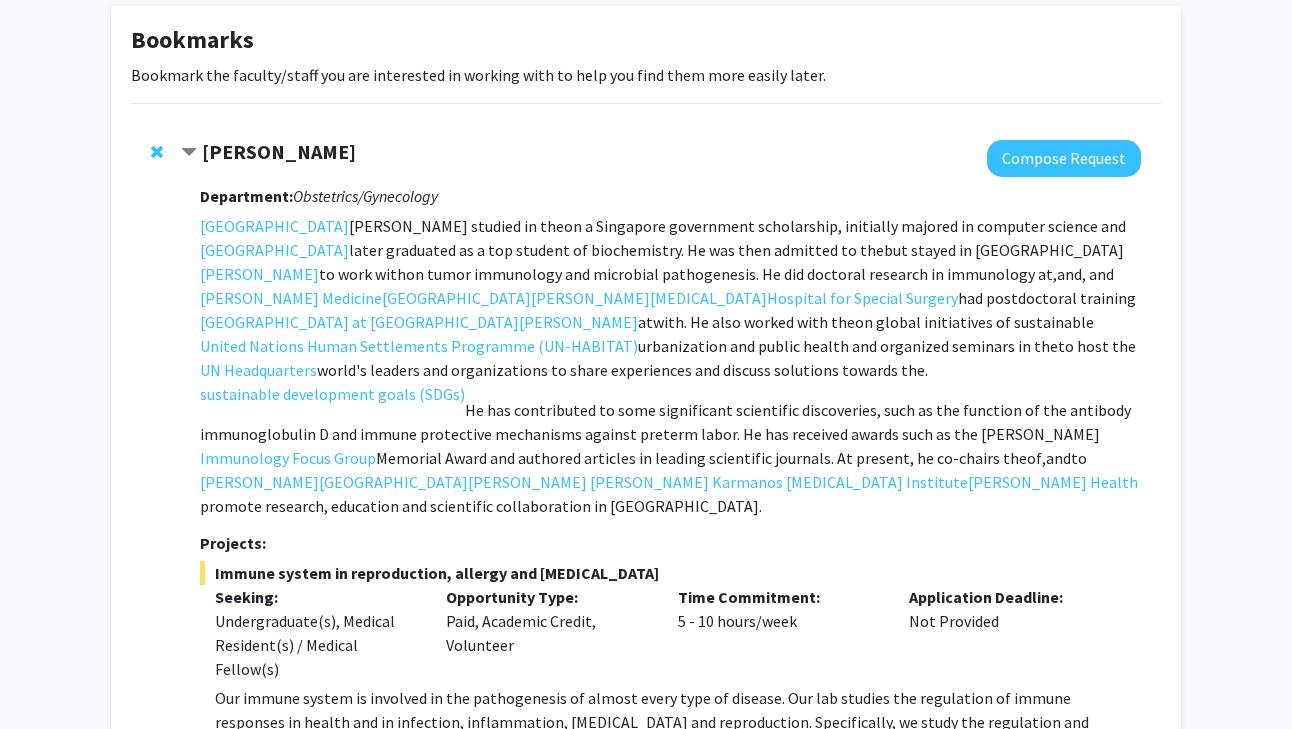 click 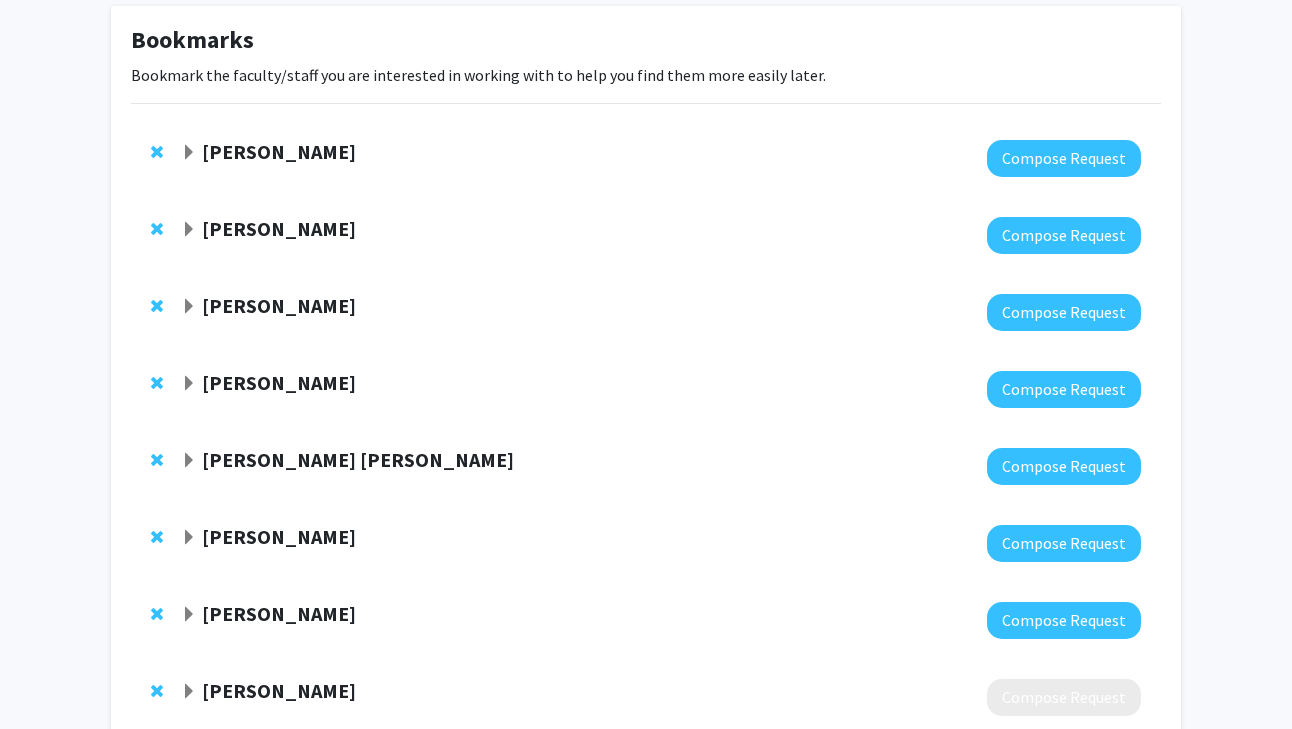 click 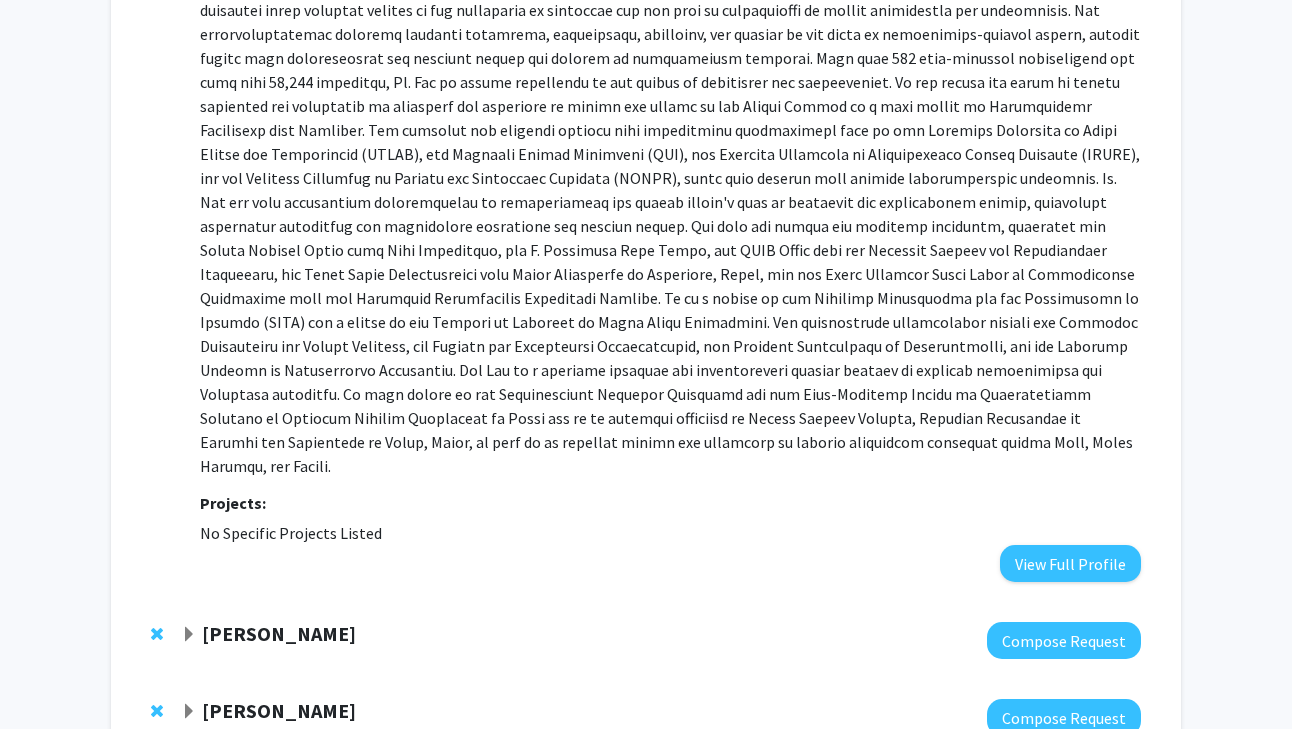 scroll, scrollTop: 1022, scrollLeft: 0, axis: vertical 